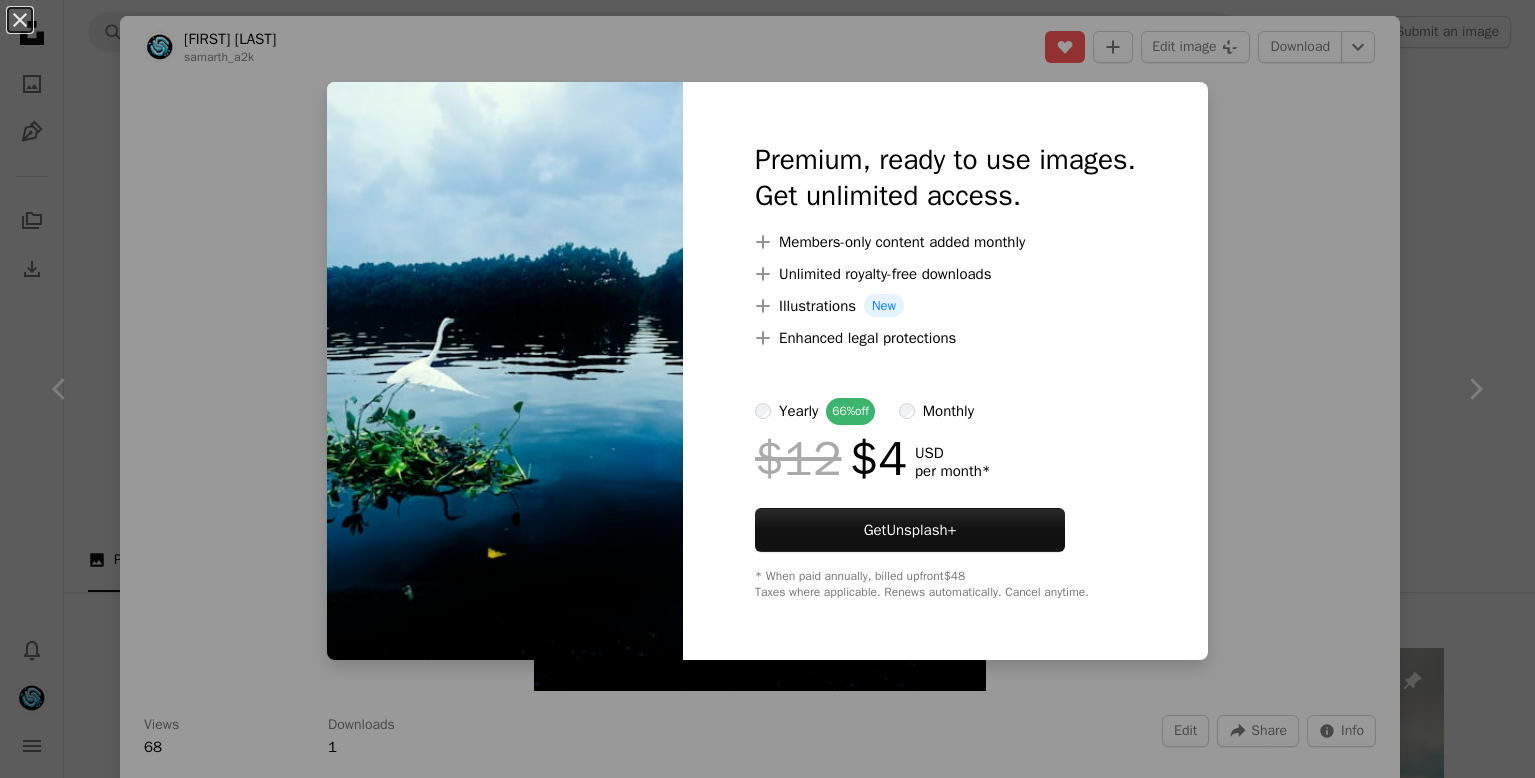 scroll, scrollTop: 333, scrollLeft: 0, axis: vertical 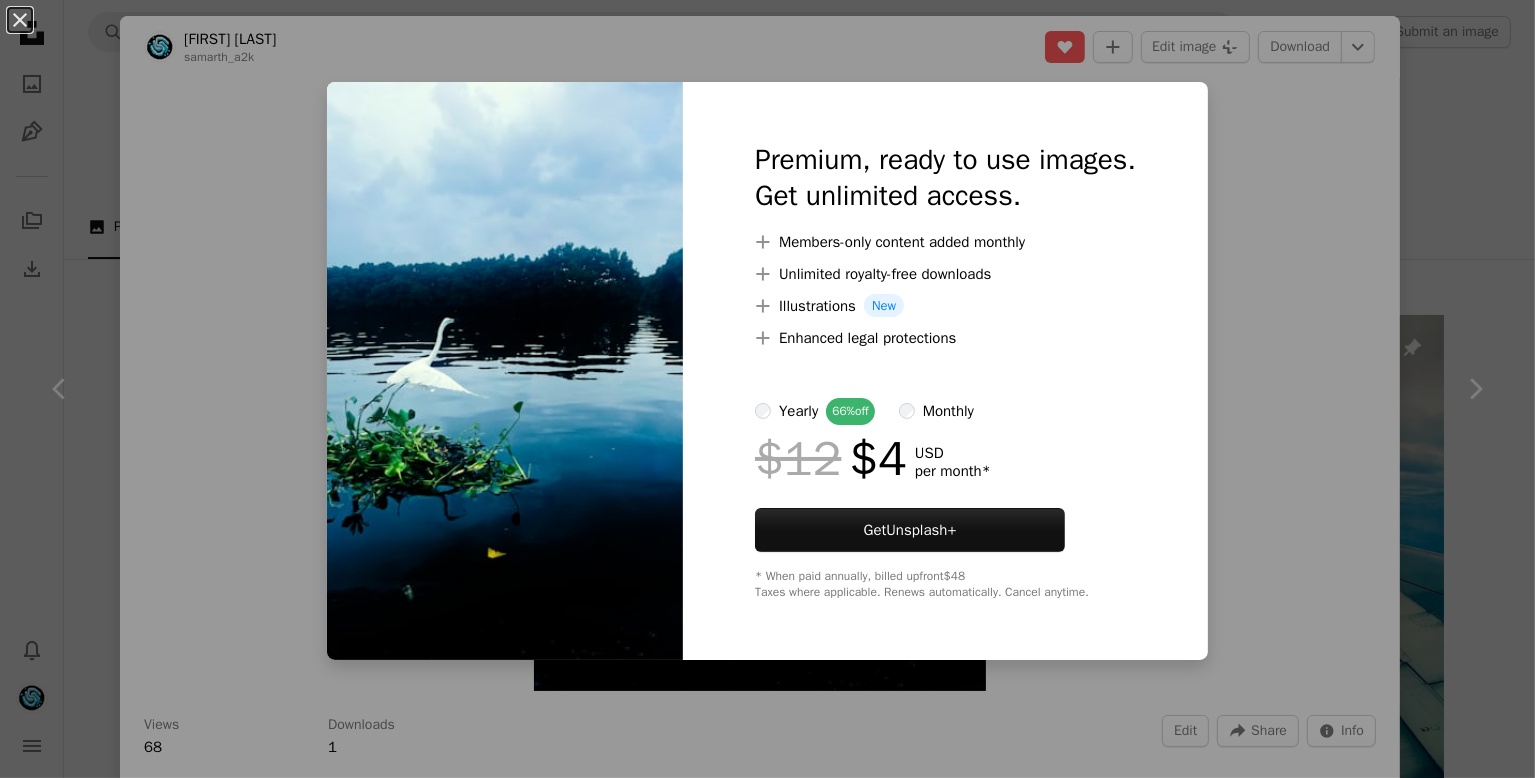 click on "An X shape Premium, ready to use images. Get unlimited access. A plus sign Members-only content added monthly A plus sign Unlimited royalty-free downloads A plus sign Illustrations  New A plus sign Enhanced legal protections yearly 66%  off monthly $12   $4 USD per month * Get  Unsplash+ * When paid annually, billed upfront  $48 Taxes where applicable. Renews automatically. Cancel anytime." at bounding box center (767, 389) 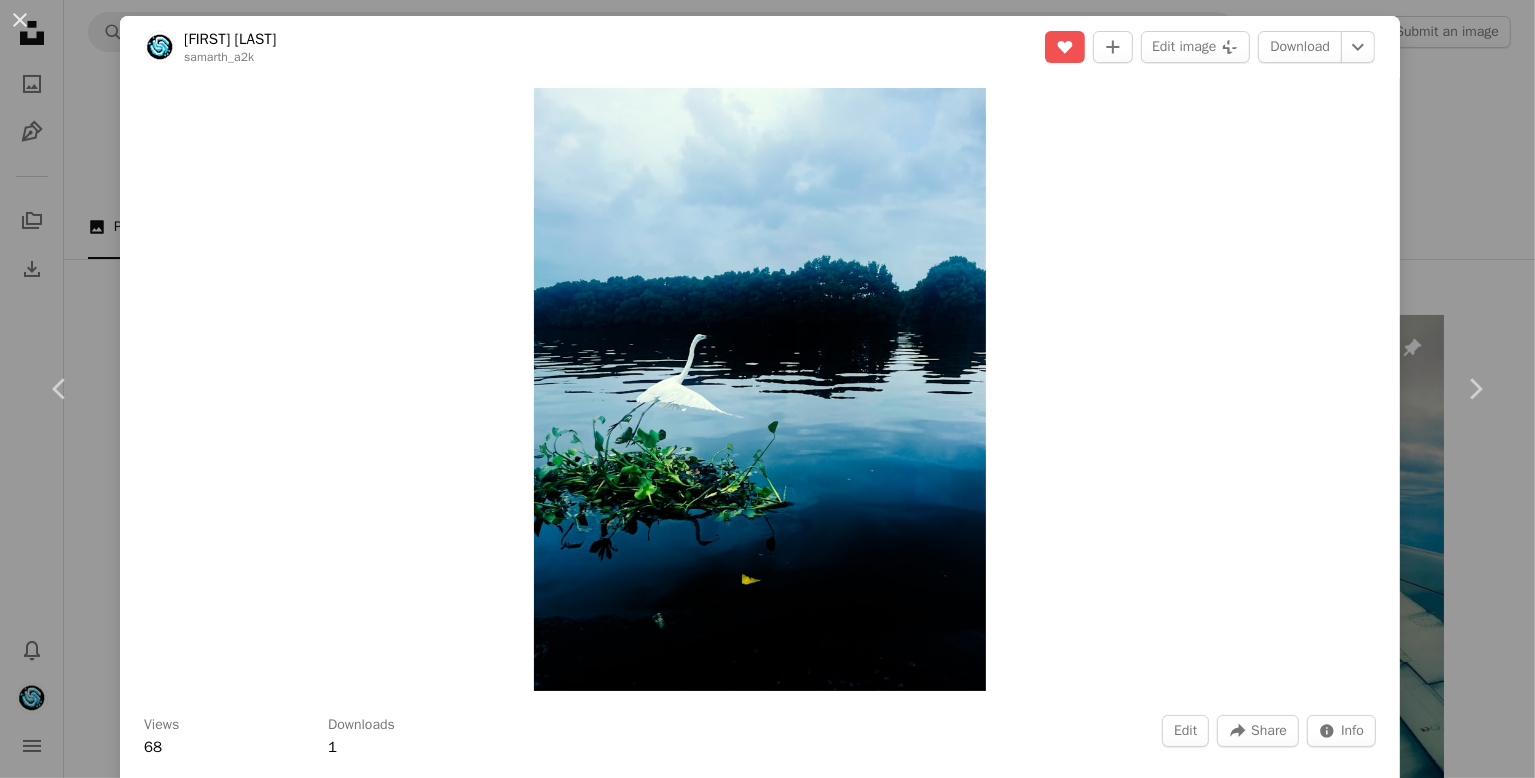 click on "Views 68 Downloads 1 Edit A forward-right arrow Share Info icon Info" at bounding box center (760, 737) 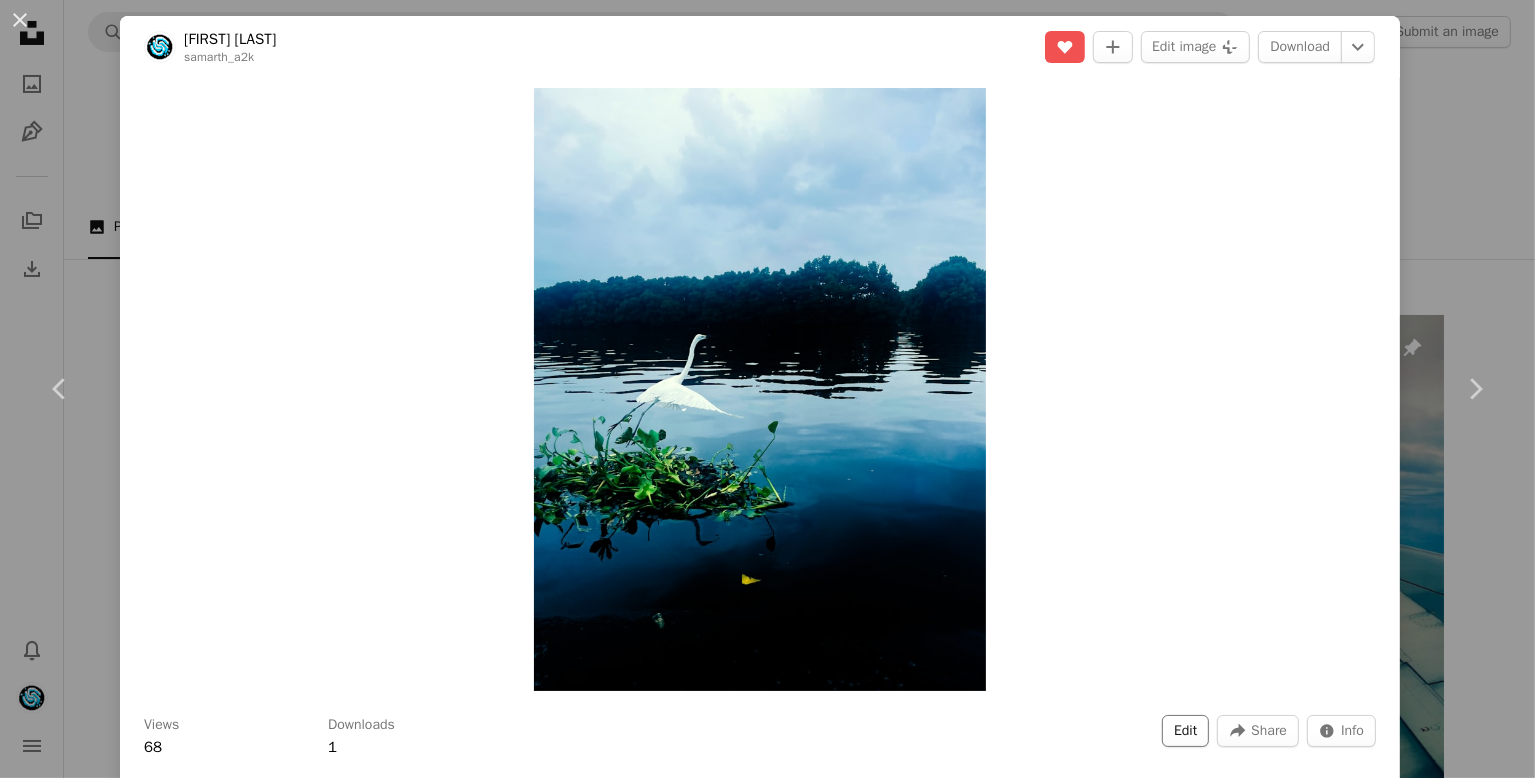 click on "Edit" at bounding box center [1185, 731] 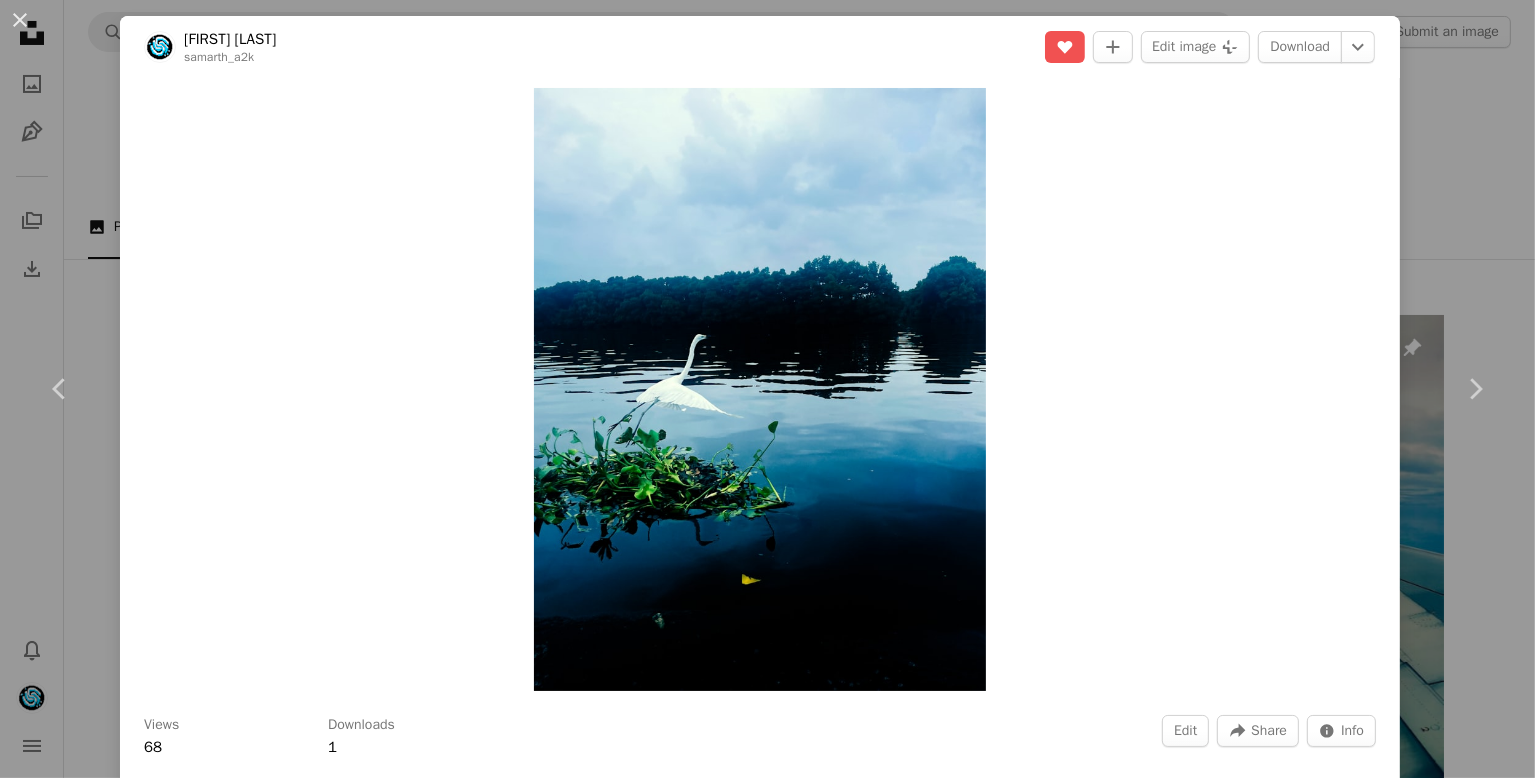 click on "Tags" at bounding box center [713, 4039] 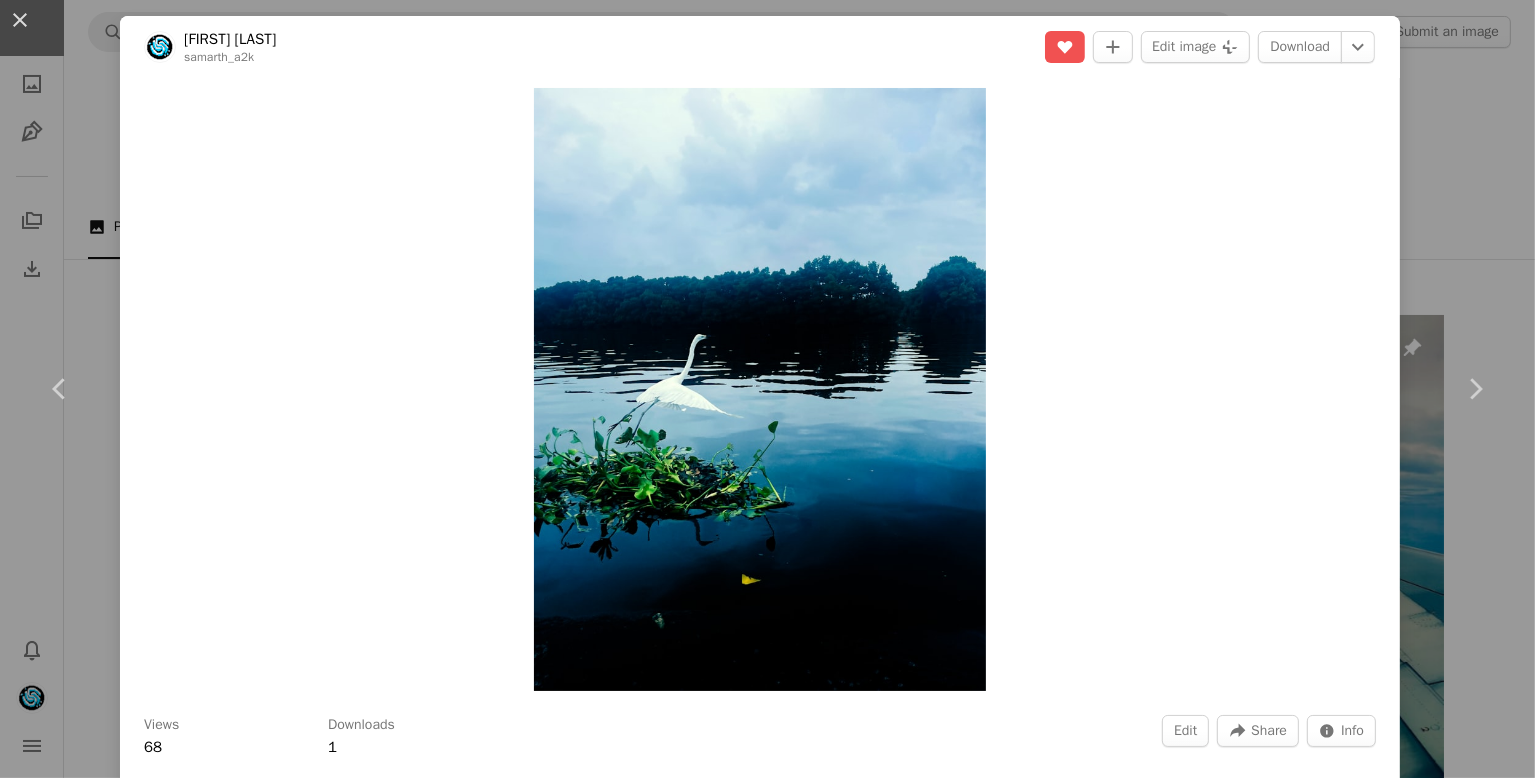 click on "An X shape Image updated. An X shape Details Tags Exif Settings Tags  (up to  20 ) flamingo × flying × [STATE] × take off × water × white × wings × wallpaper × wallpaper for mobile × 9/20 Copy content Cancel Update info" at bounding box center (767, 4274) 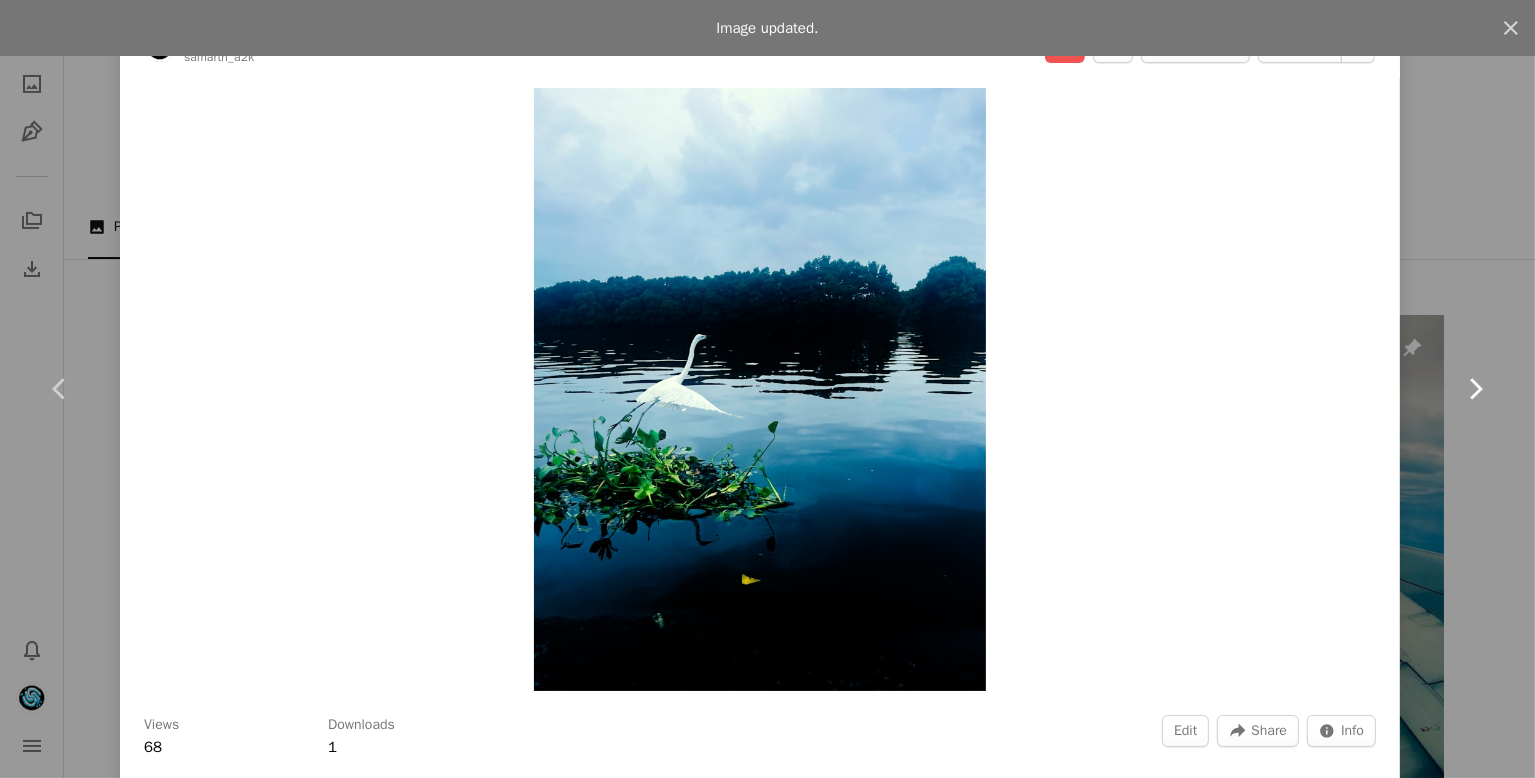 click on "Chevron right" 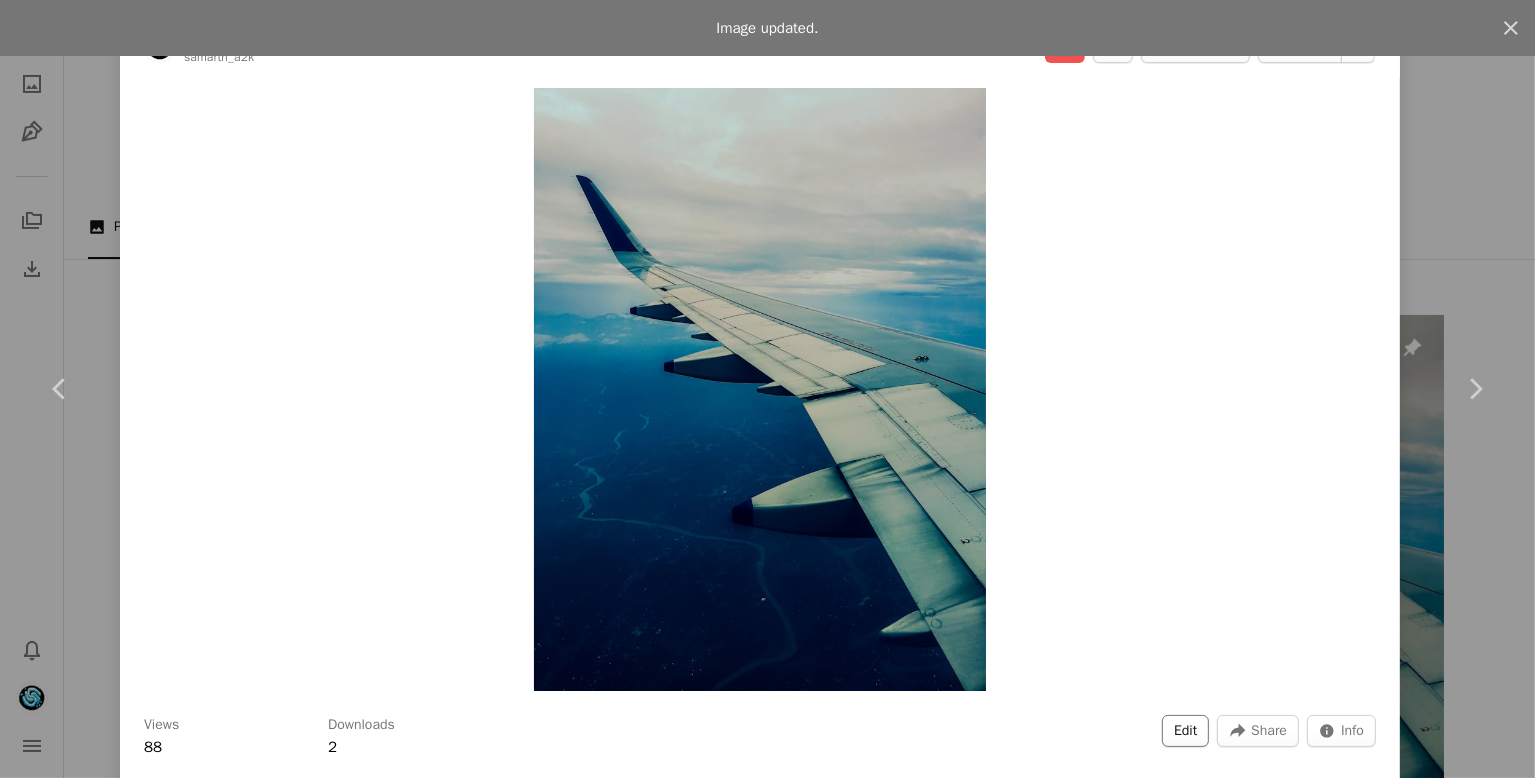 click on "Edit" at bounding box center [1185, 731] 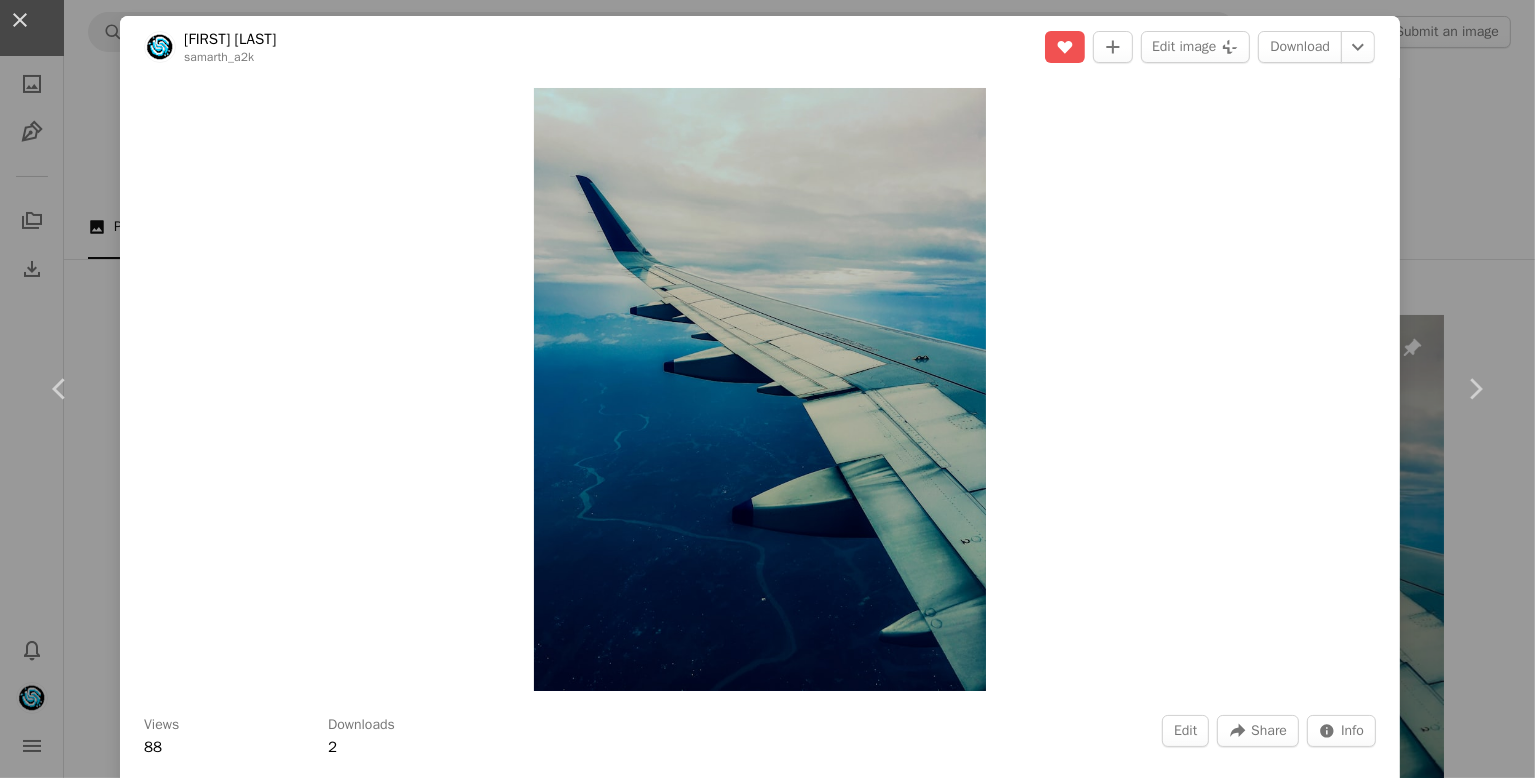 click on "Tags" at bounding box center (713, 4039) 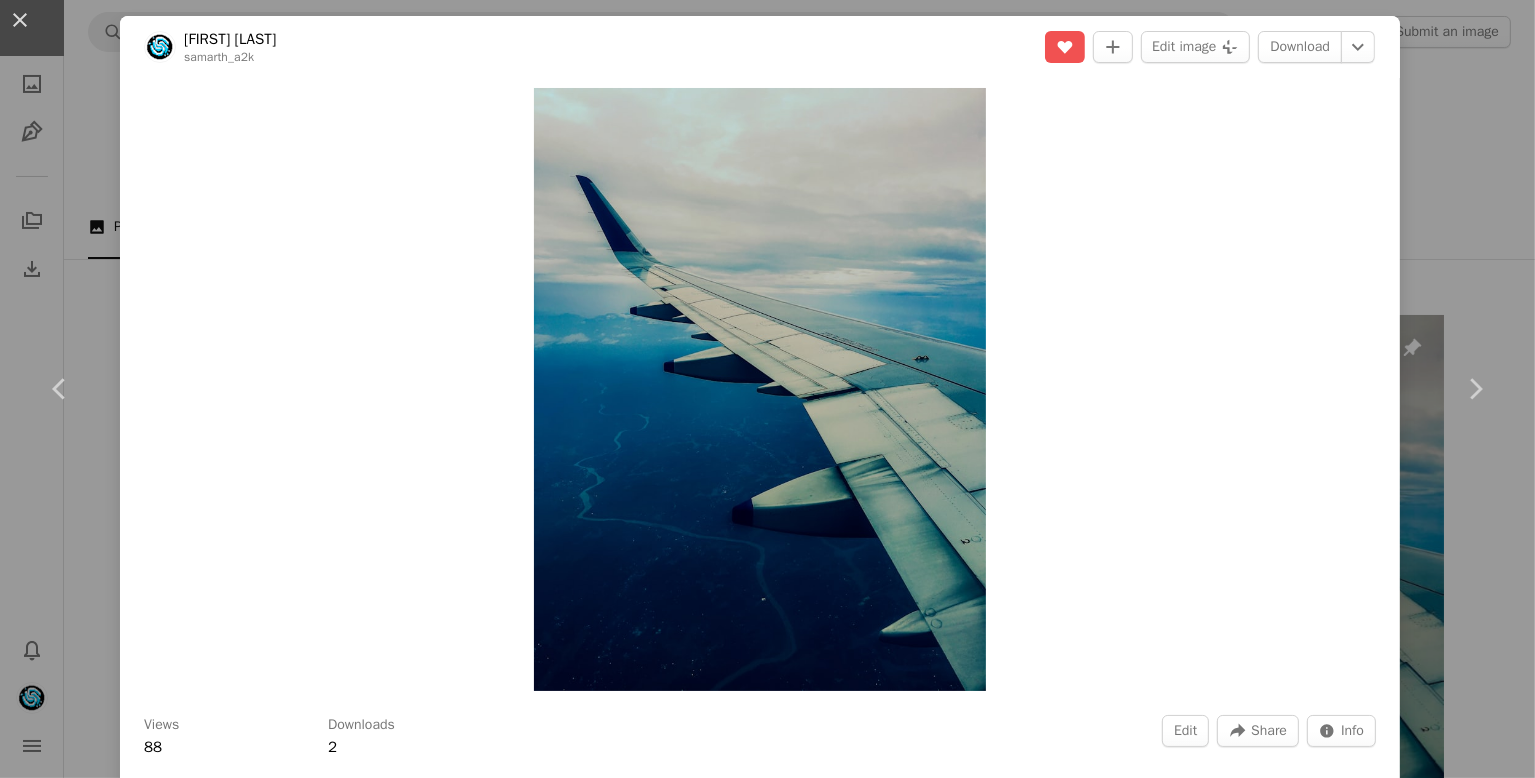 type on "****" 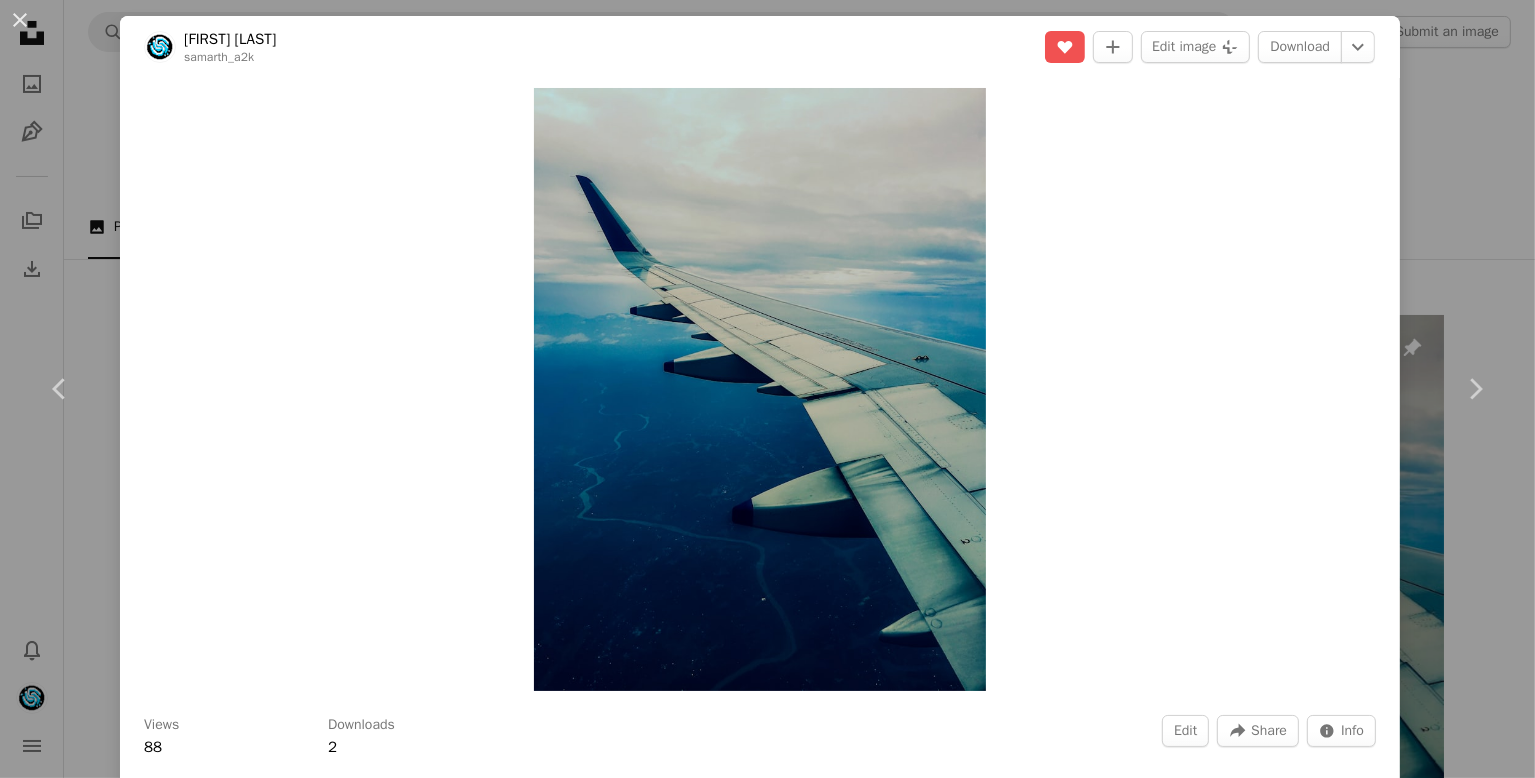 click on "Tags  (up to  20 ) aeroplane × flight × [STATE] × plane × retro × river × sky × vintage × wings × wallpaper × wallpaper for mobile × 11/20 Copy content Cancel Update info" at bounding box center [877, 4289] 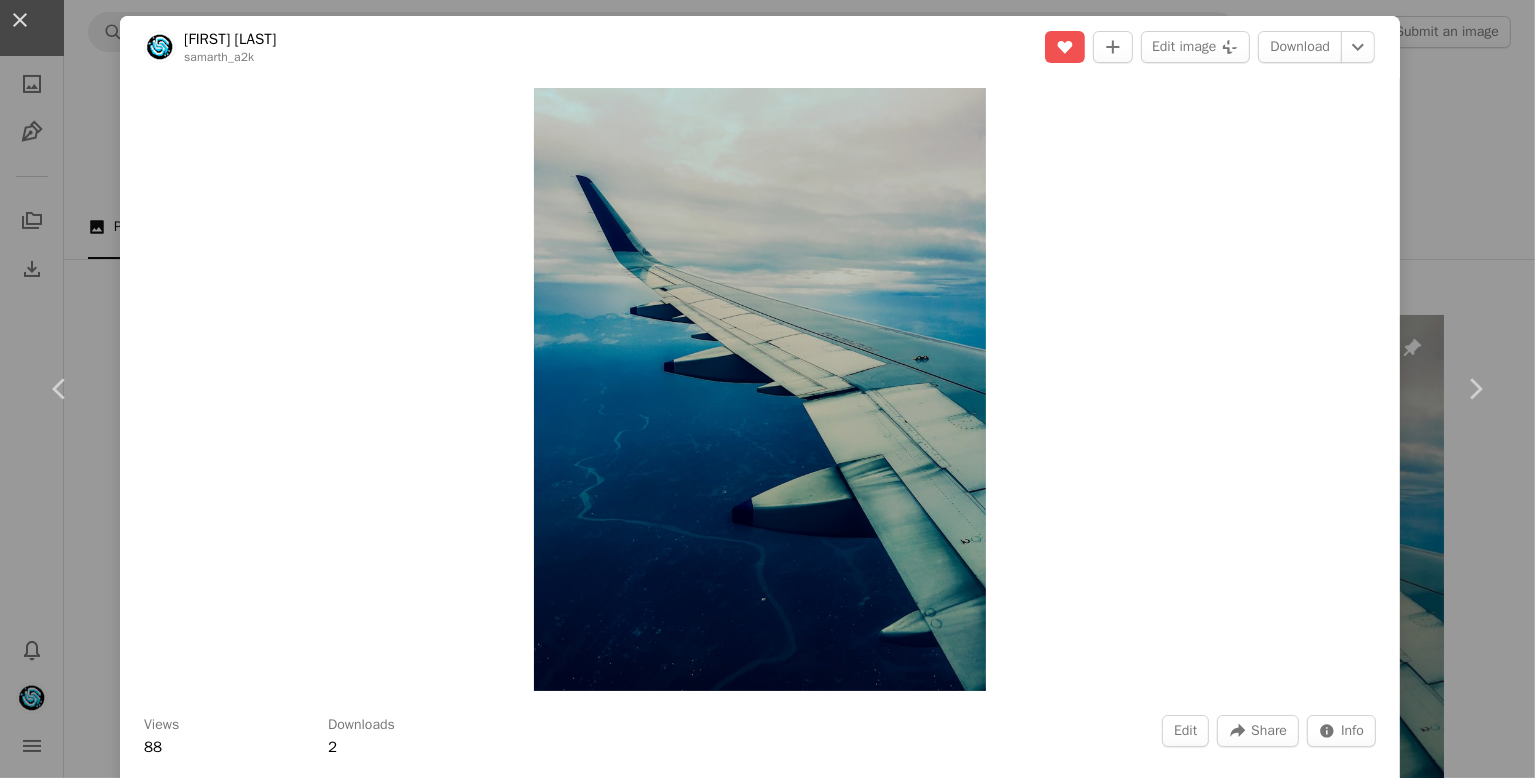 click on "An X shape Image updated. An X shape Details Tags Exif Settings Tags  (up to  20 ) aeroplane × flight × [STATE] × plane × retro × river × sky × vintage × wings × wallpaper × wallpaper for mobile × 11/20 Copy content Cancel Update info" at bounding box center (767, 4274) 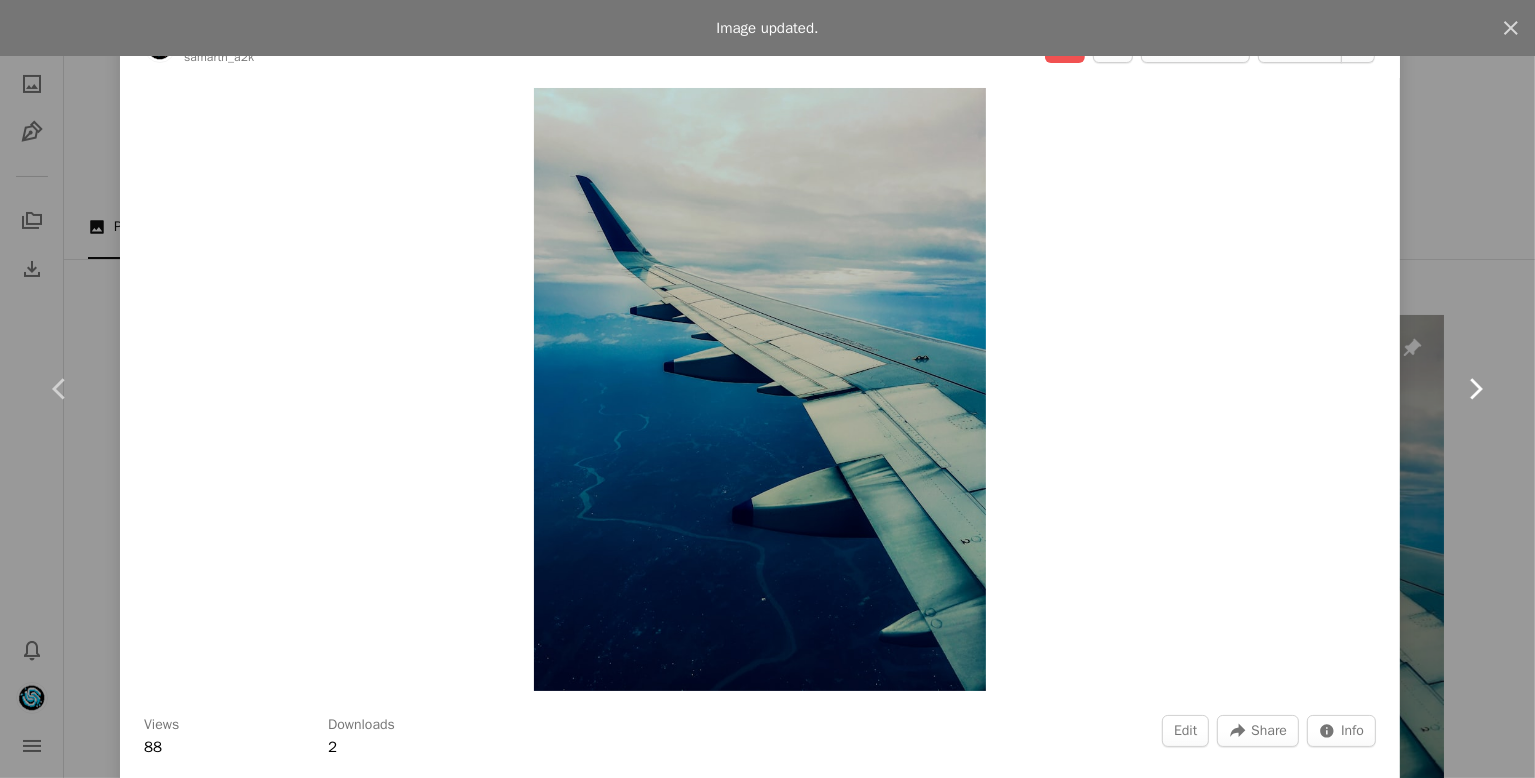 click on "Chevron right" 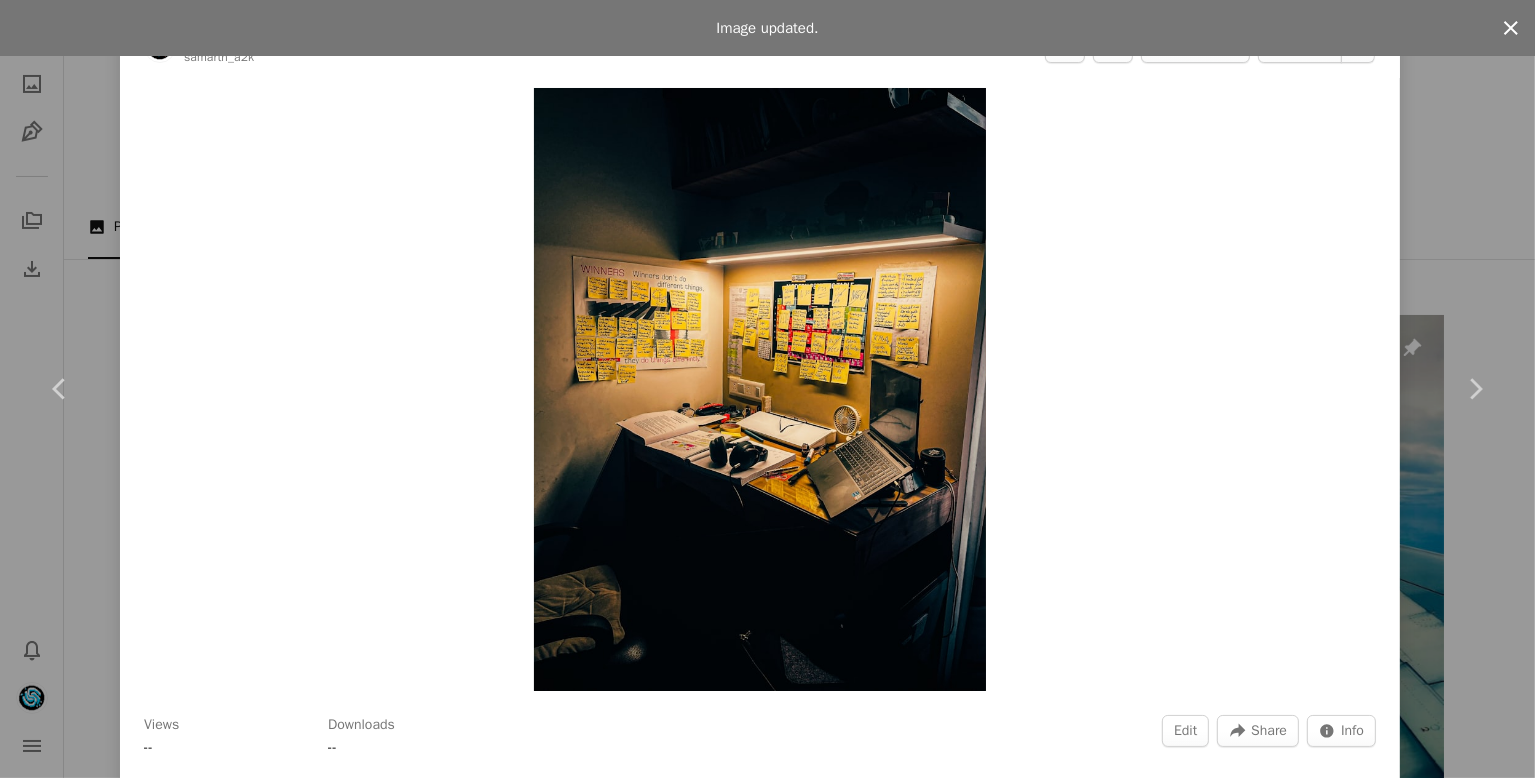 click 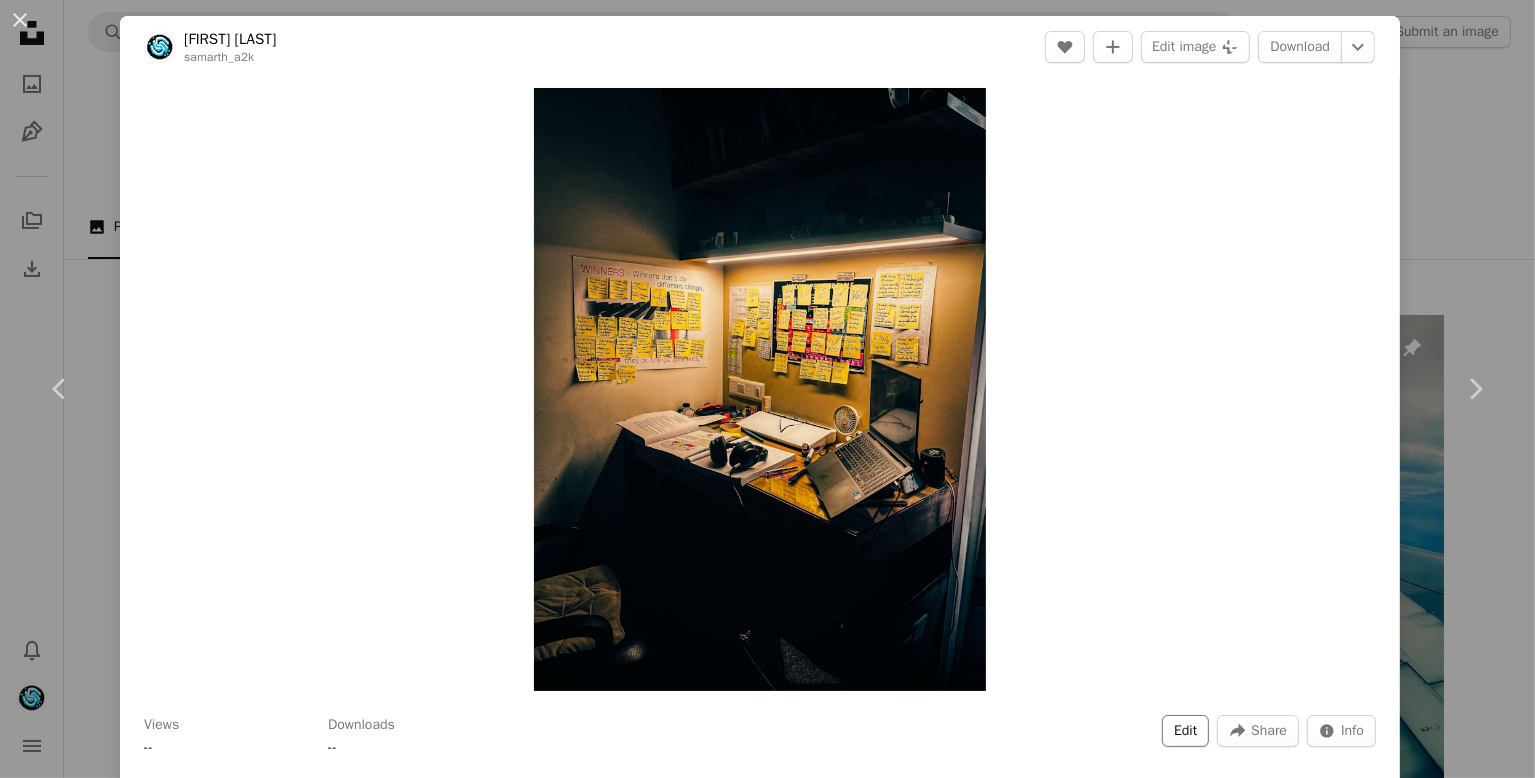 click on "Edit" at bounding box center [1185, 731] 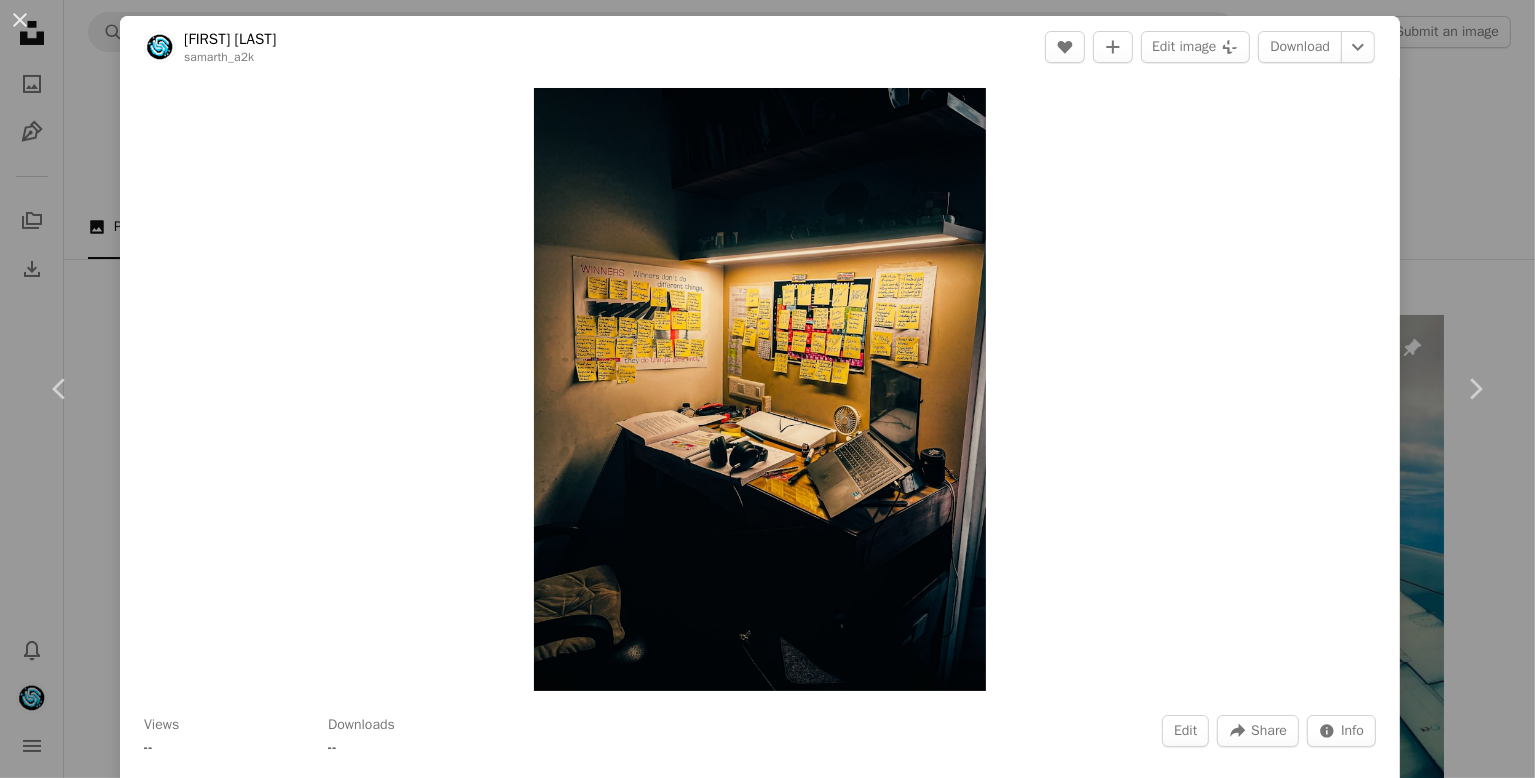 drag, startPoint x: 724, startPoint y: 147, endPoint x: 771, endPoint y: 213, distance: 81.02469 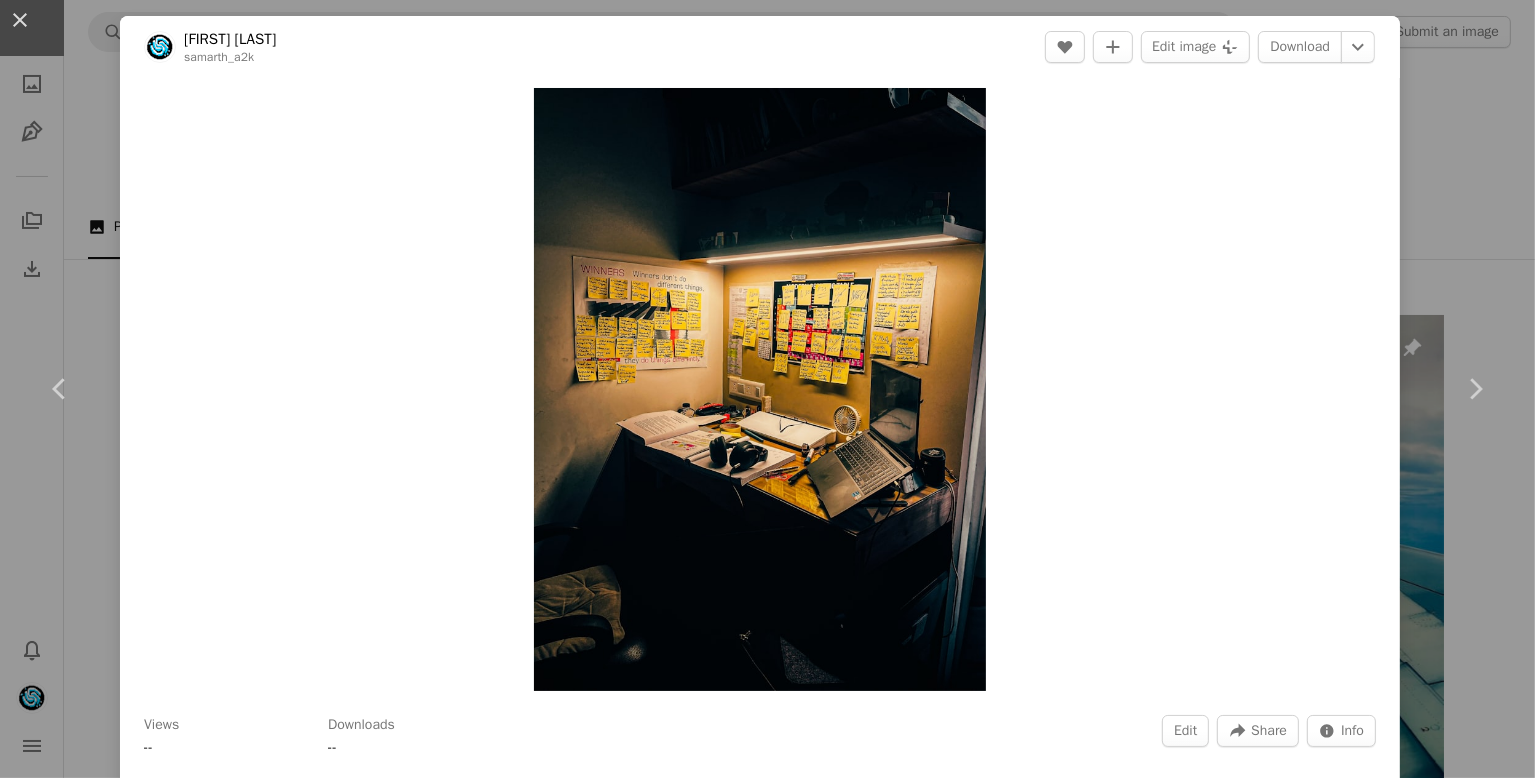 click on "An X shape Image updated. An X shape Details Tags Exif Settings Tags  (up to  20 ) exam × laptop × paper × preperation × room × study × study room × table × yellow light × wallpaper × wallpaper for mobile × 11/20 Copy content Cancel Update info" at bounding box center (767, 4274) 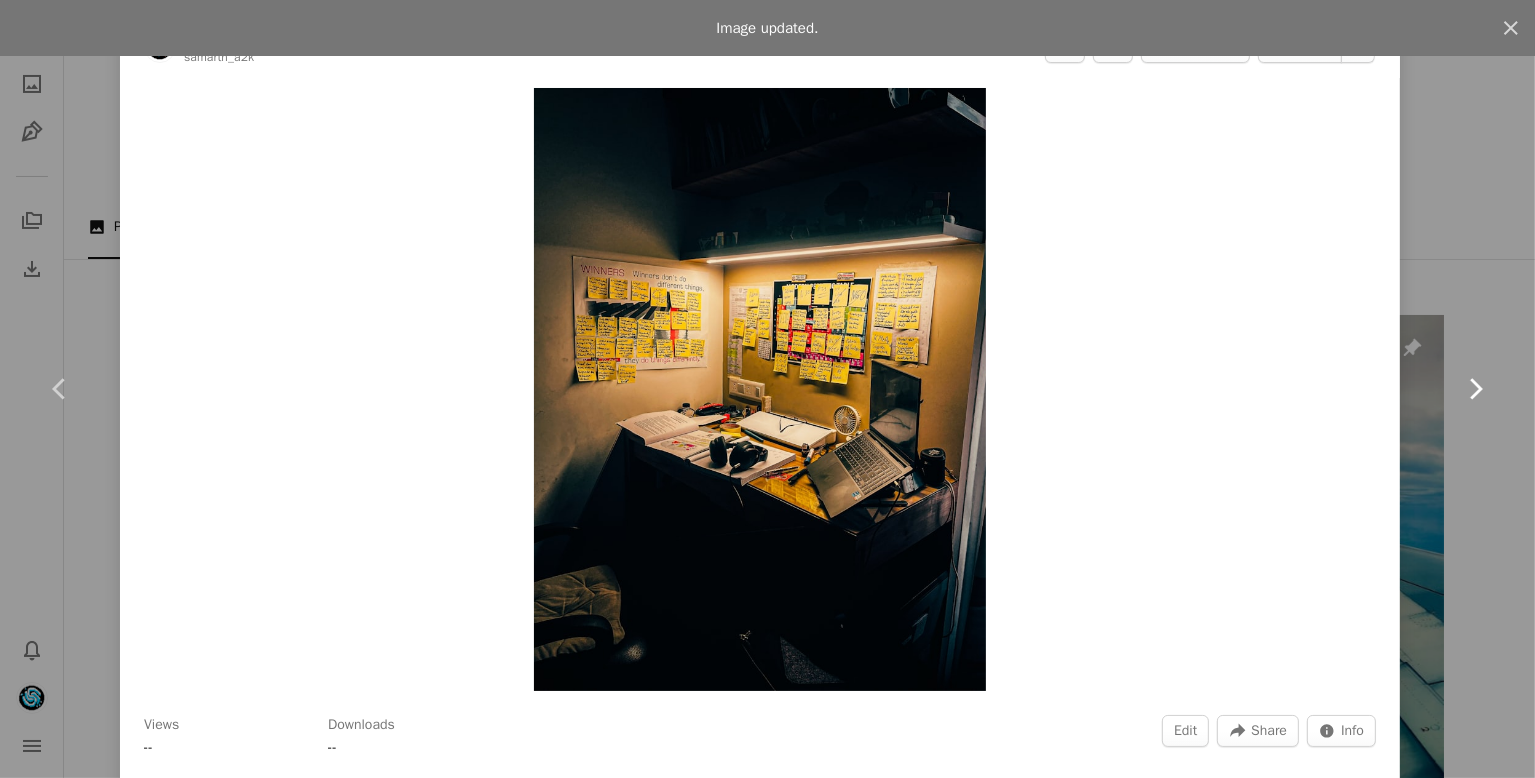 click on "Chevron right" at bounding box center [1475, 389] 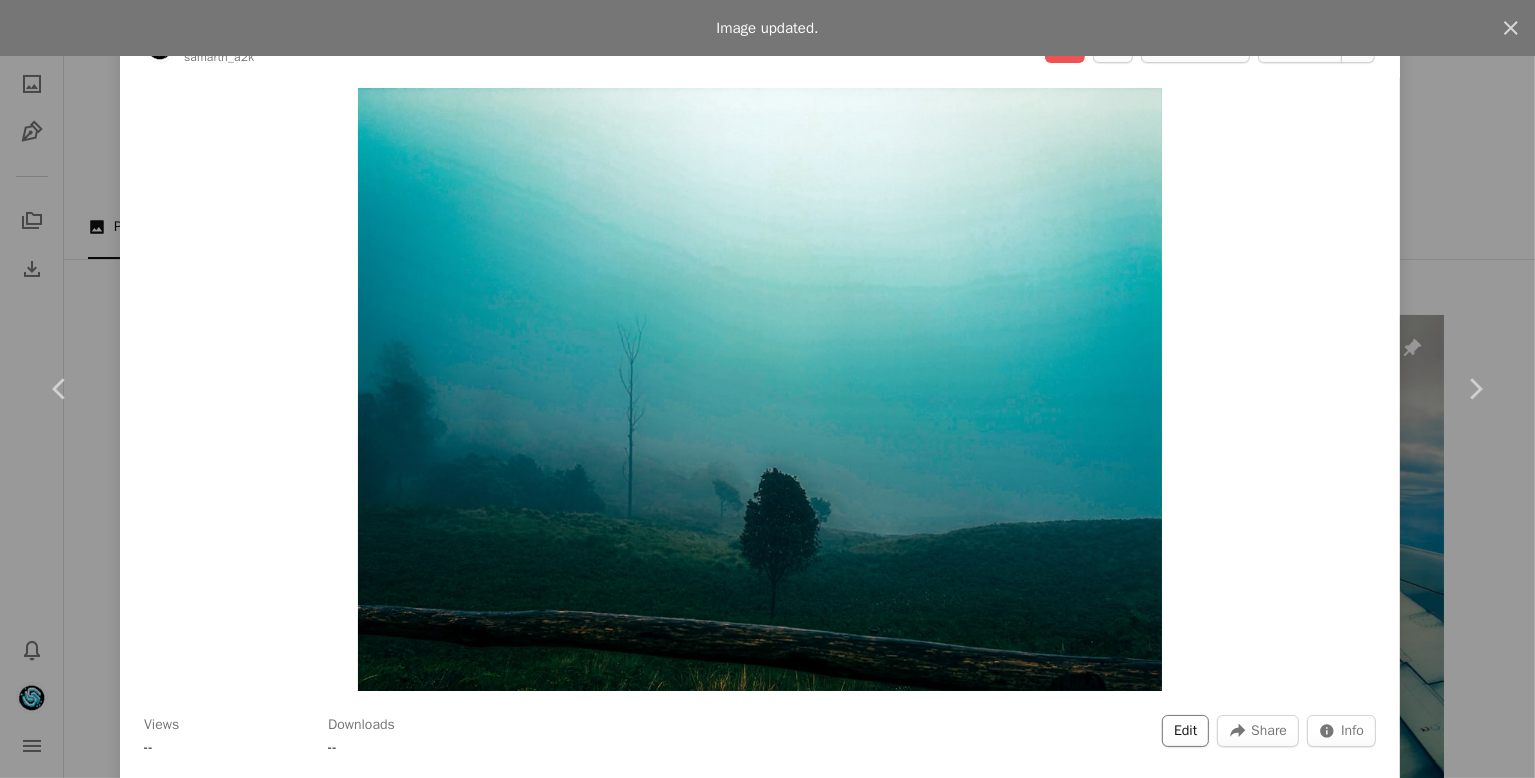 click on "Edit" at bounding box center (1185, 731) 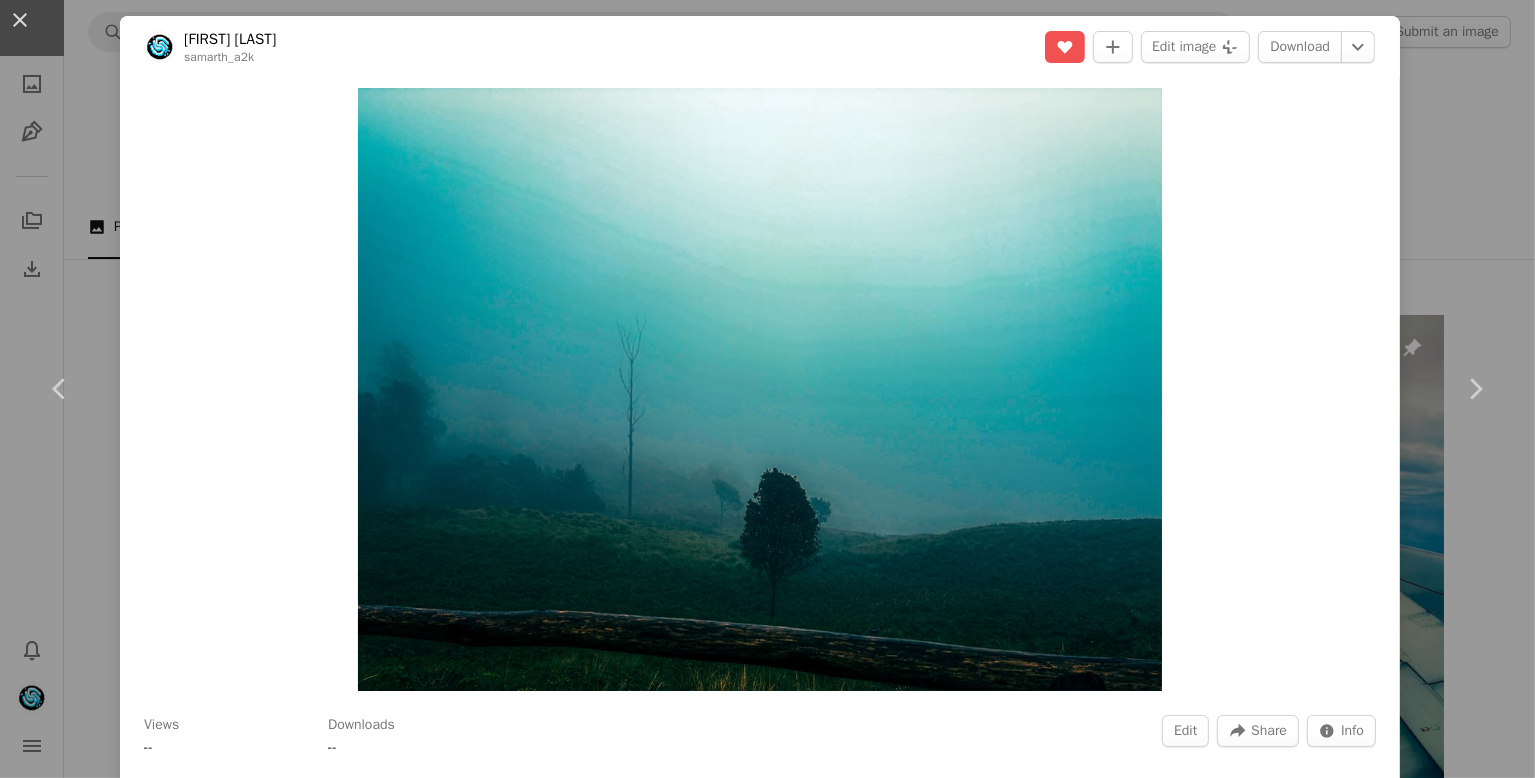 click on "Description 600" at bounding box center (877, 4194) 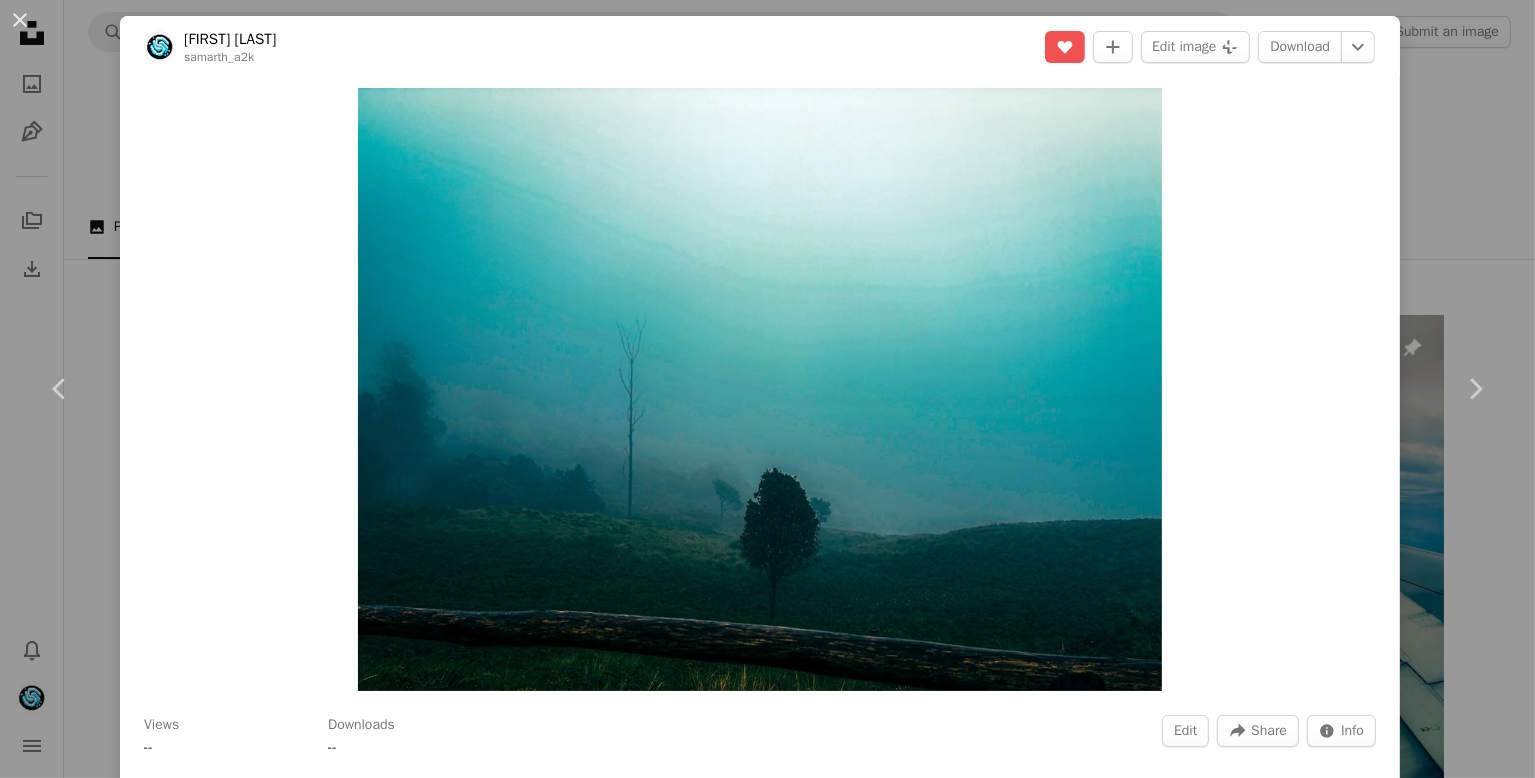 type on "****" 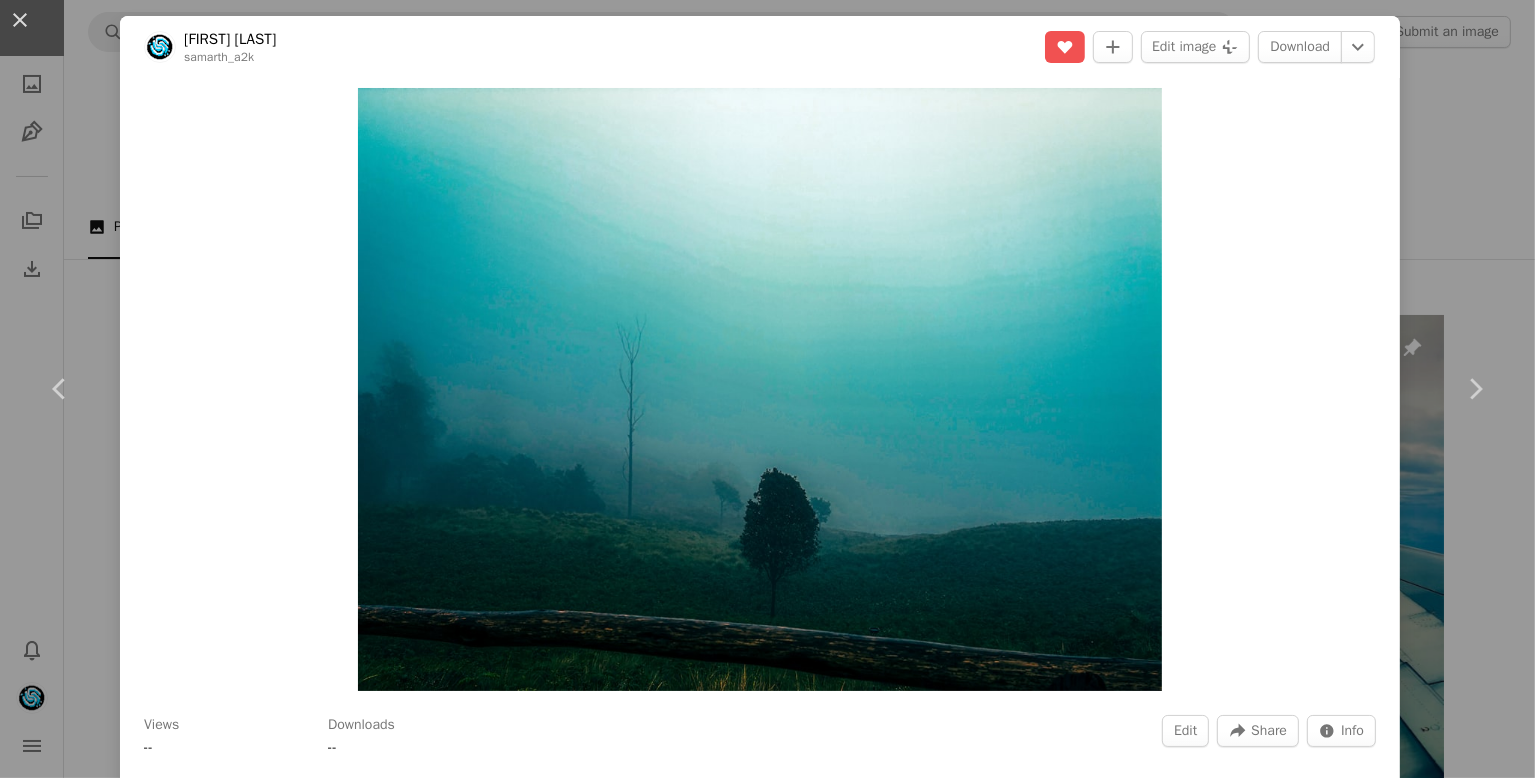 click on "Tags  (up to  20 )" at bounding box center (924, 4209) 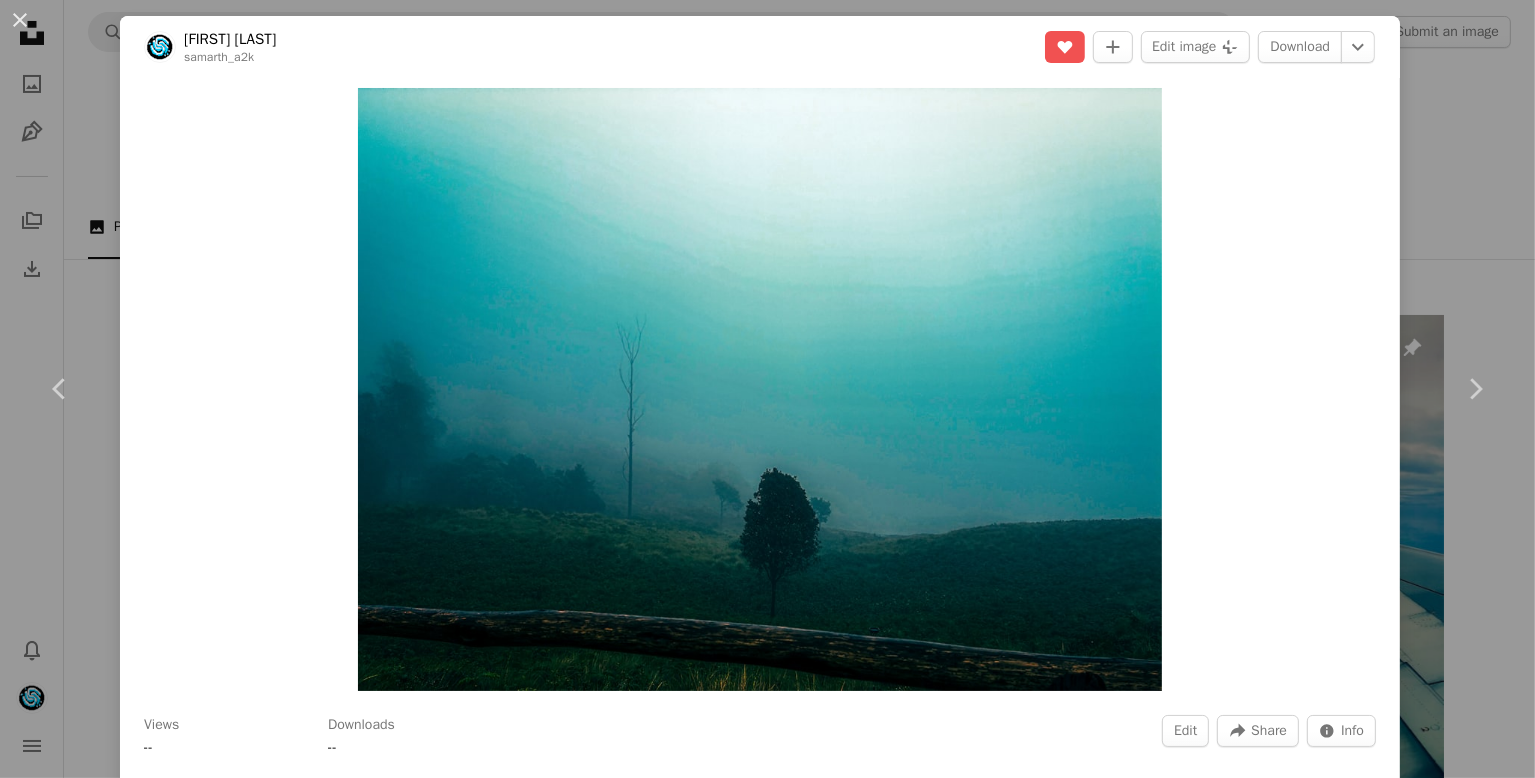 type 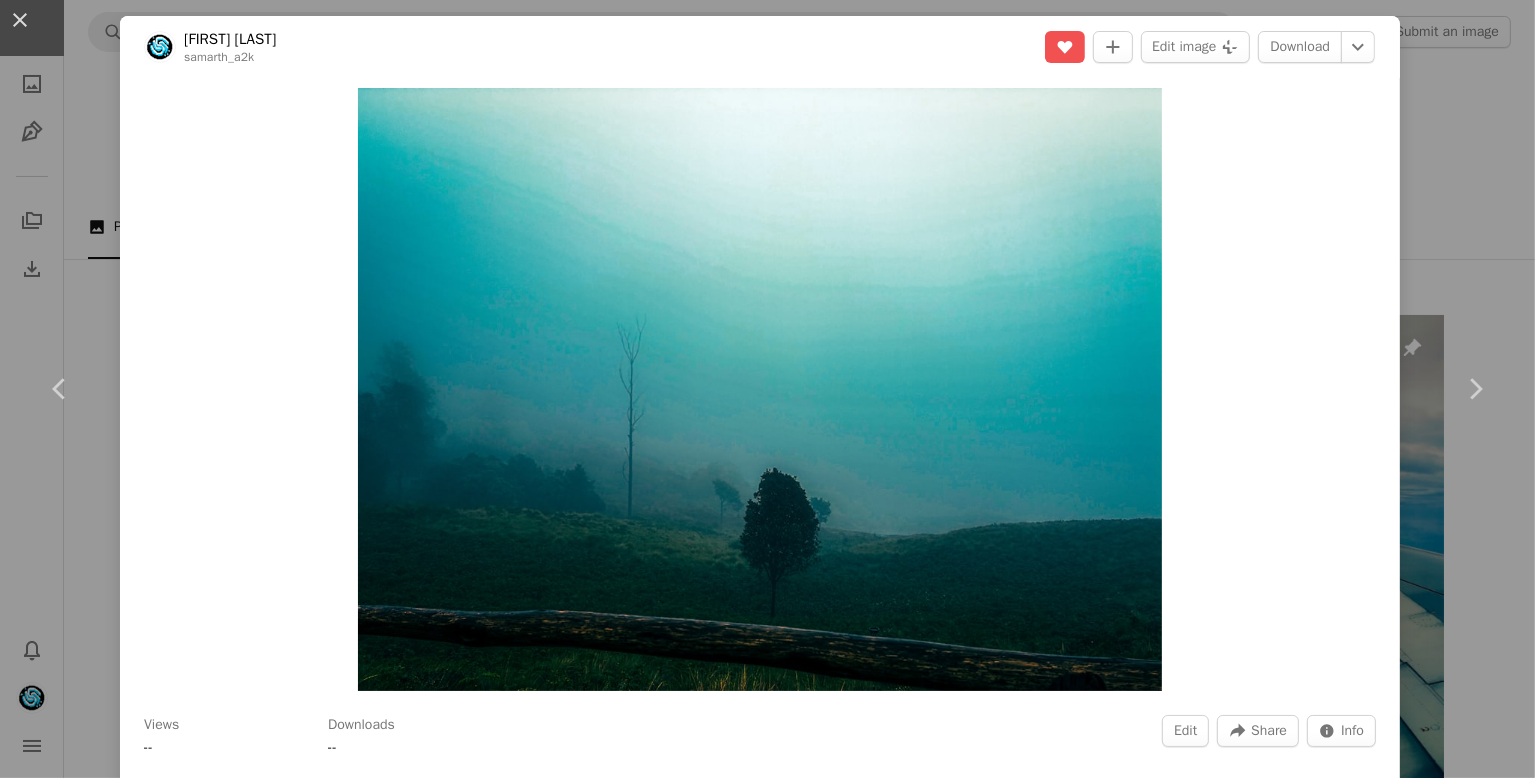 click on "Cancel" at bounding box center [959, 4460] 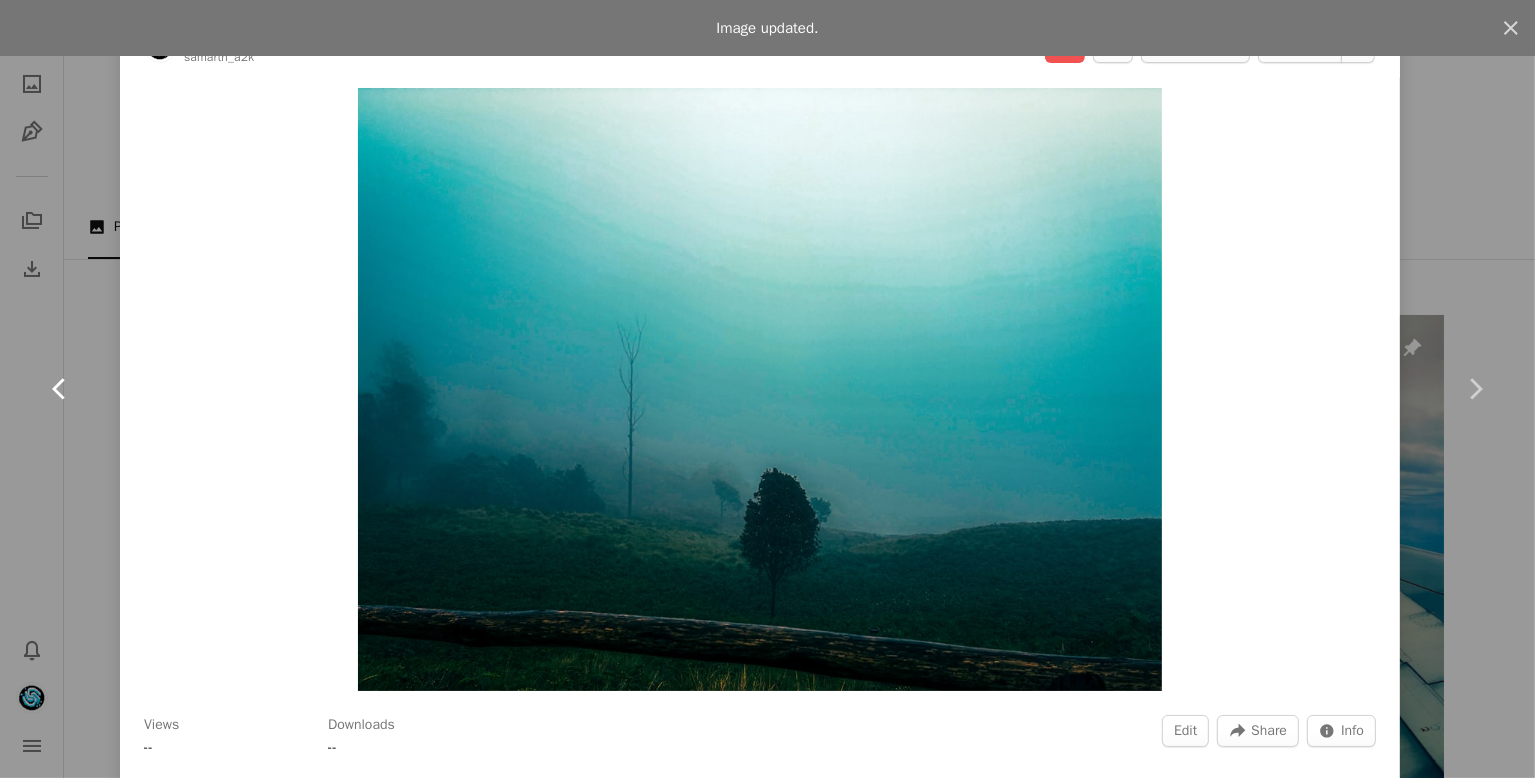 click on "Chevron left" 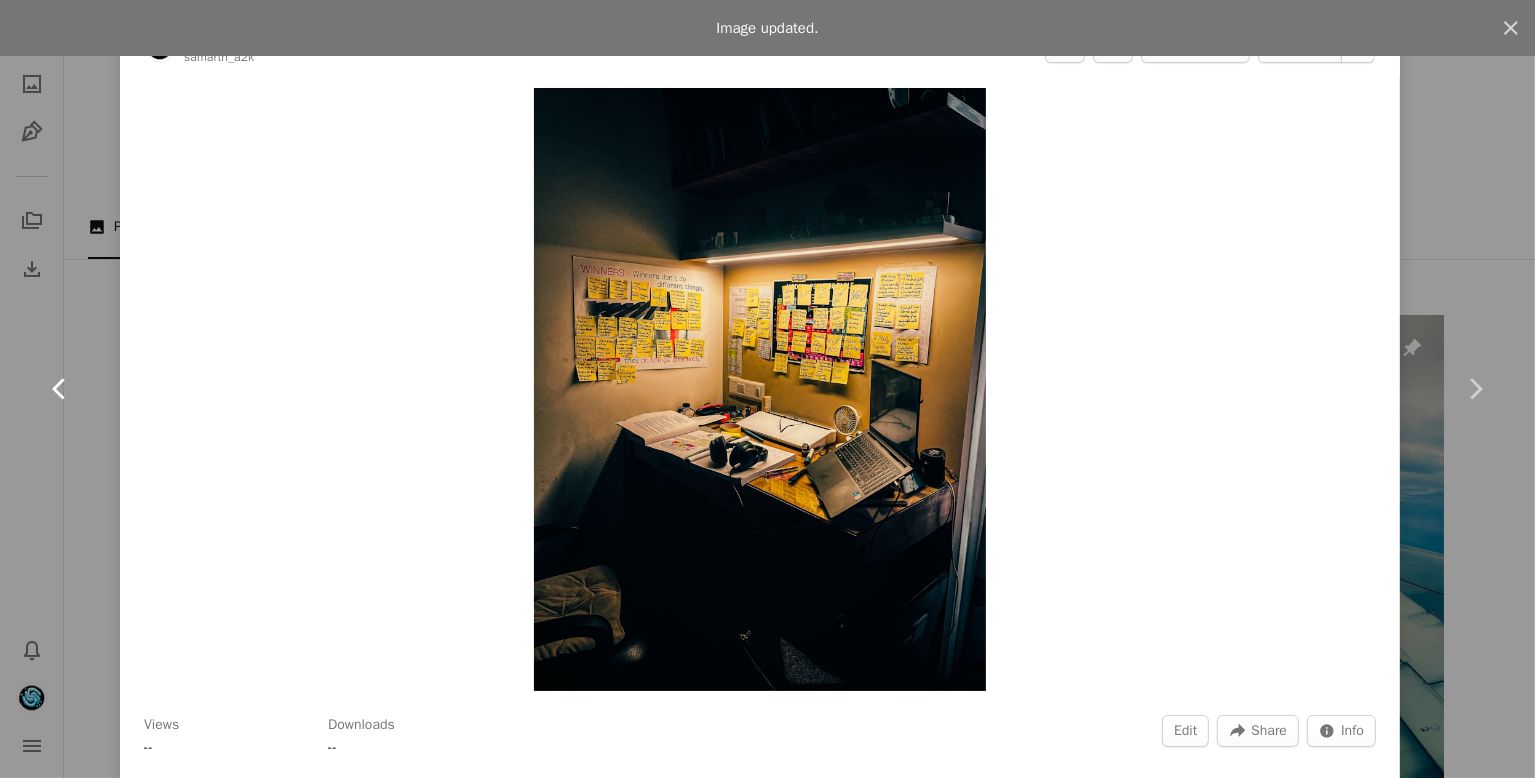 click on "Chevron left" 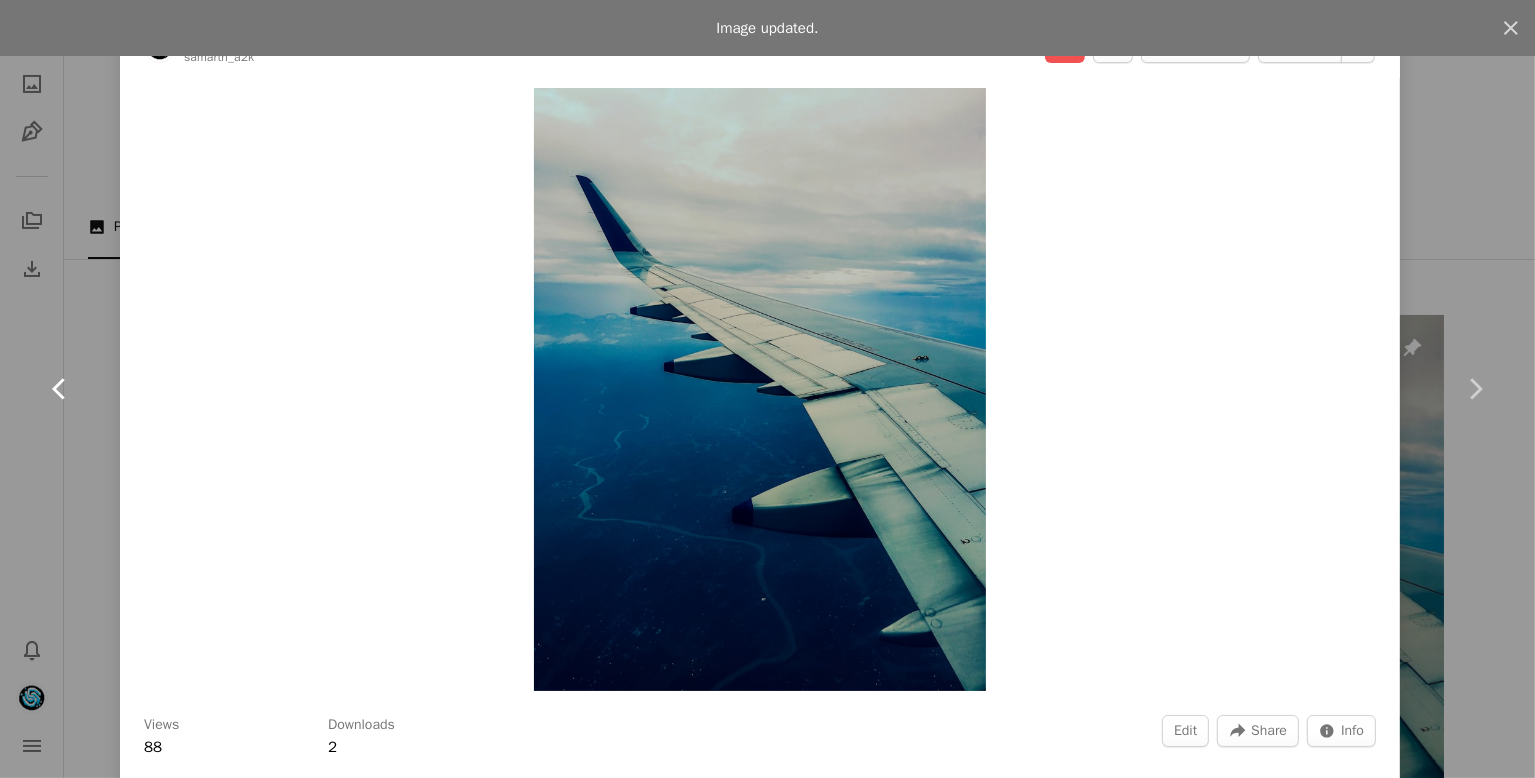 click on "Chevron left" 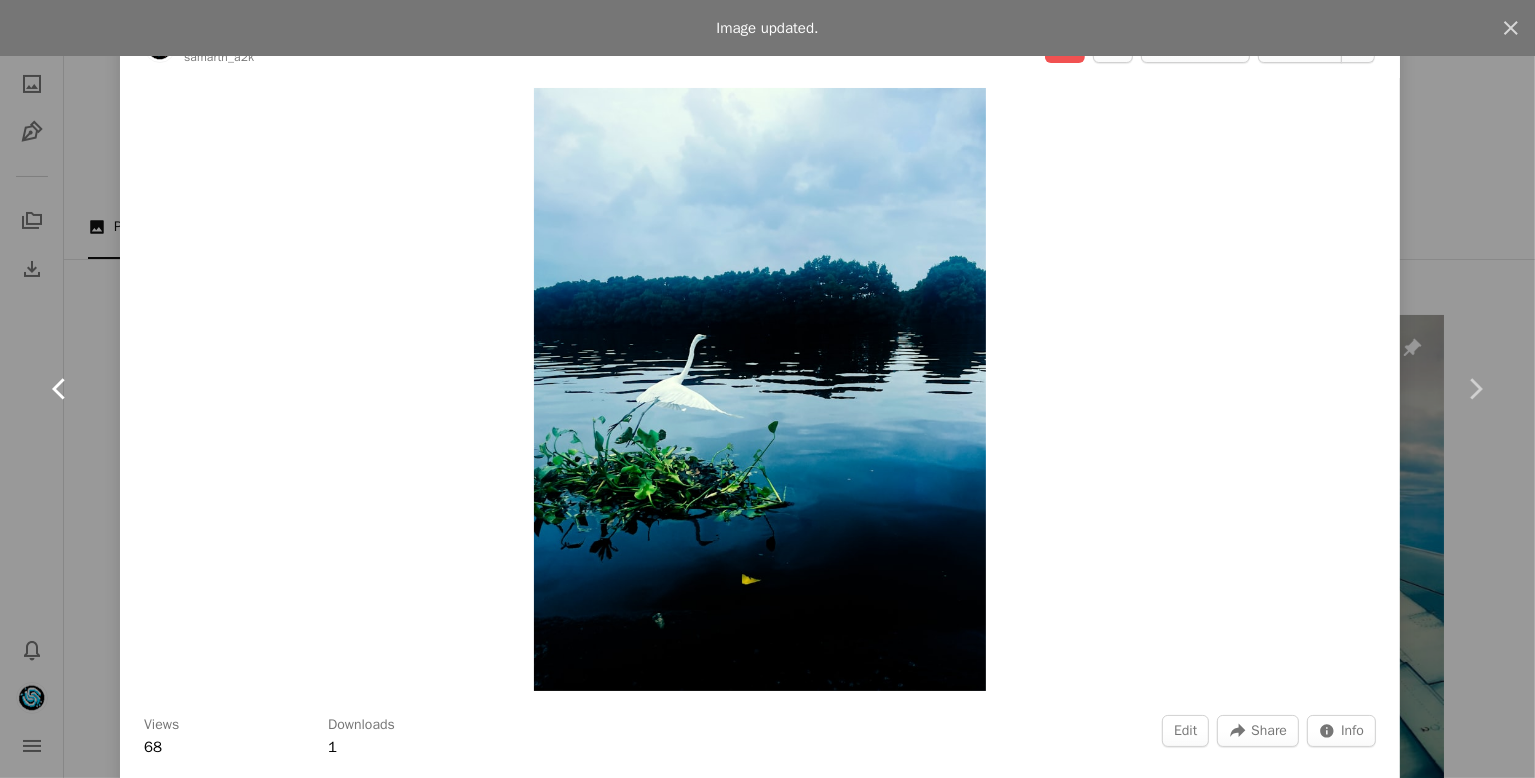 click on "Chevron left" 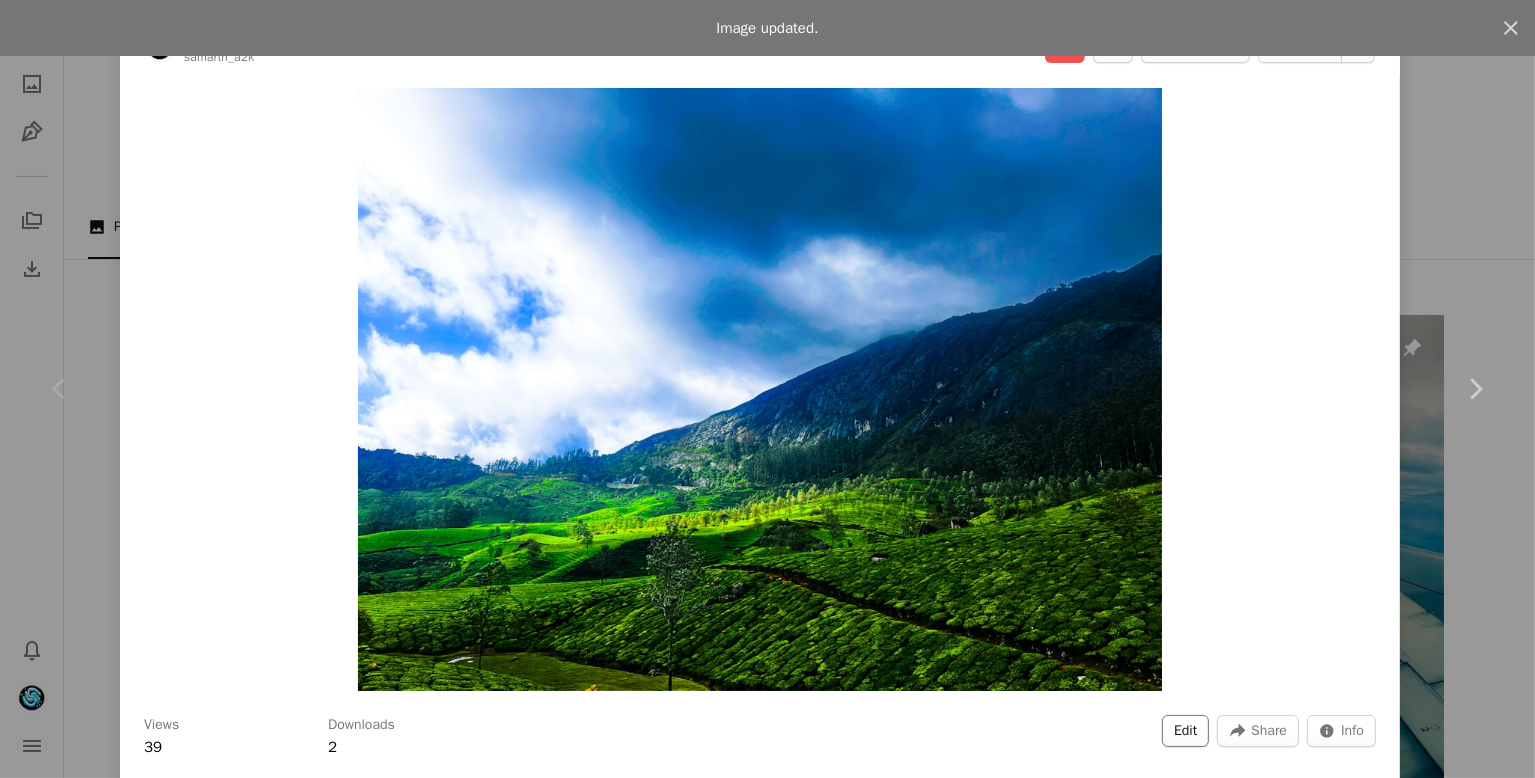 click on "Edit" at bounding box center (1185, 731) 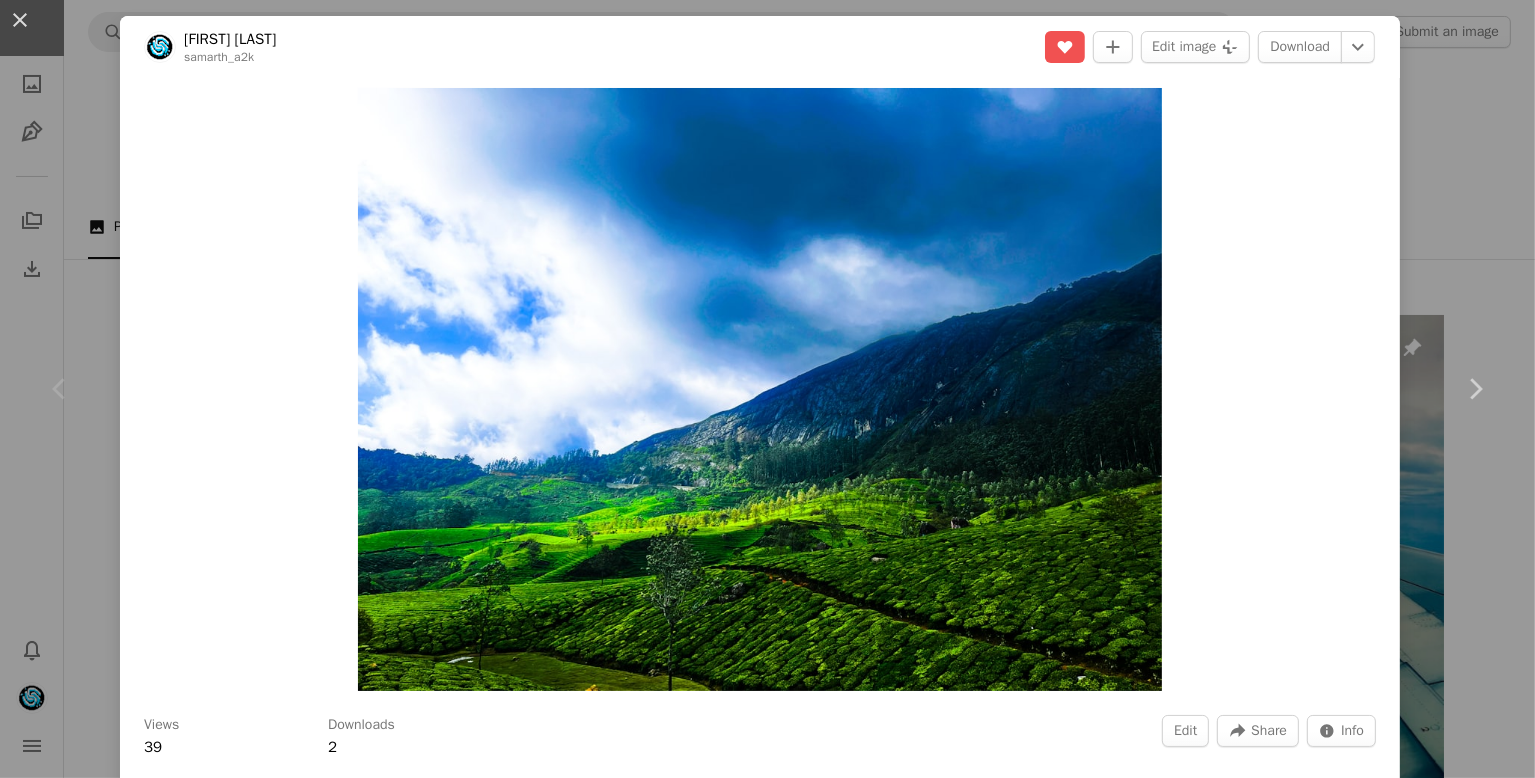 click on "Tags" at bounding box center [713, 4039] 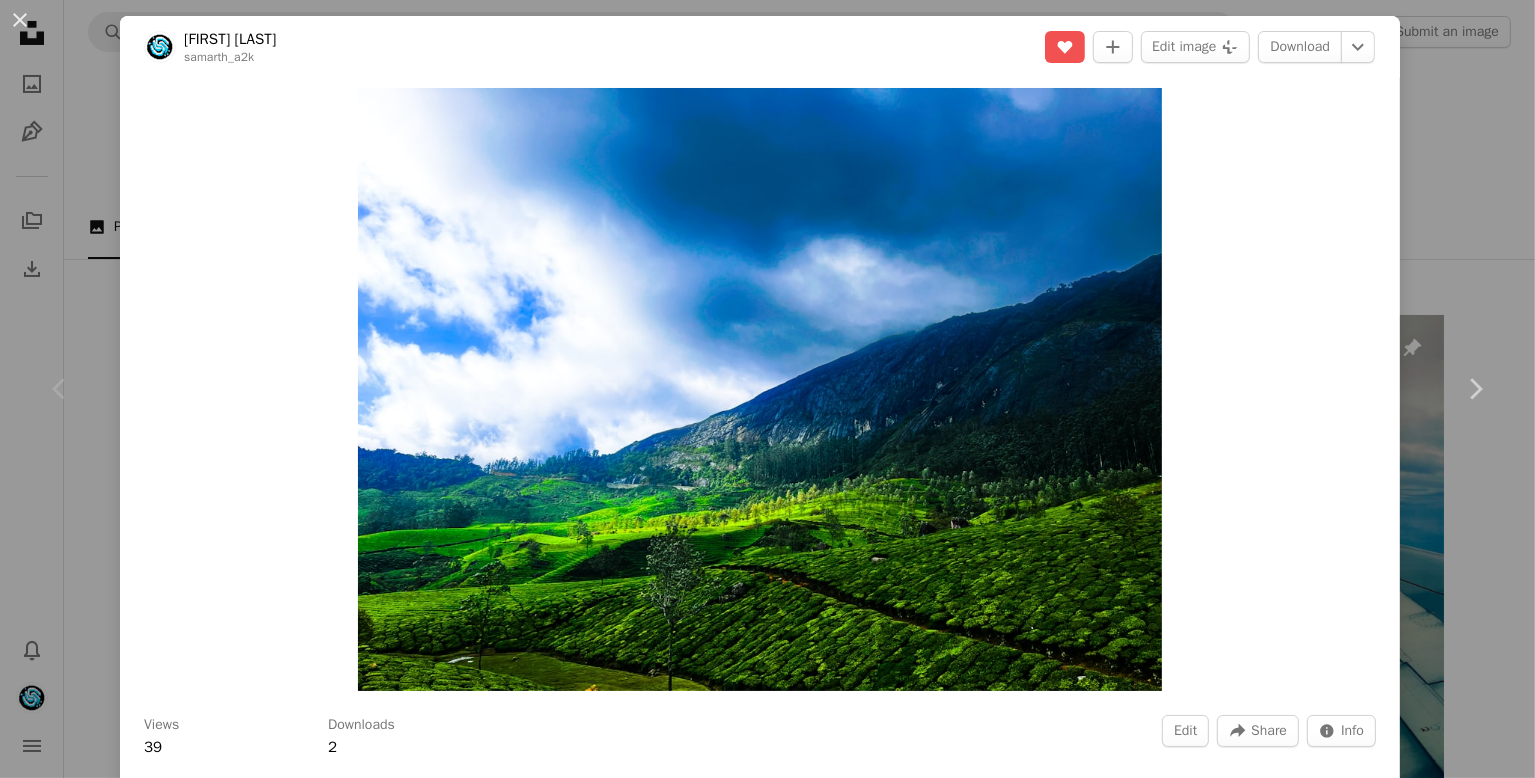 click on "Update info" at bounding box center [1066, 4460] 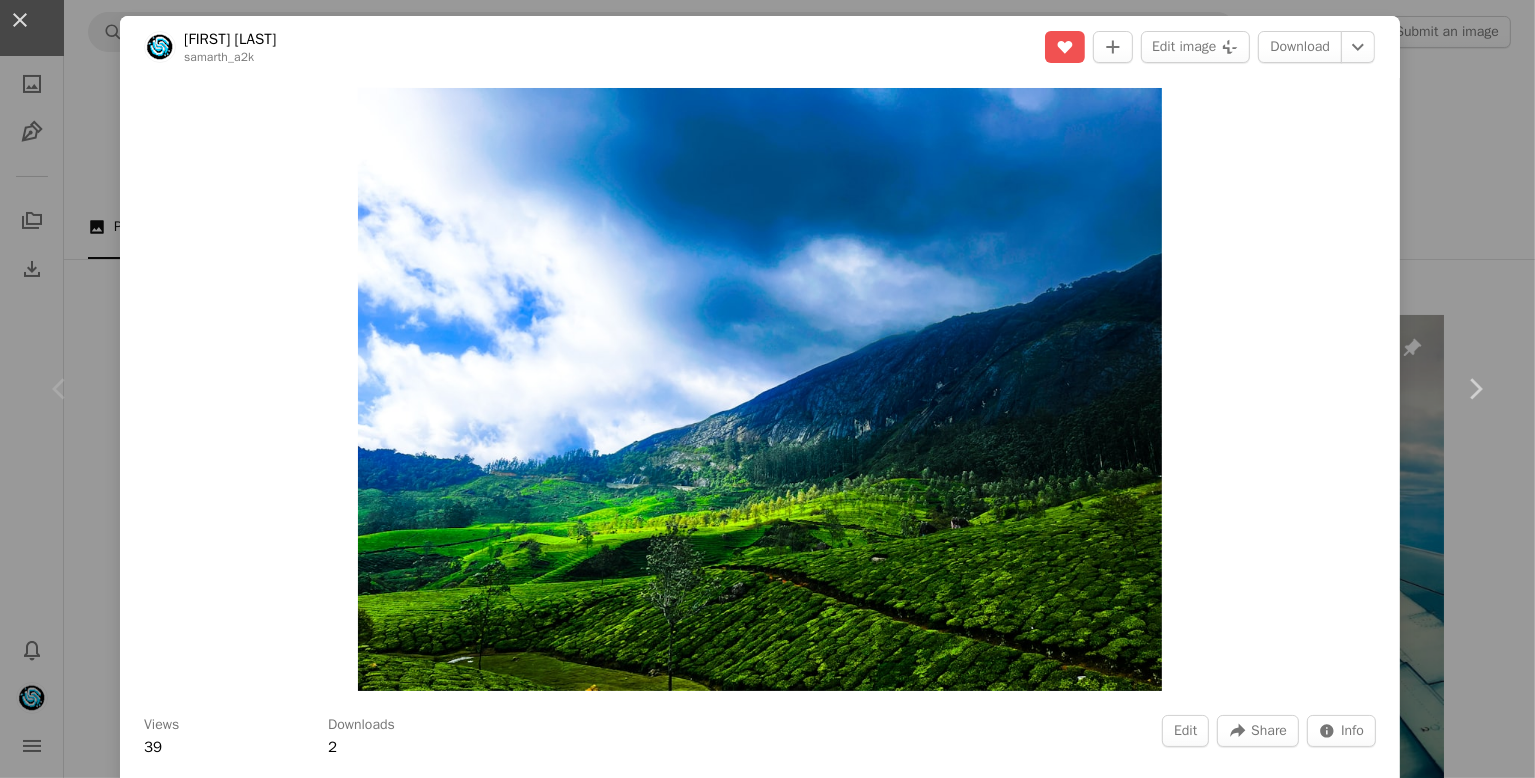 click on "An X shape Image updated. An X shape Details Tags Exif Settings Tags  (up to  20 ) clouds × farming × fog × hills × kerala × mountain × mountains × rice × sky × tea × wallpaper × wallpaper 4k × laptop wallpaper × 13/20 Copy content Cancel Update info" at bounding box center [767, 4274] 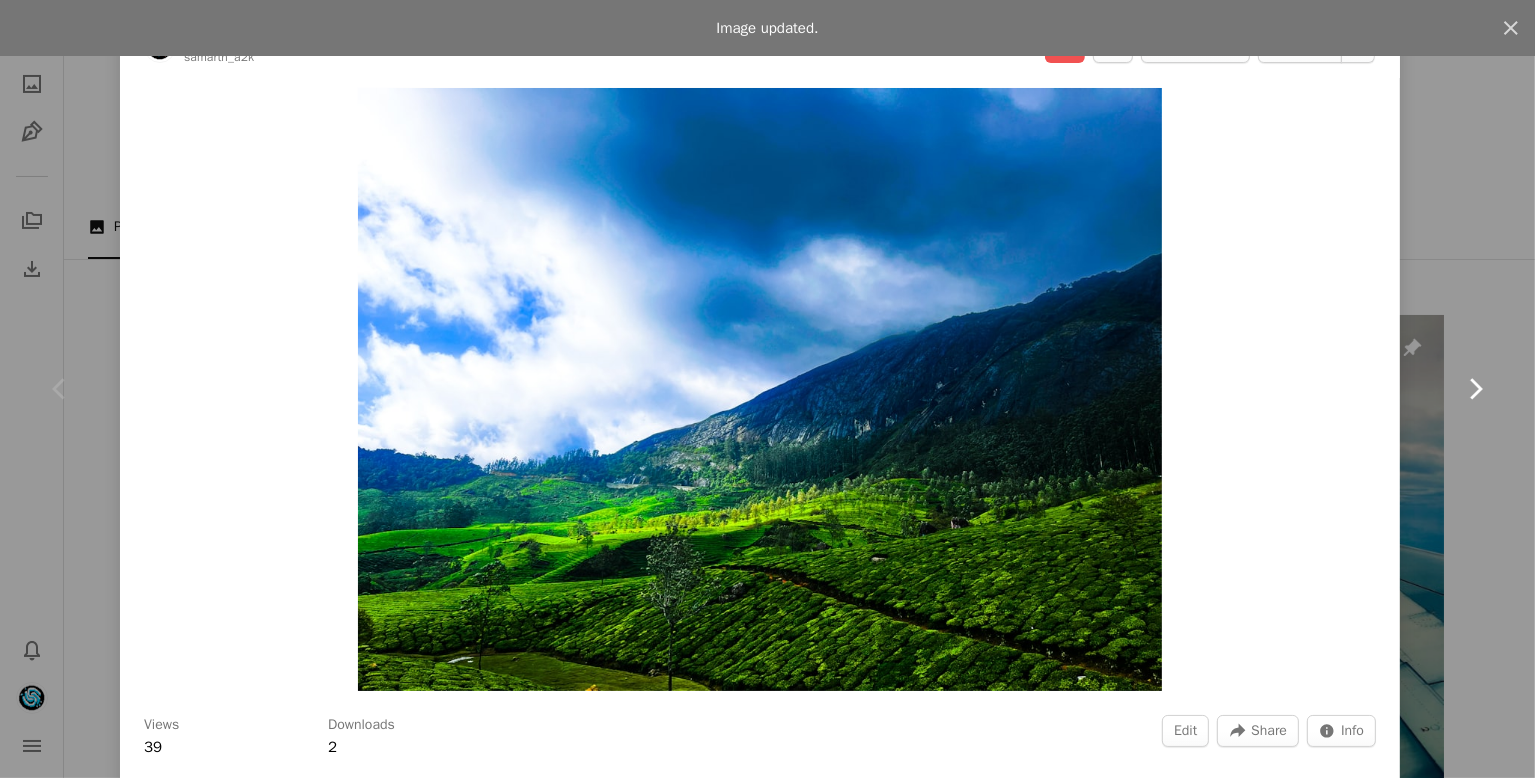 click on "Chevron right" 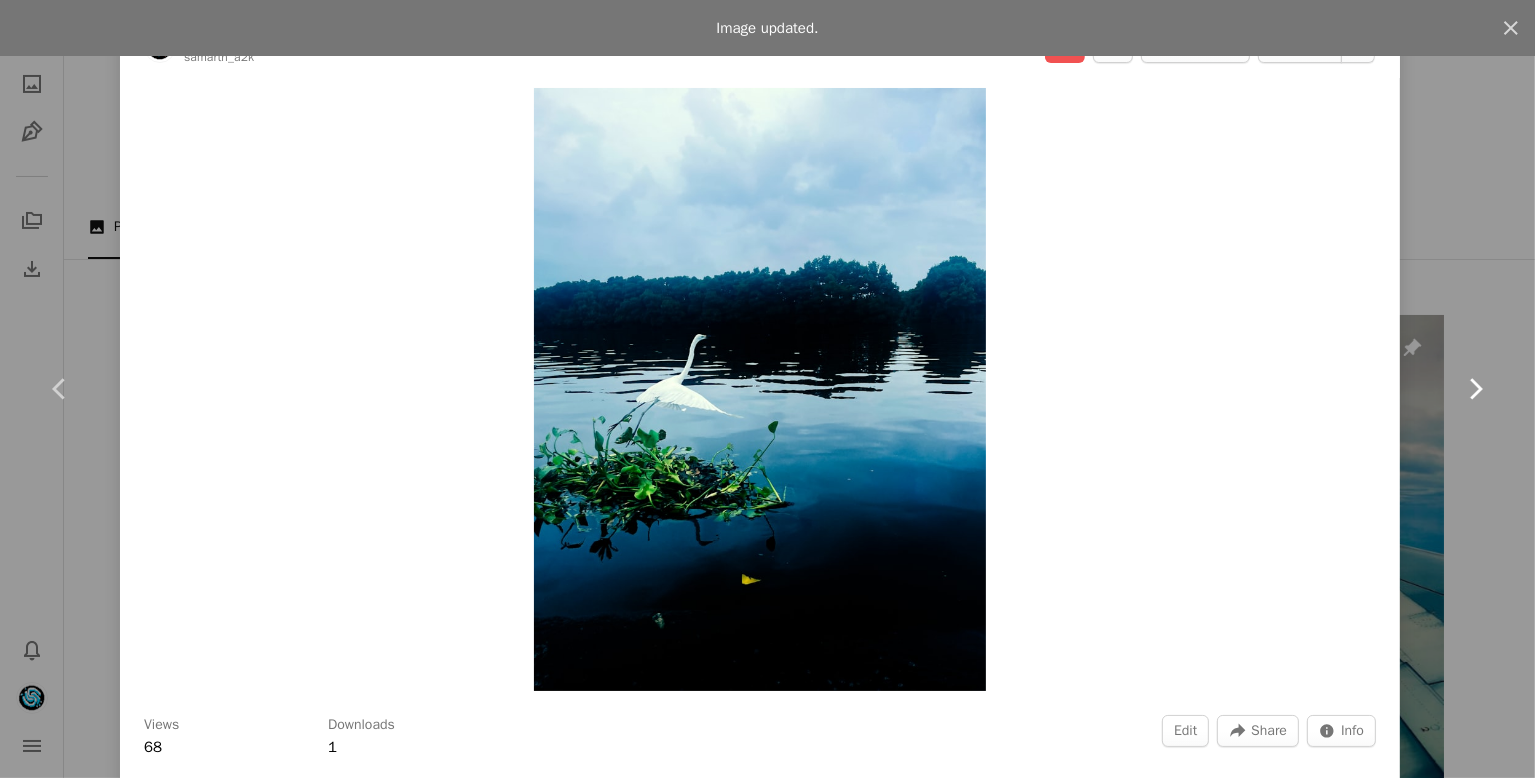 click on "Chevron right" 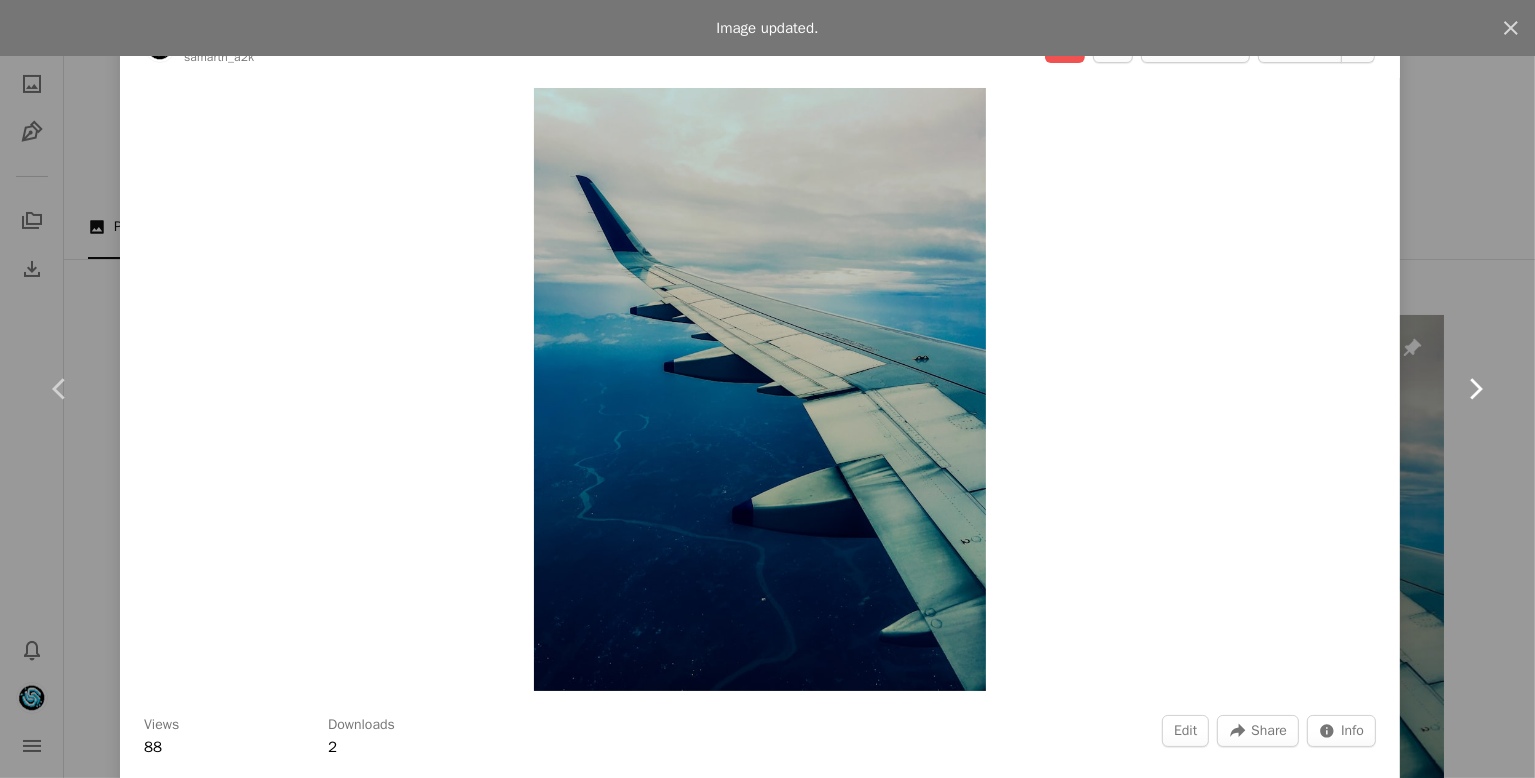 click on "Chevron right" 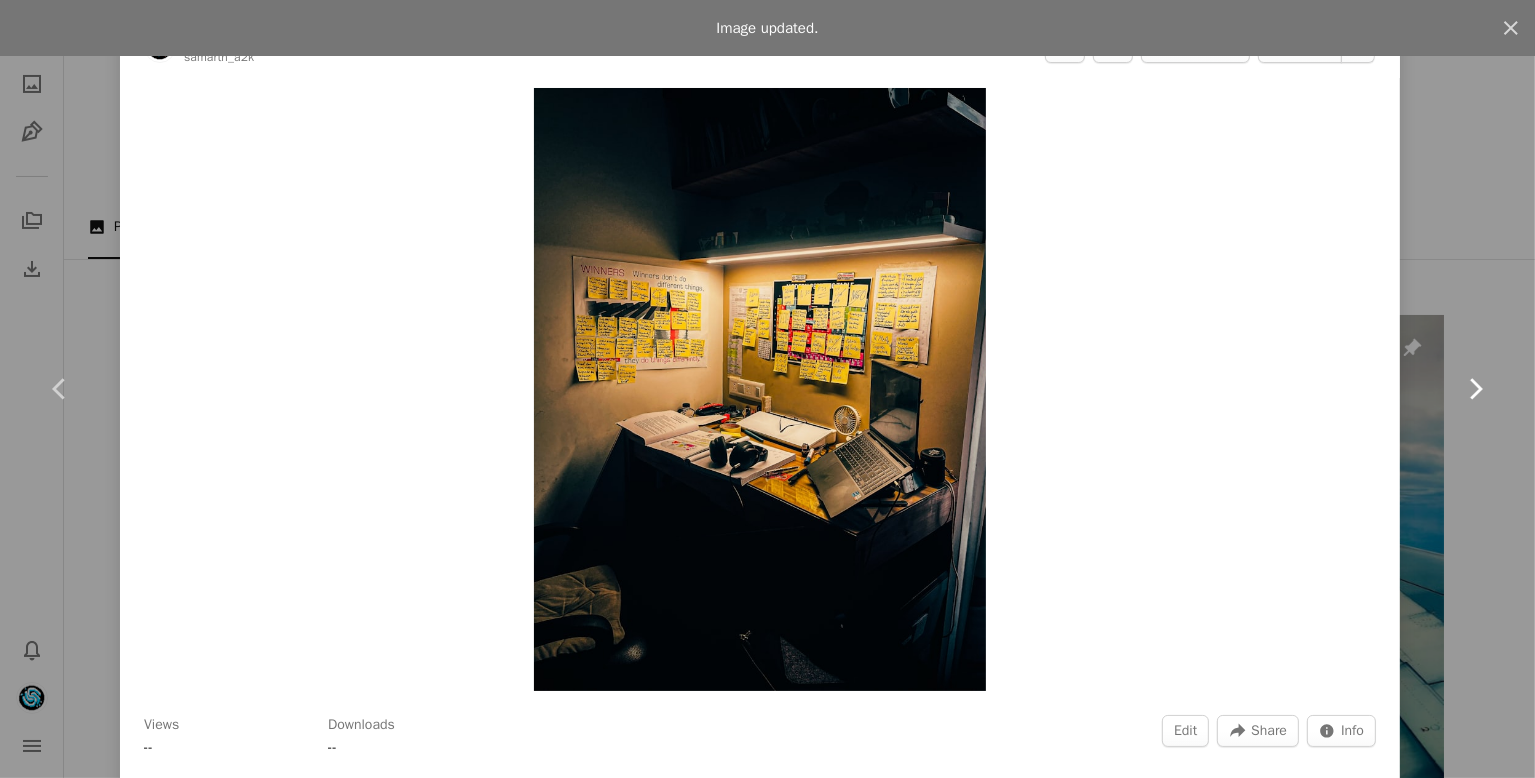 click on "Chevron right" 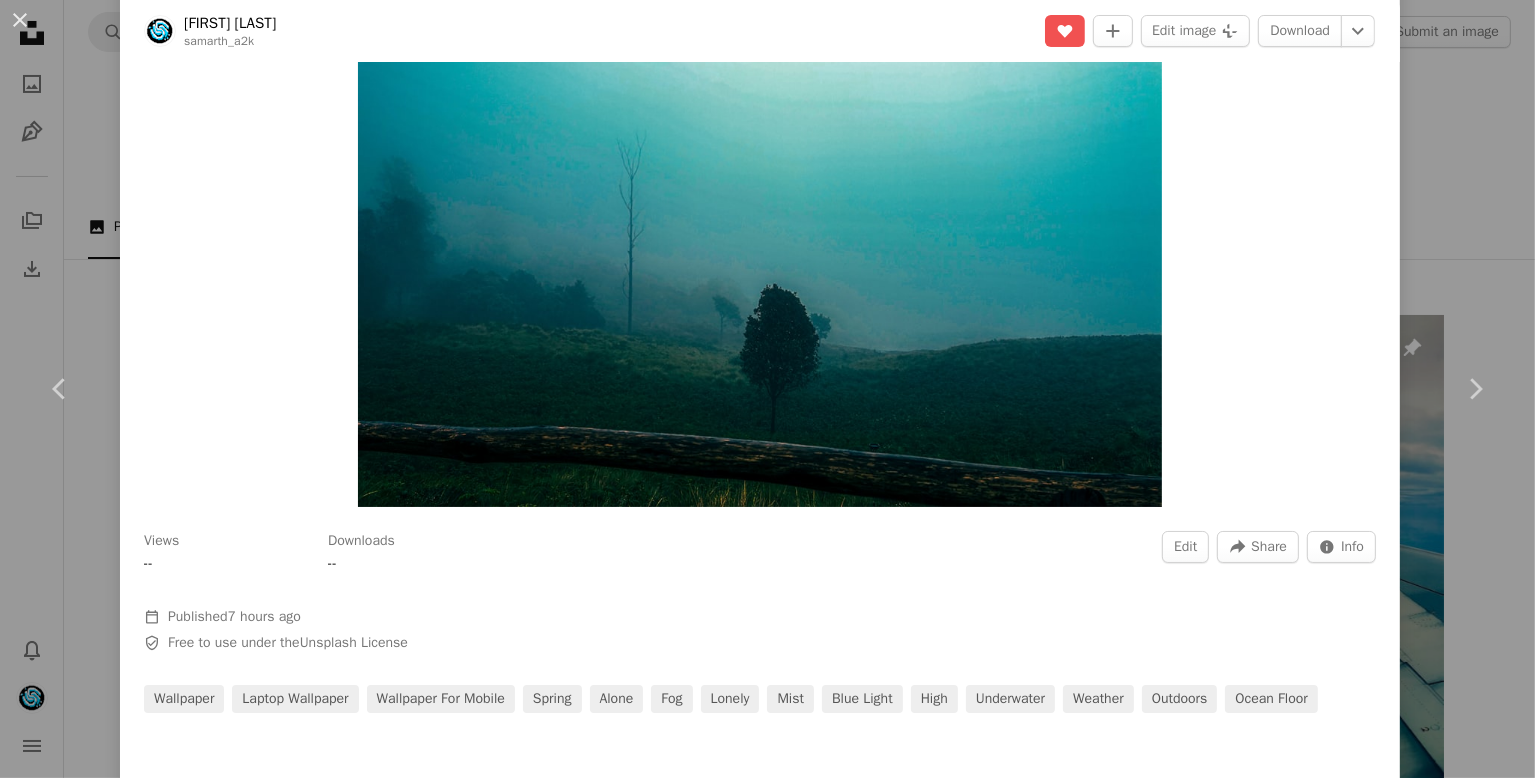 scroll, scrollTop: 183, scrollLeft: 0, axis: vertical 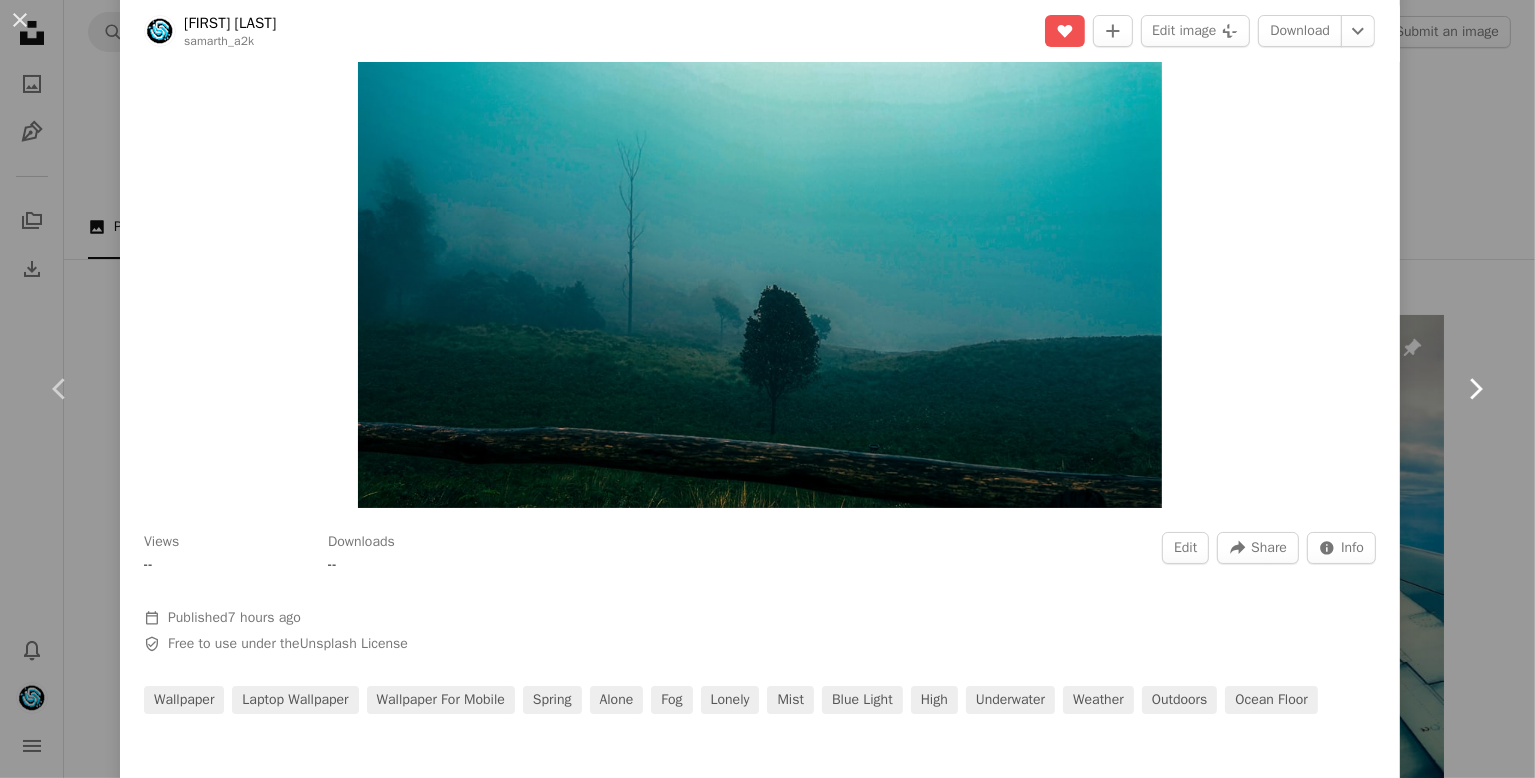 click on "Chevron right" 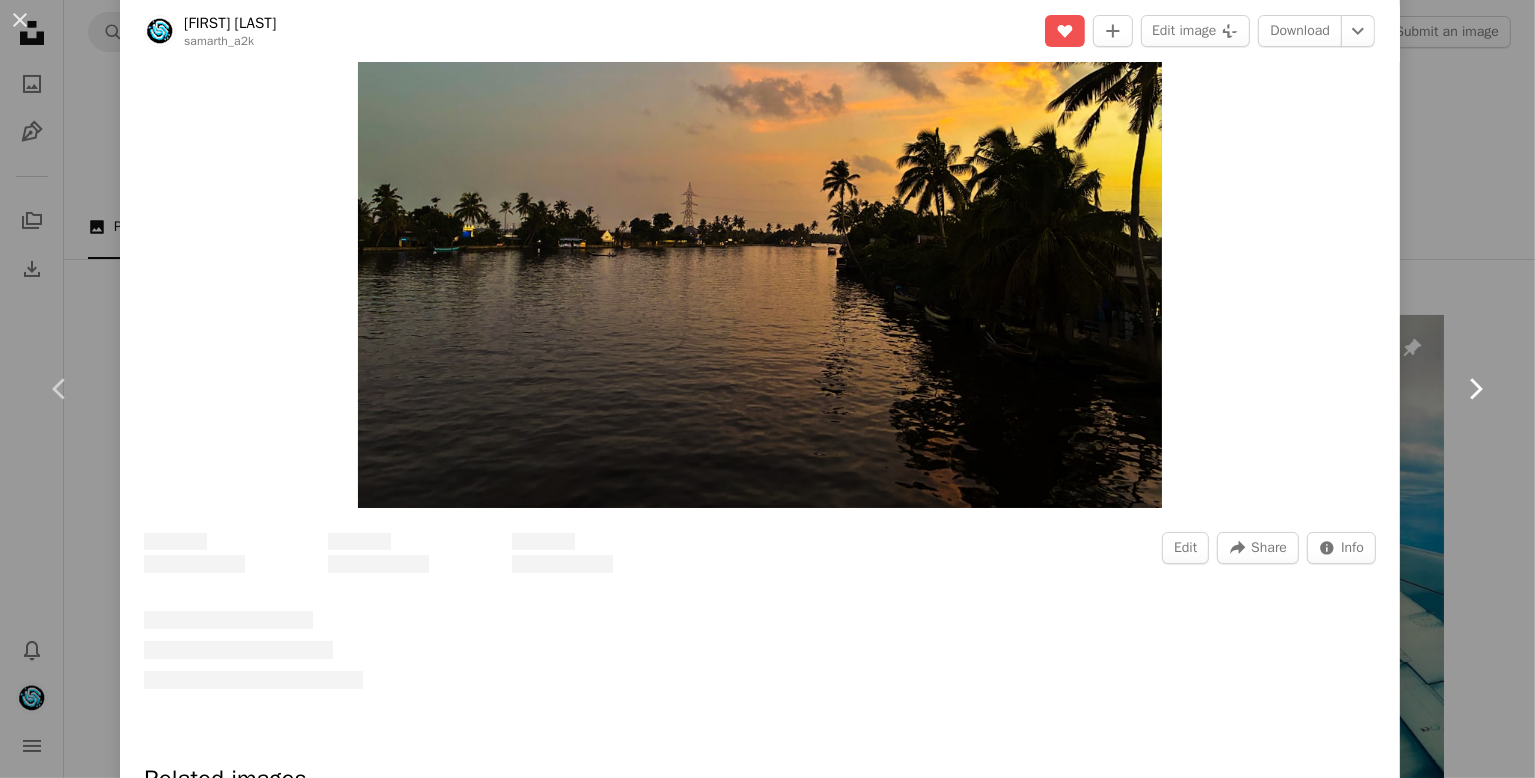scroll, scrollTop: 0, scrollLeft: 0, axis: both 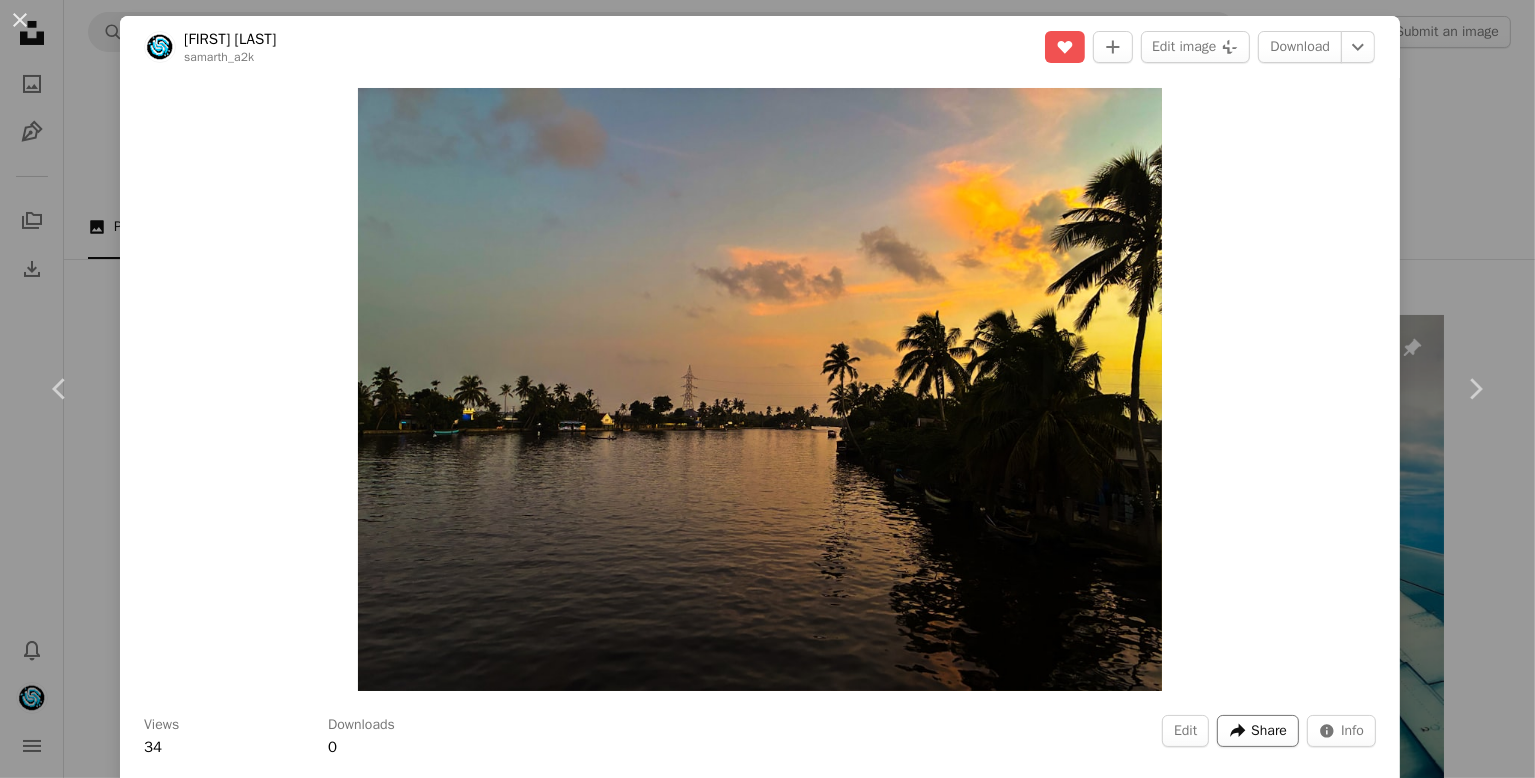 drag, startPoint x: 1232, startPoint y: 461, endPoint x: 1219, endPoint y: 731, distance: 270.31277 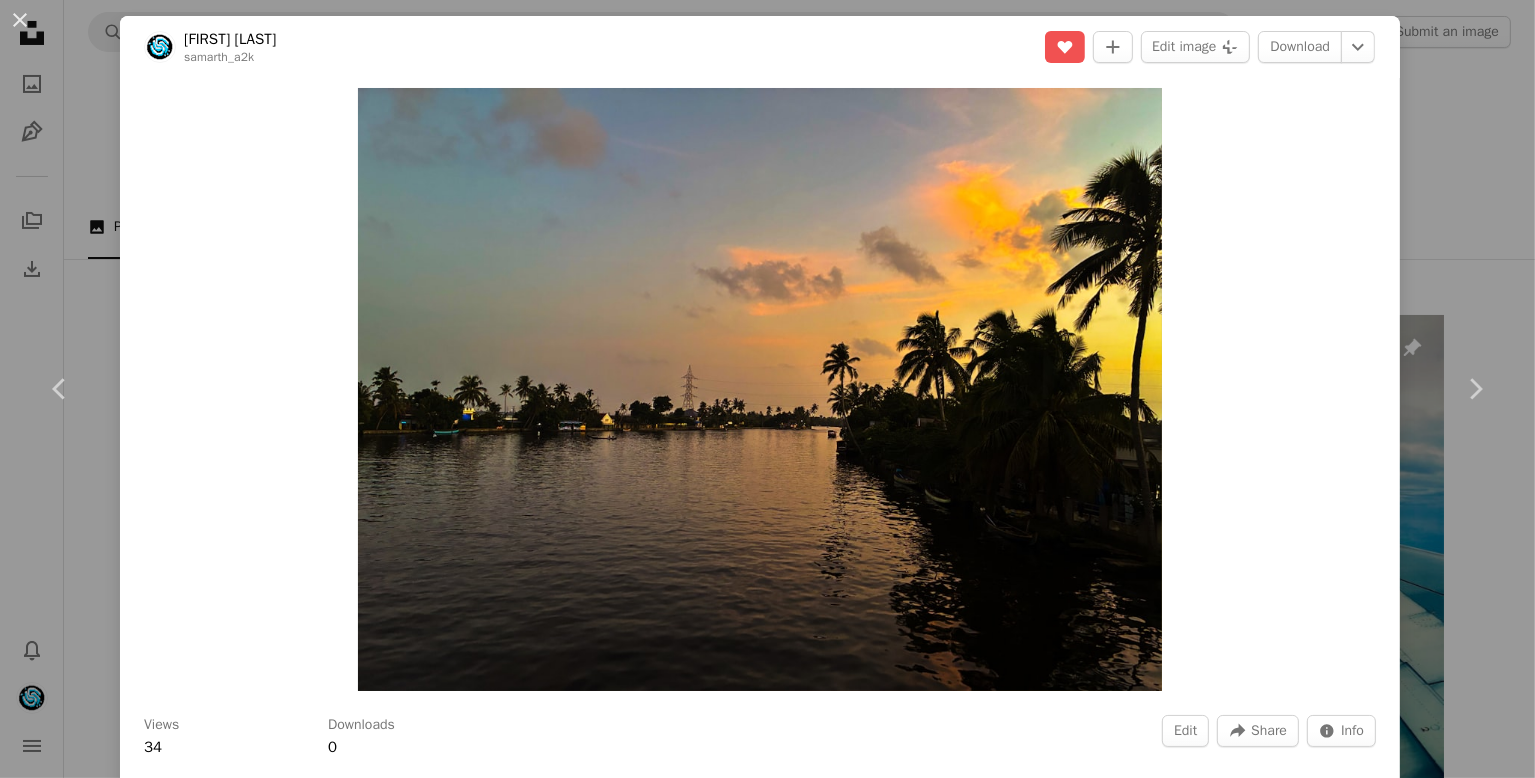 click on "Zoom in" at bounding box center (760, 389) 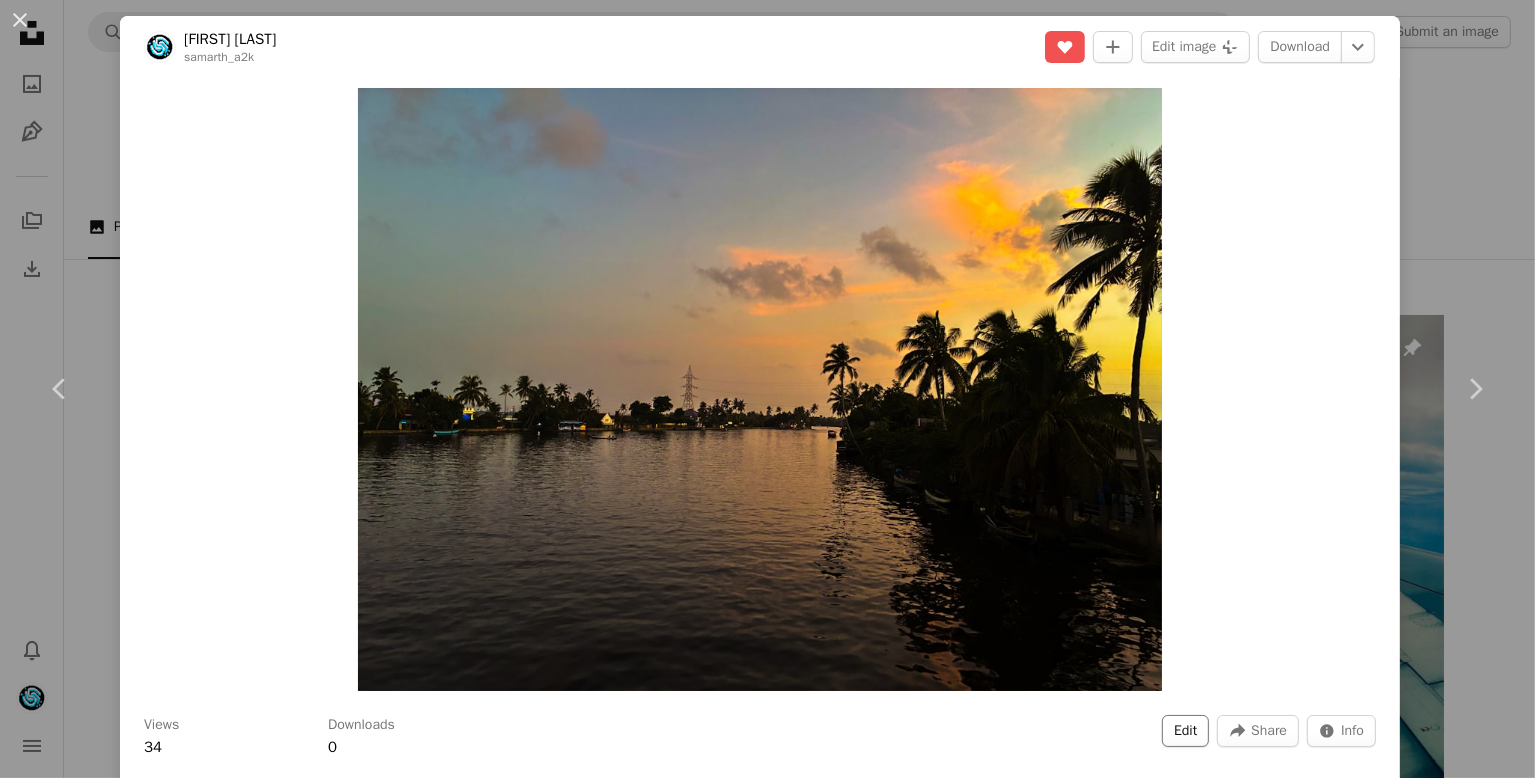 click on "Edit" at bounding box center (1185, 731) 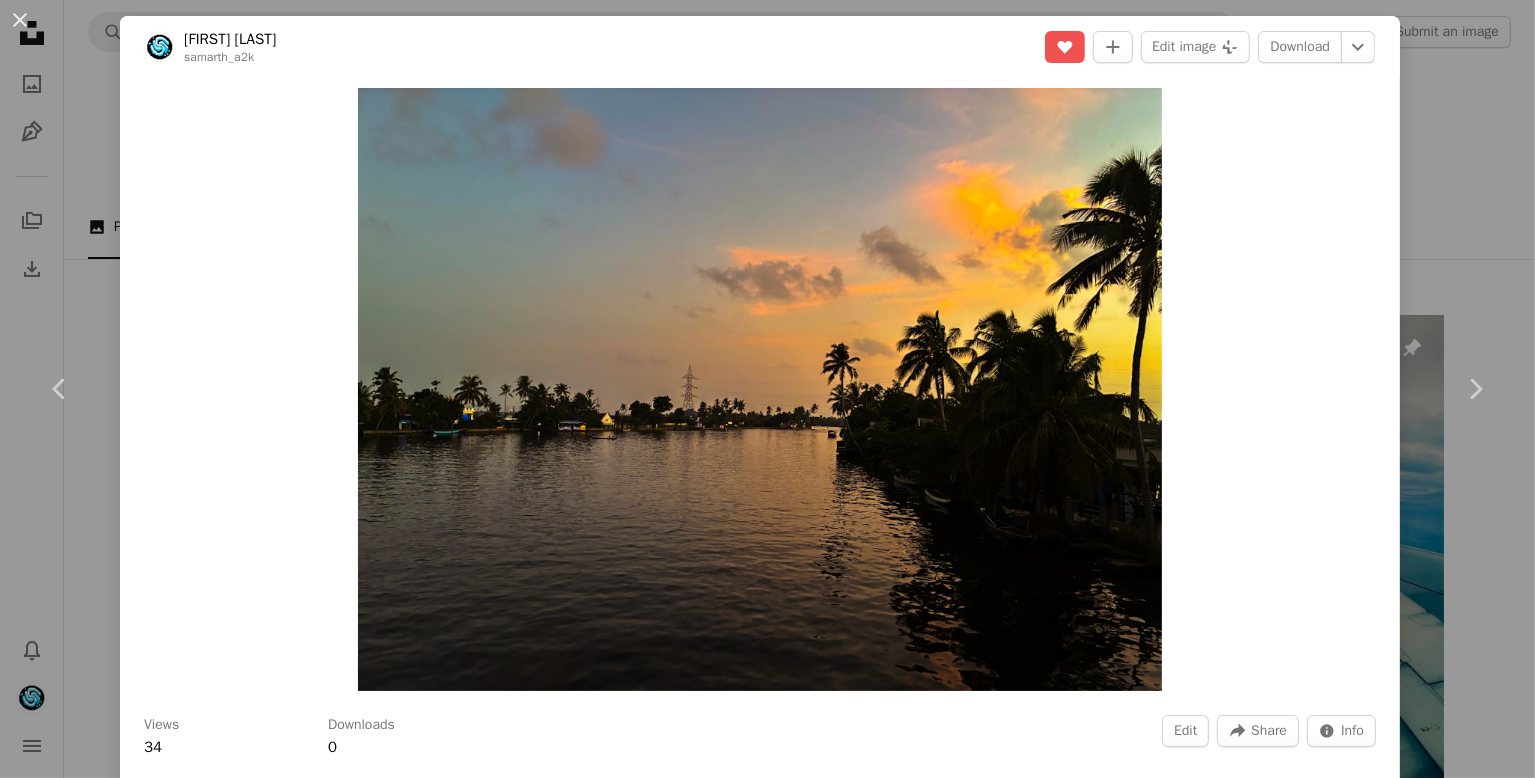 click on "Tags" at bounding box center (713, 4039) 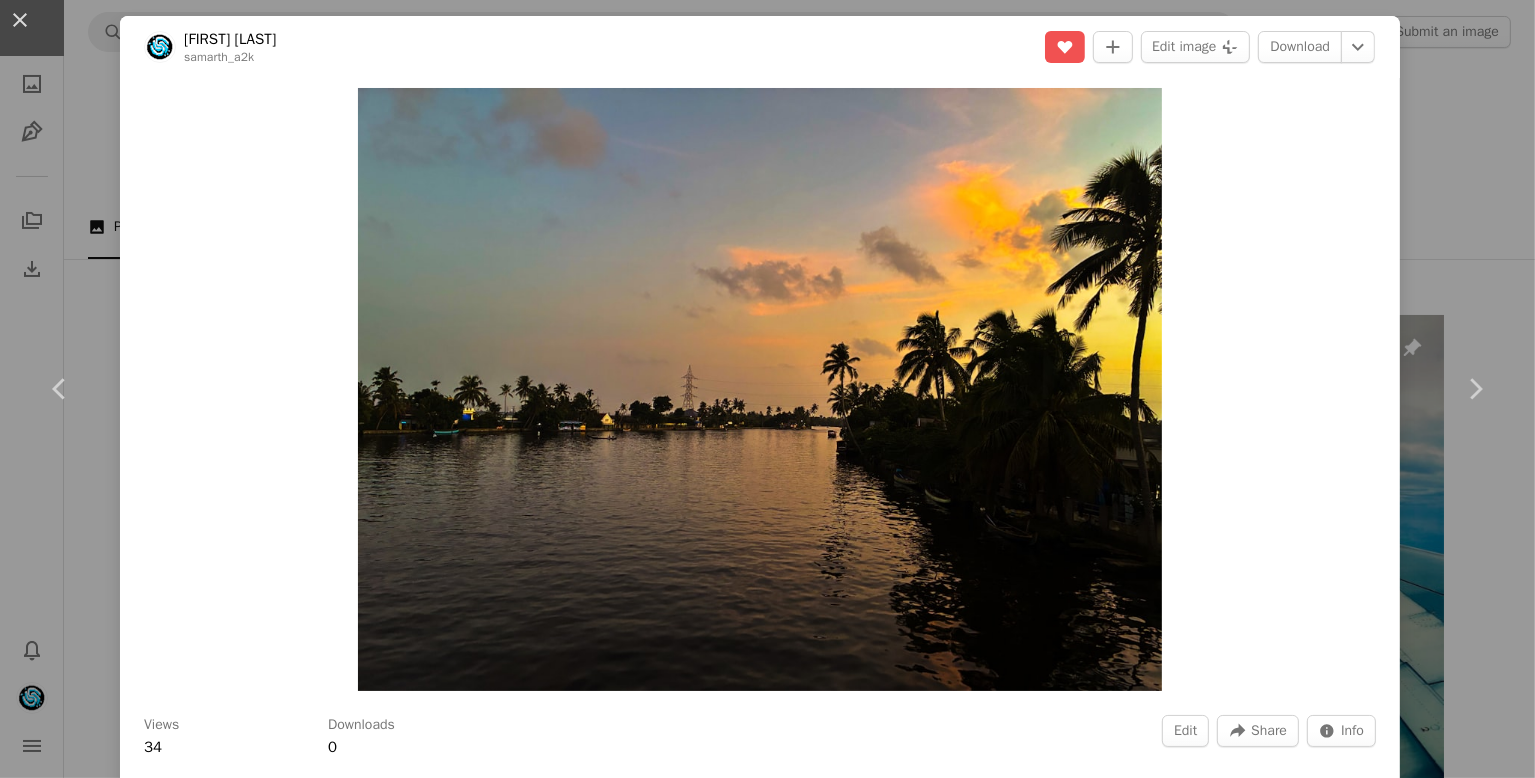 click on "An X shape Image updated. An X shape Details Tags Exif Settings Tags  (up to  20 ) beach × island × nature × ocean × rocks × sea × sky × sunset × trees × water × wallpaper × laptop wallpaper × wallpaper 4k × 13/20 Copy content Cancel Update info" at bounding box center [767, 4274] 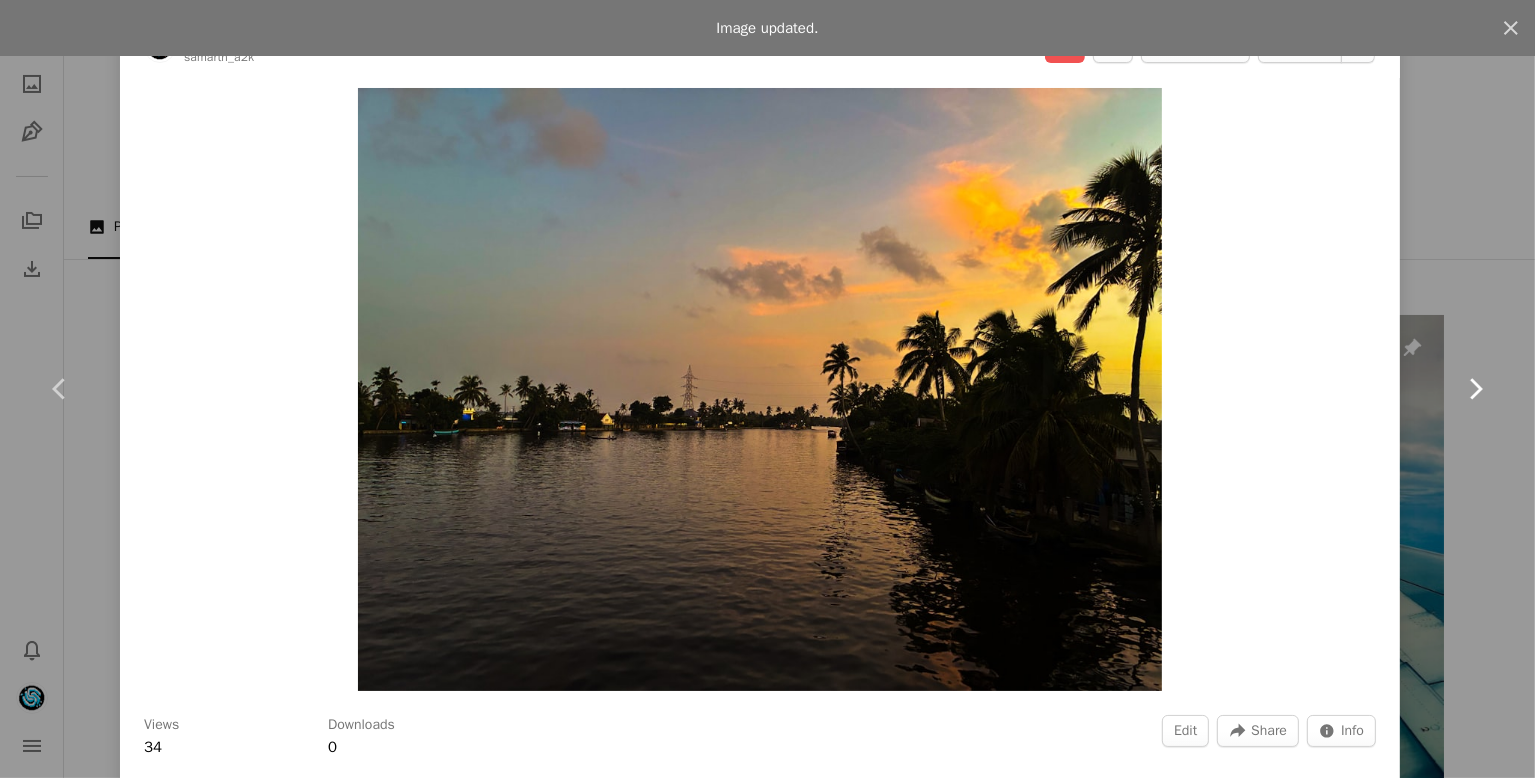 click on "Chevron right" 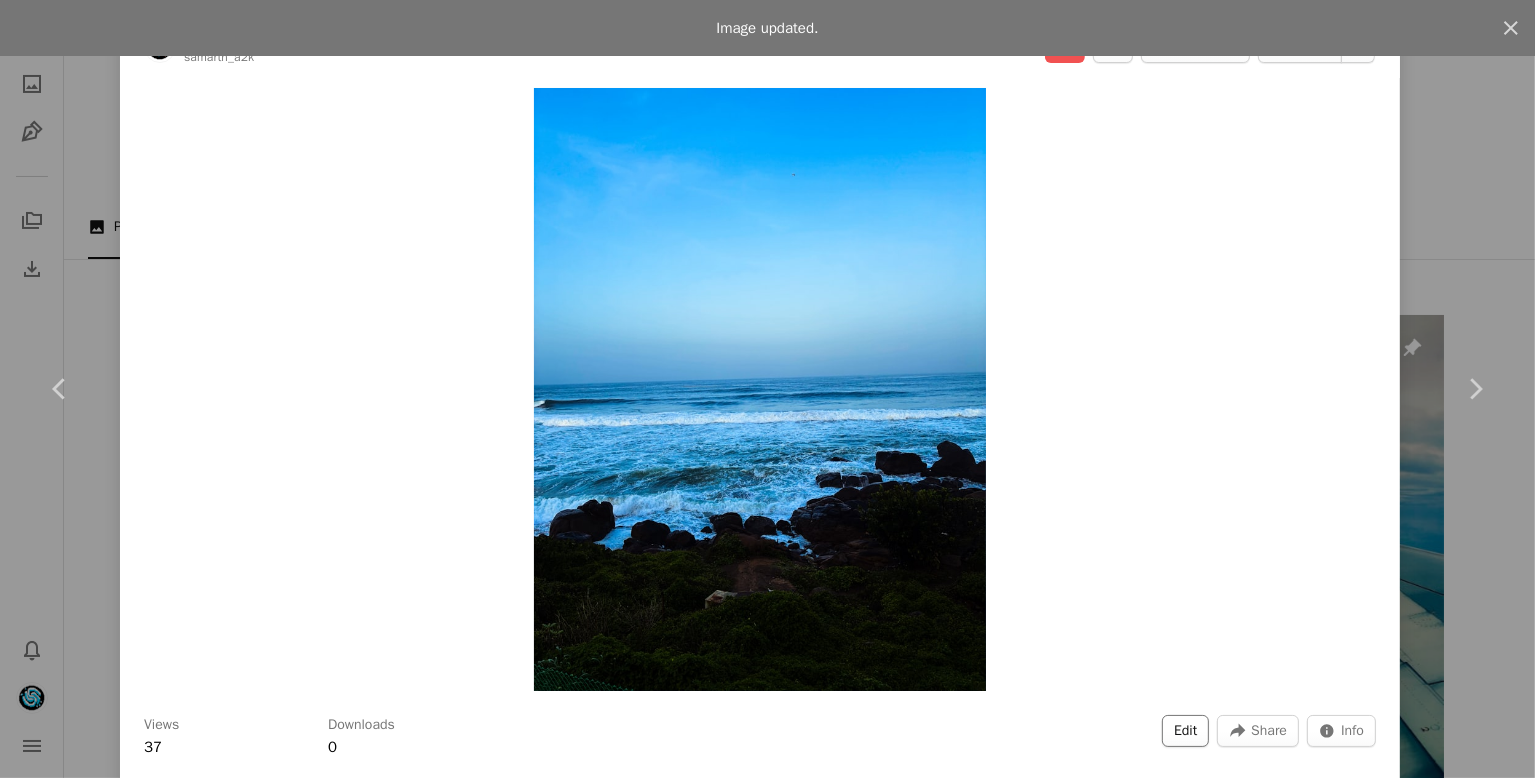 click on "Edit" at bounding box center (1185, 731) 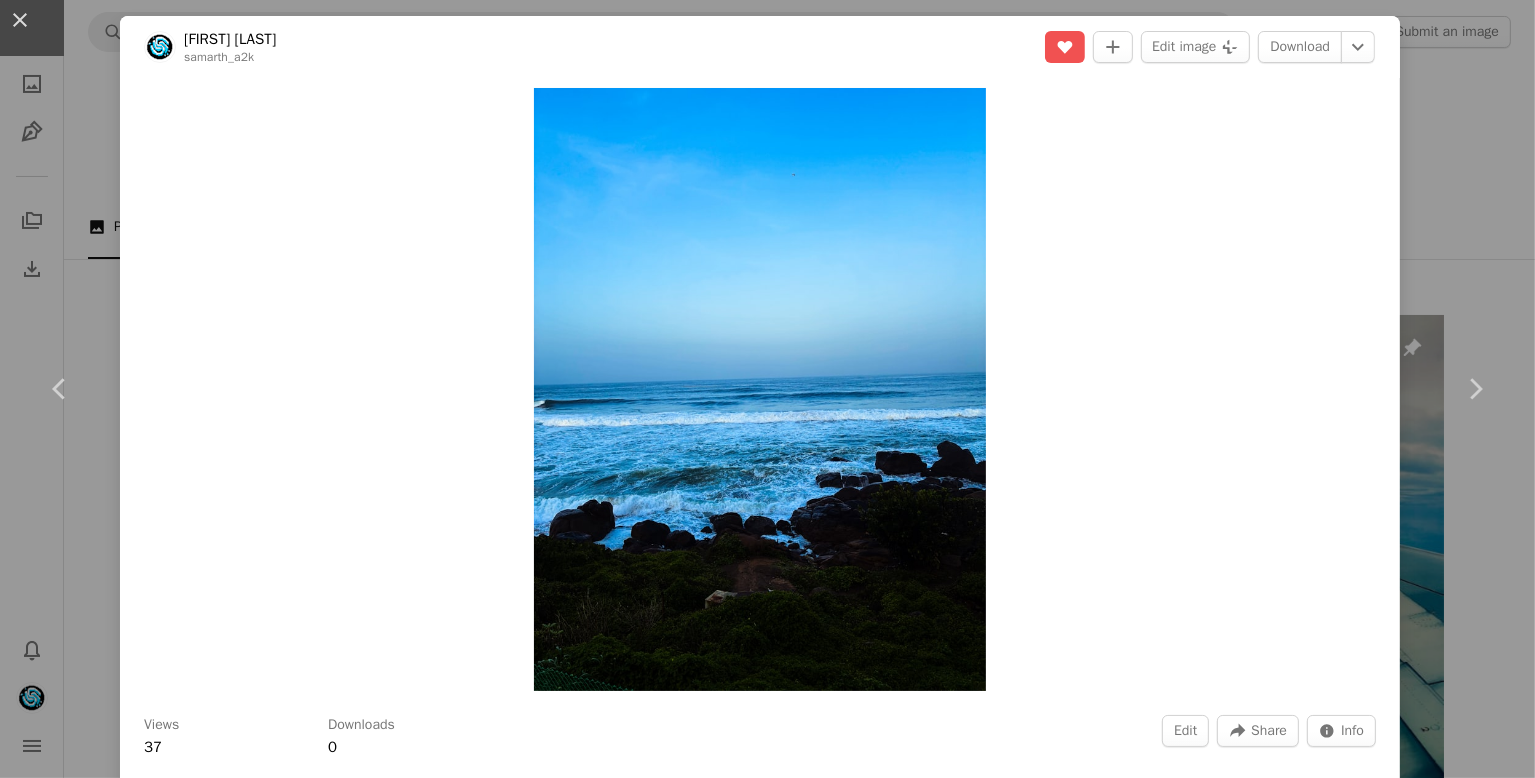 click on "Tags" at bounding box center [713, 4039] 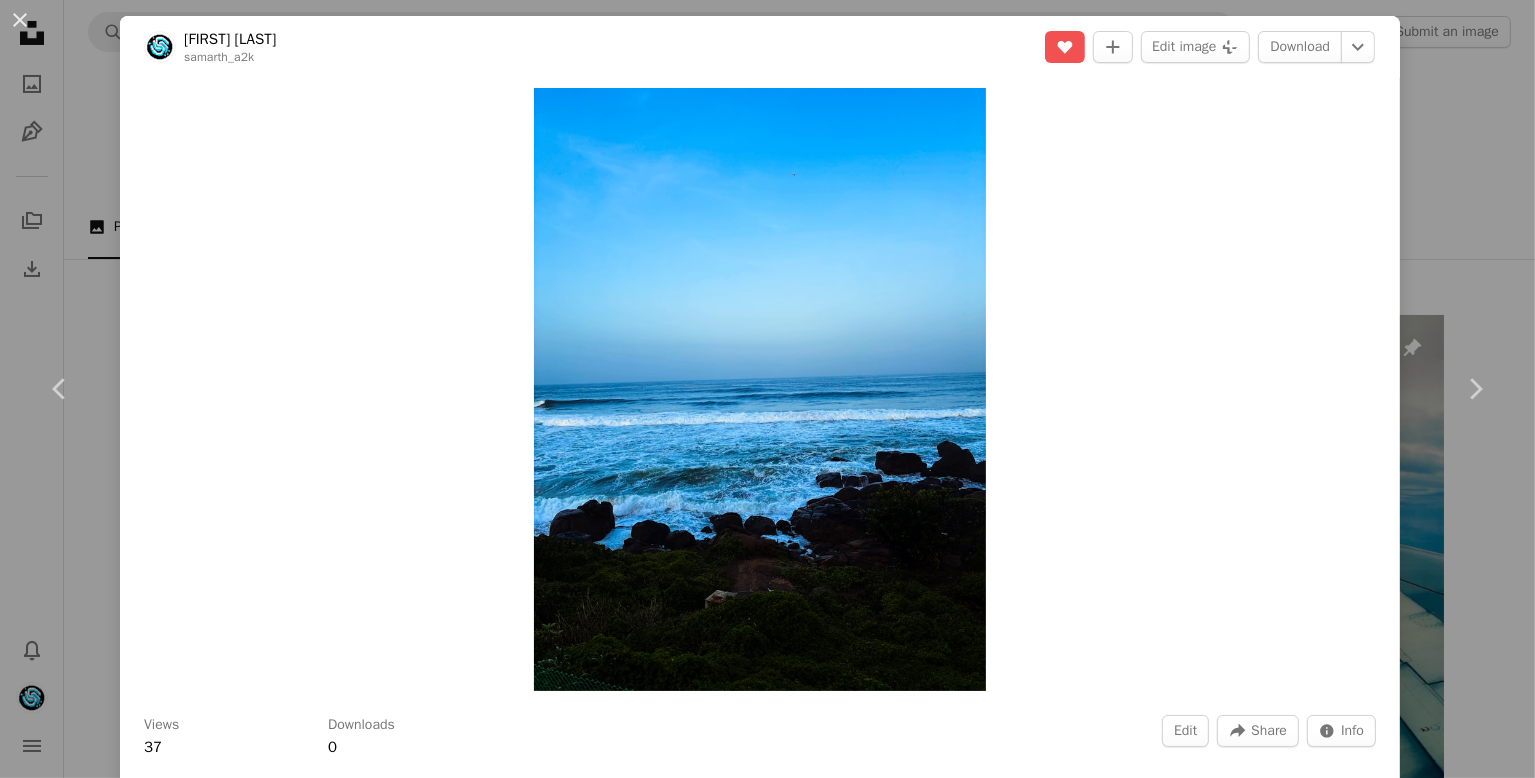 type 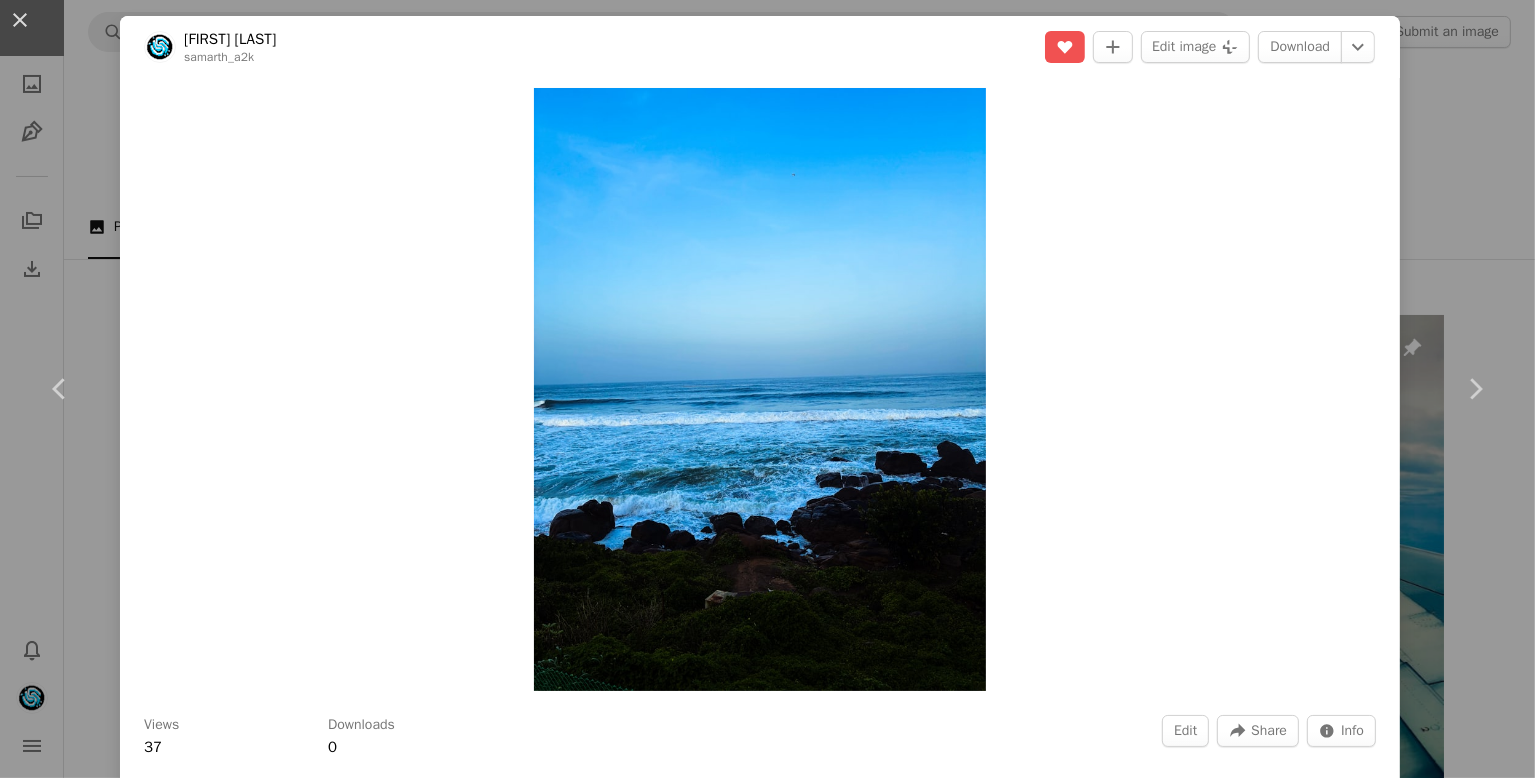 click on "An X shape Image updated. An X shape Details Tags Exif Settings Tags  (up to  20 ) beach × nature × ocean × rocks × sea × sky × sunrise × water × wallpaper × laptop wallpaper × wallpaper 4k × 11/20 Copy content Cancel Update info" at bounding box center (767, 4274) 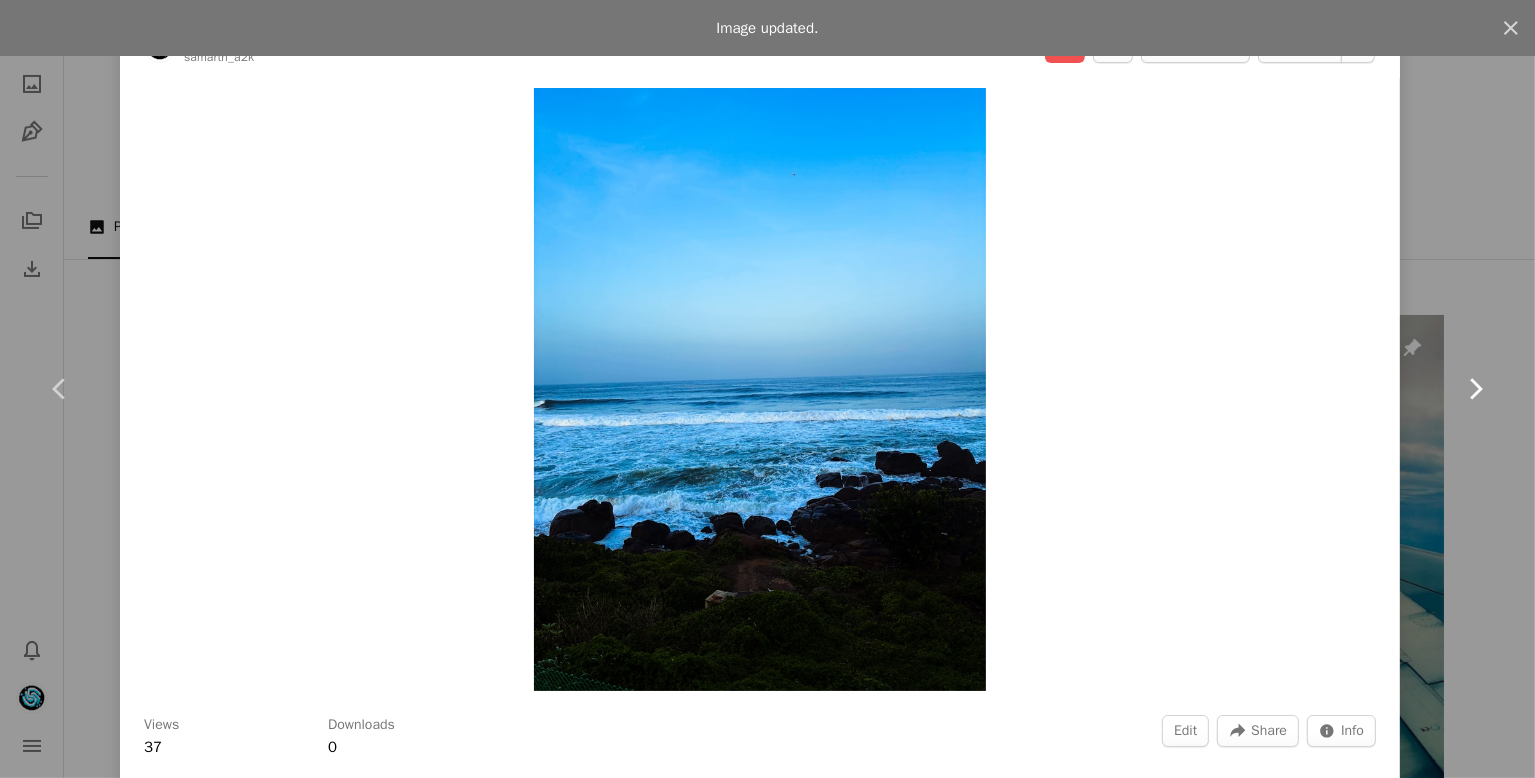 click on "Chevron right" at bounding box center (1475, 389) 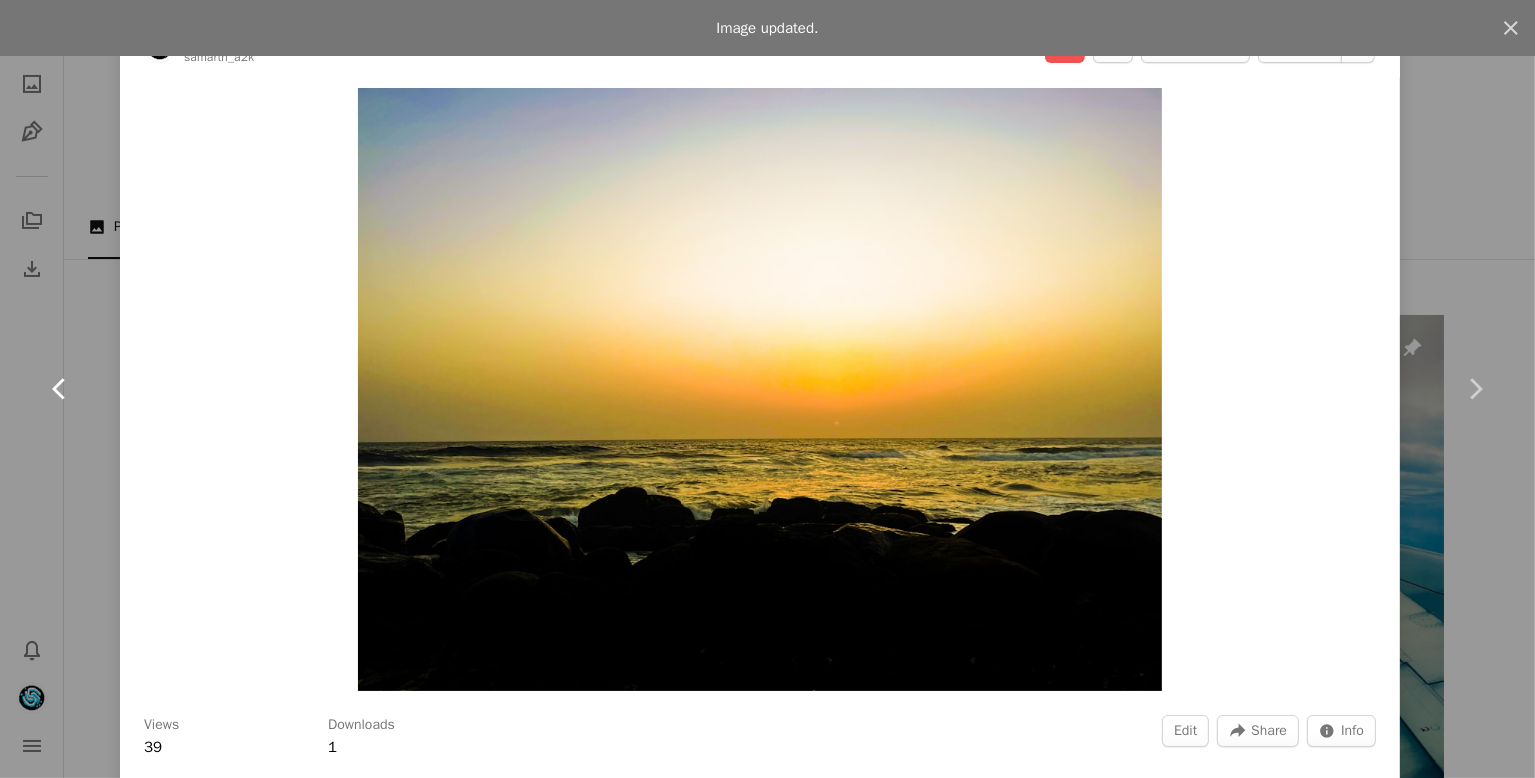 click on "Chevron left" 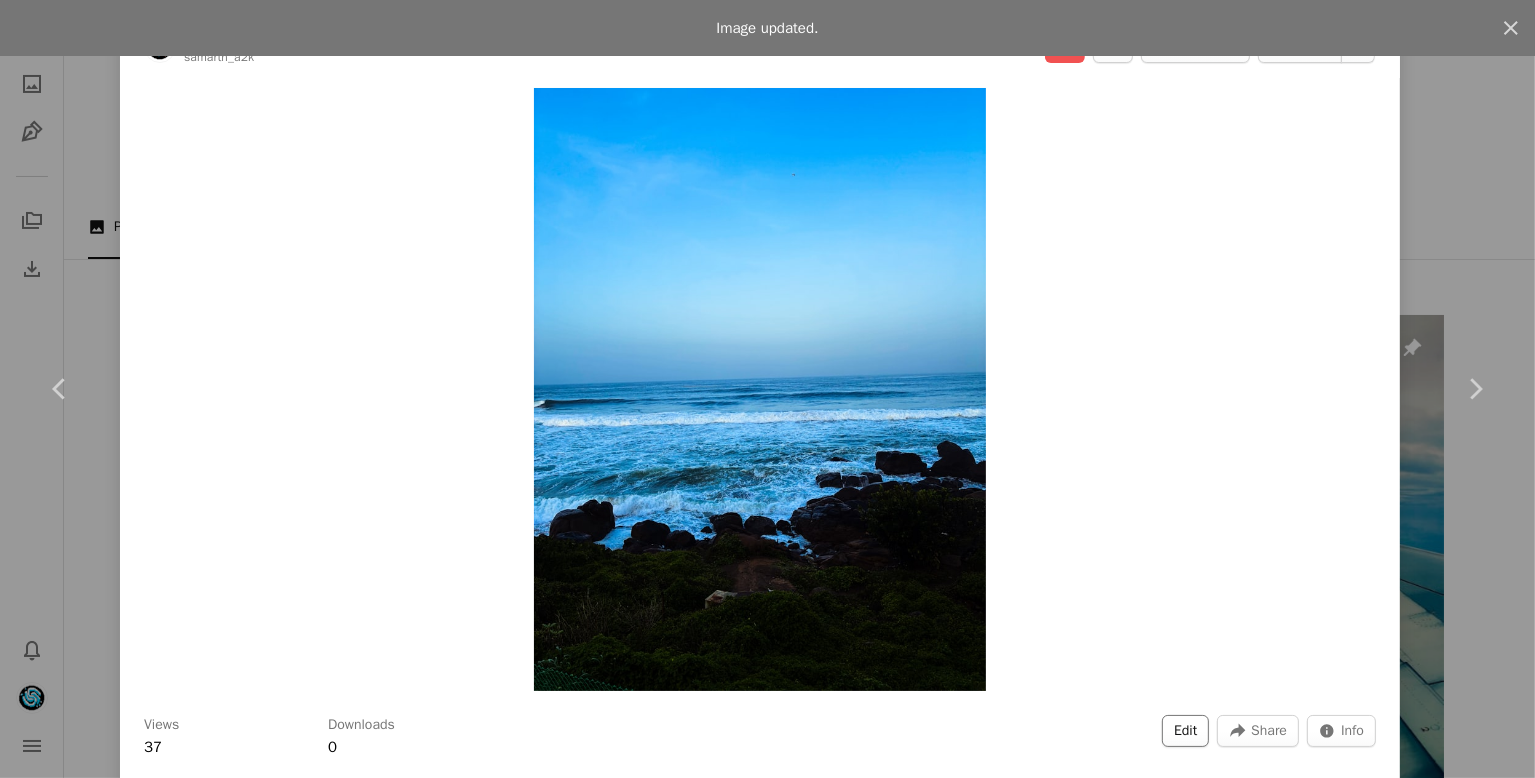 click on "Edit" at bounding box center (1185, 731) 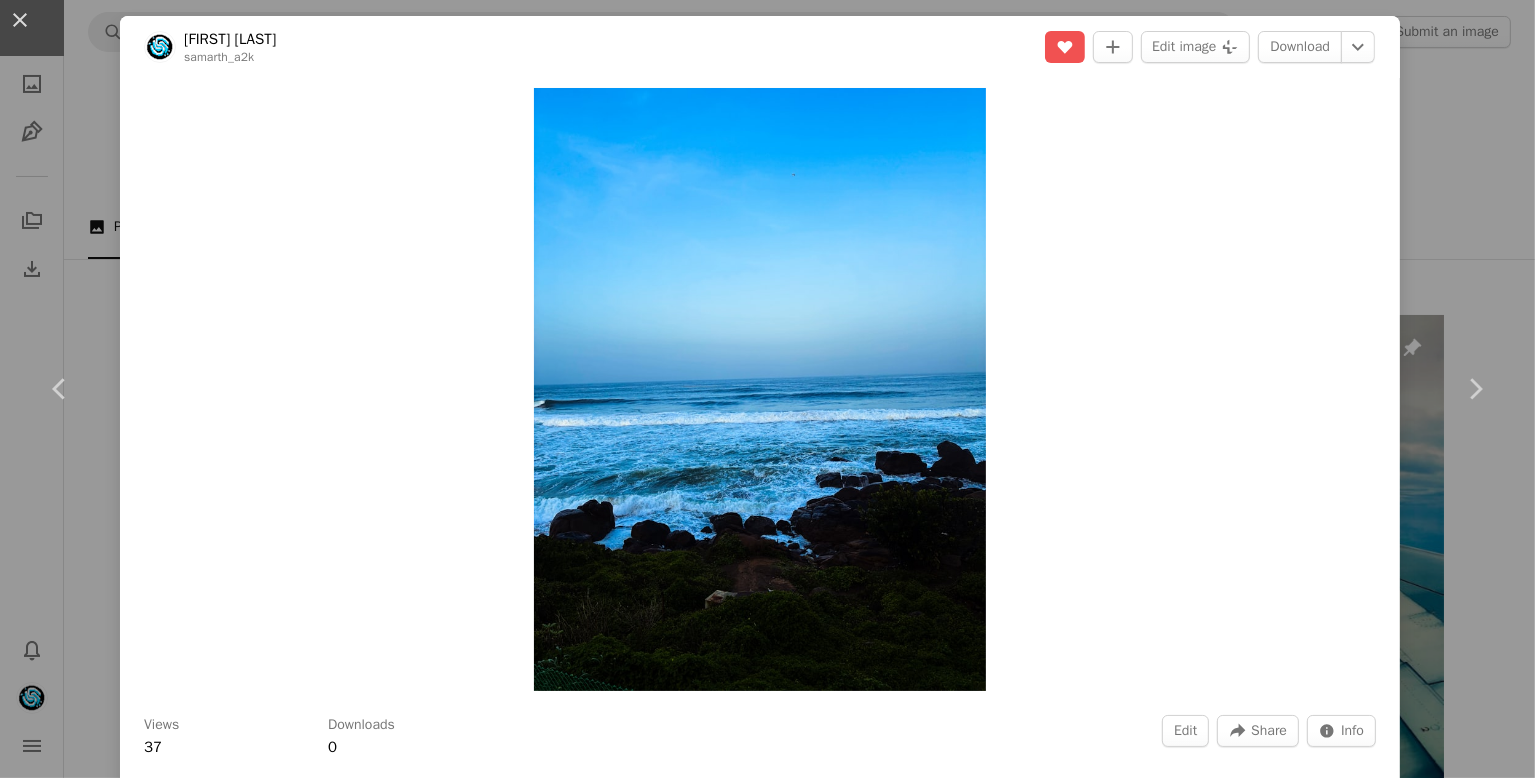 click on "Tags" at bounding box center (713, 4039) 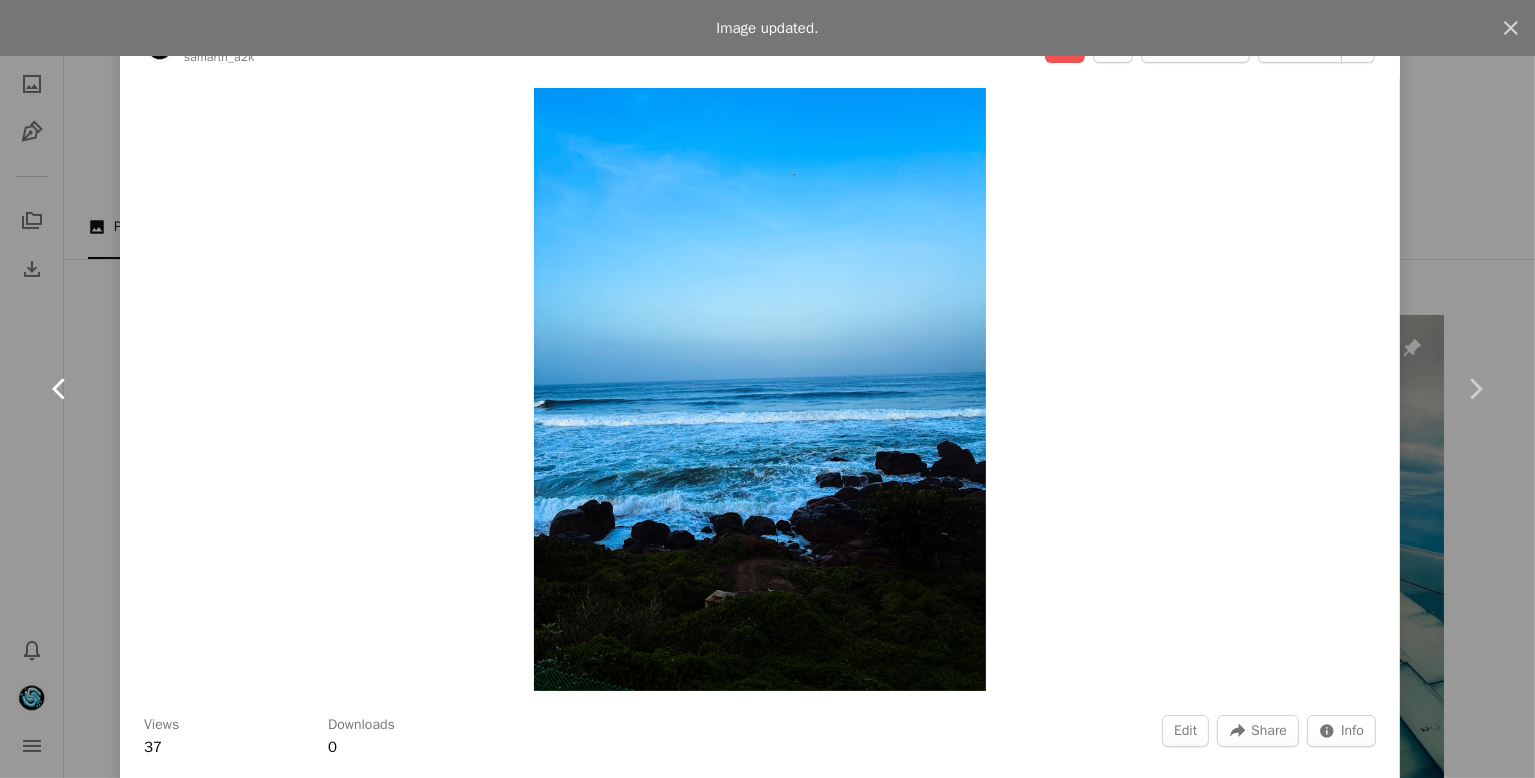 click on "Chevron left" 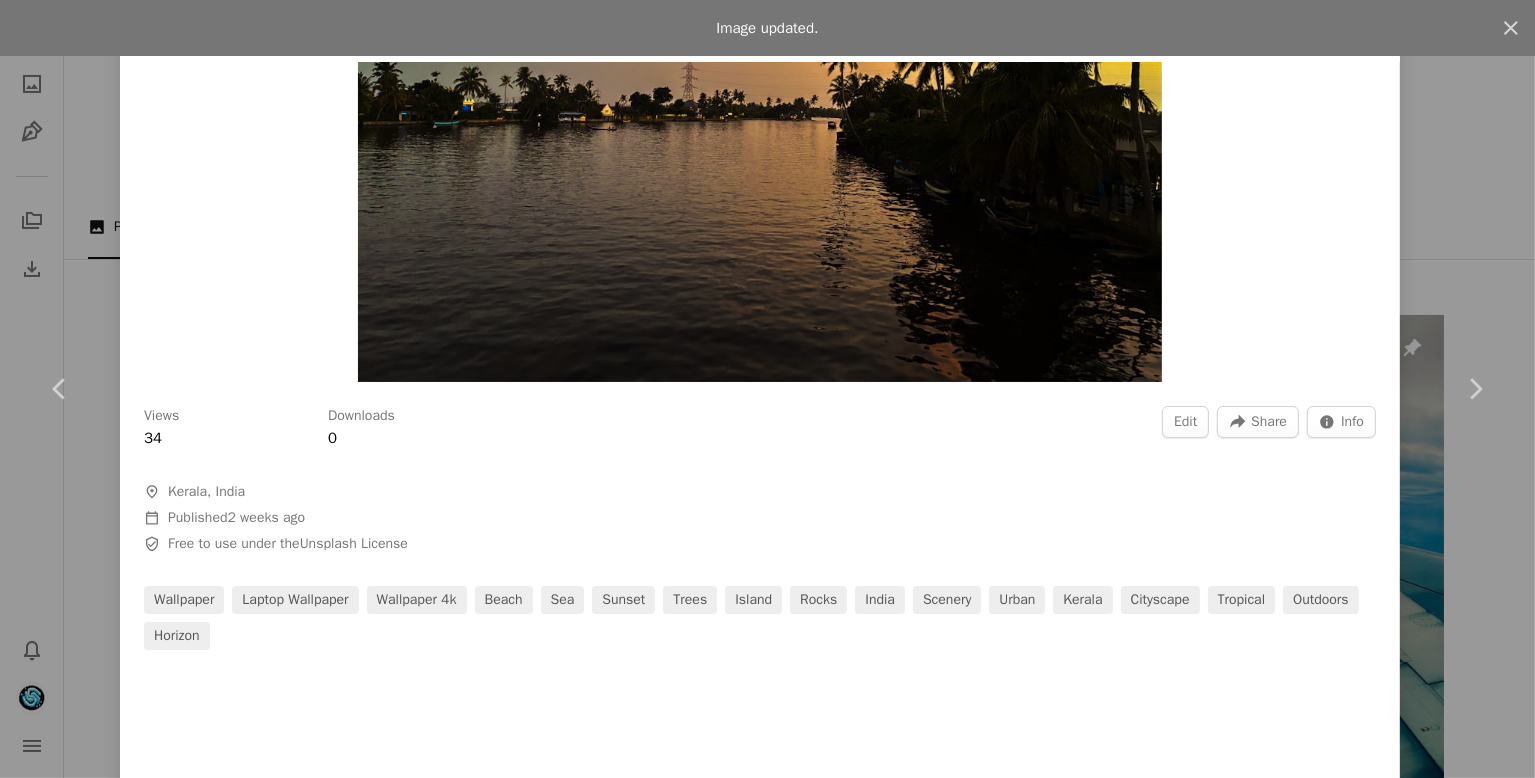 scroll, scrollTop: 300, scrollLeft: 0, axis: vertical 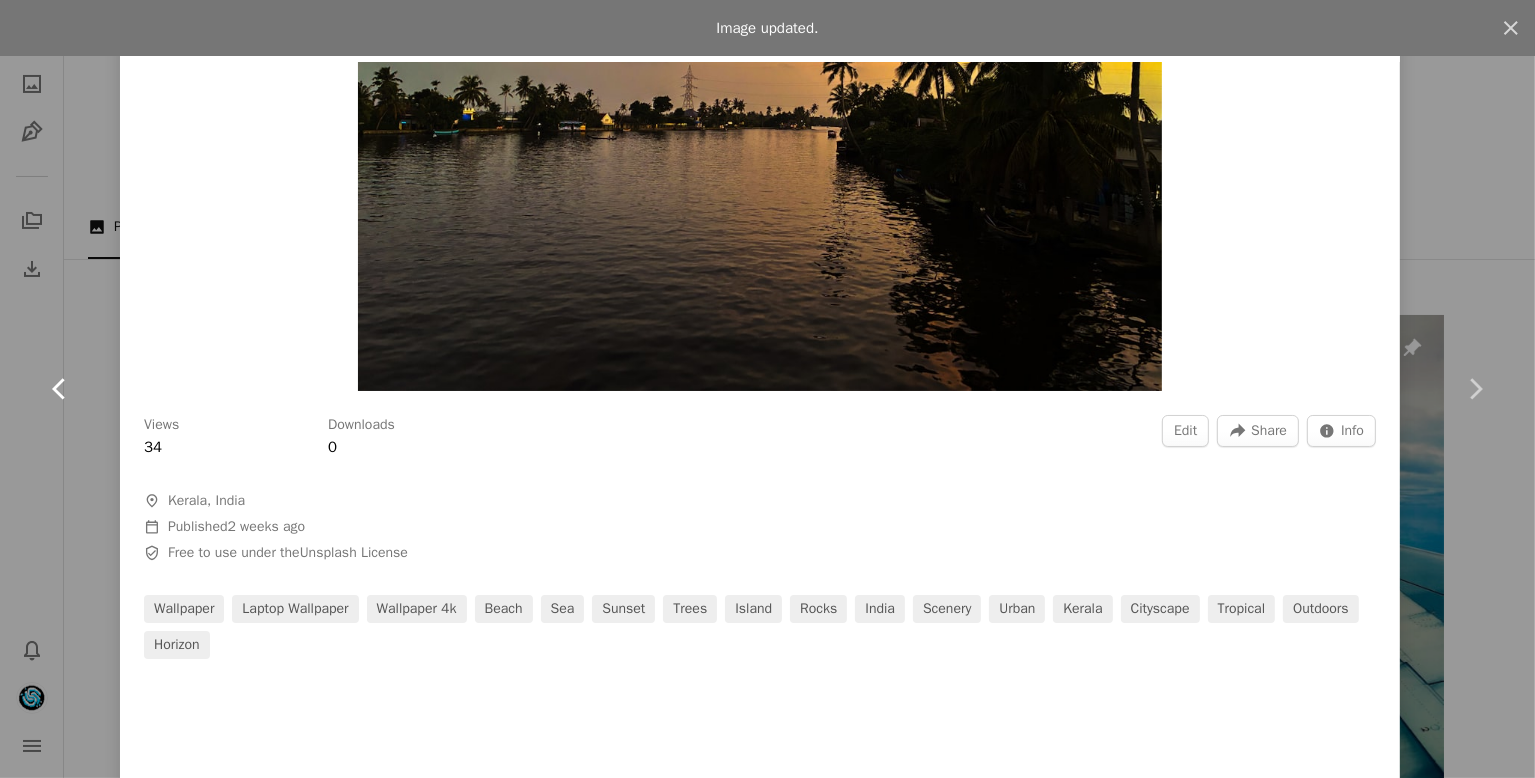 click on "Chevron left" 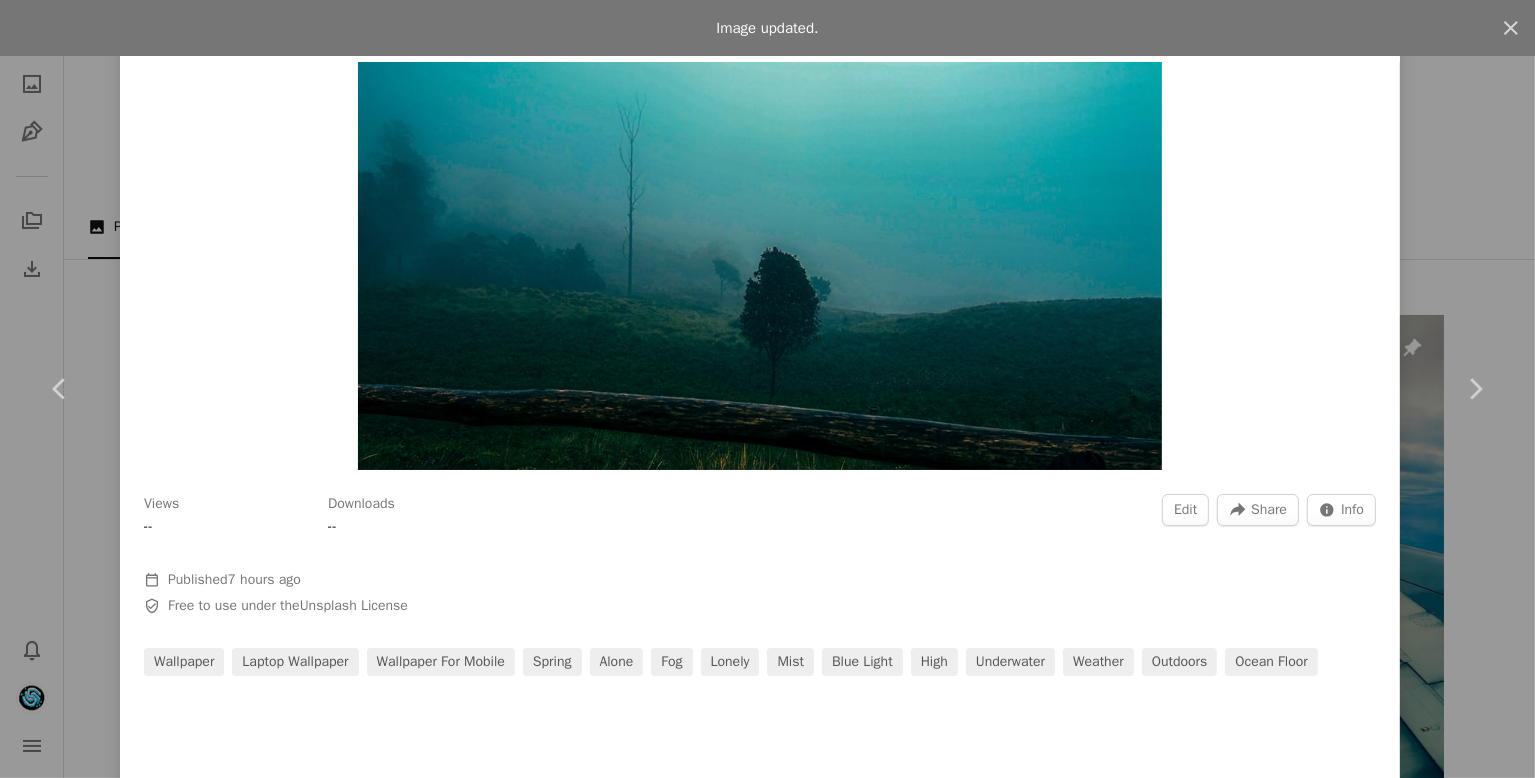 scroll, scrollTop: 213, scrollLeft: 0, axis: vertical 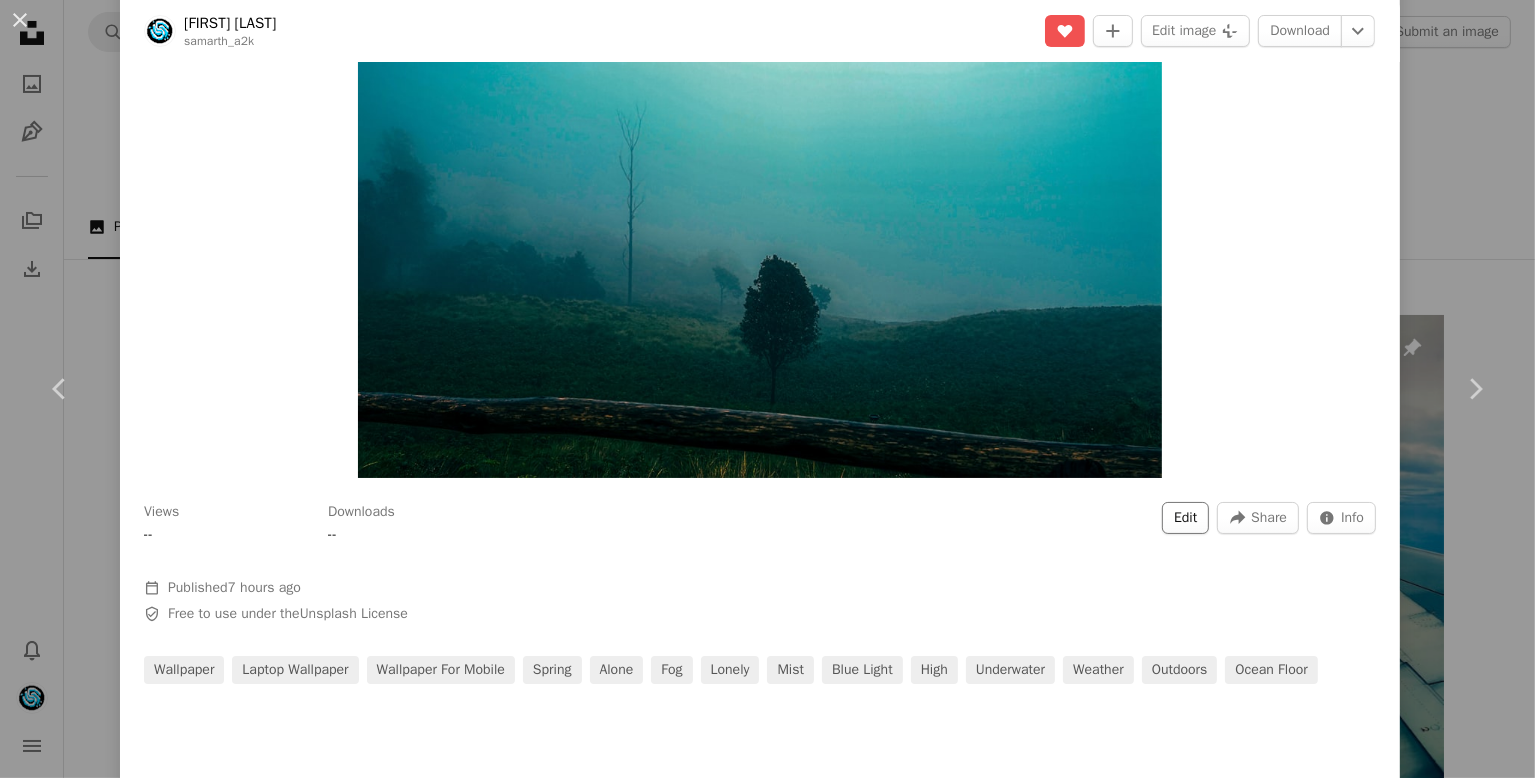 click on "Edit" at bounding box center (1185, 518) 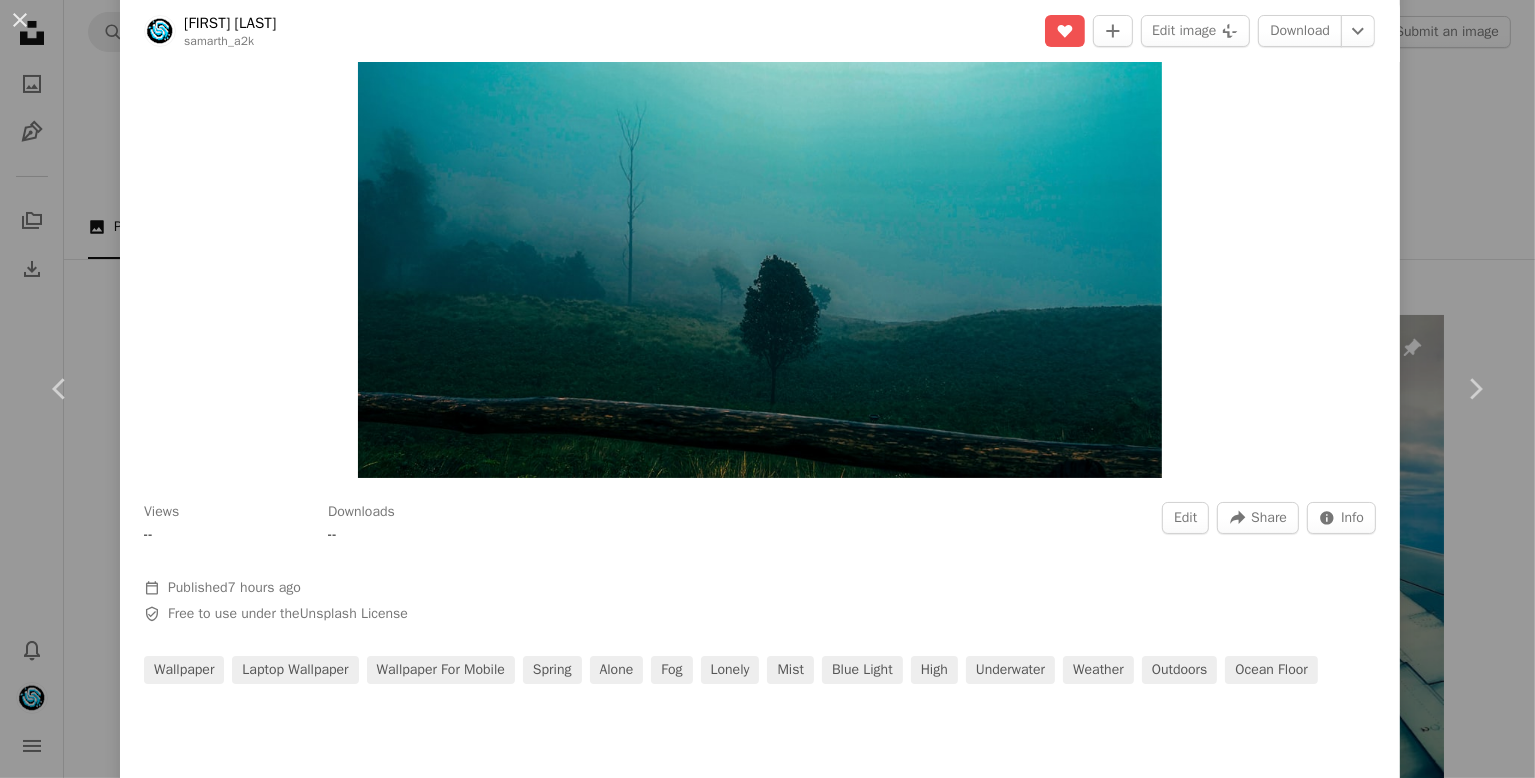 click on "Tags" at bounding box center (713, 4039) 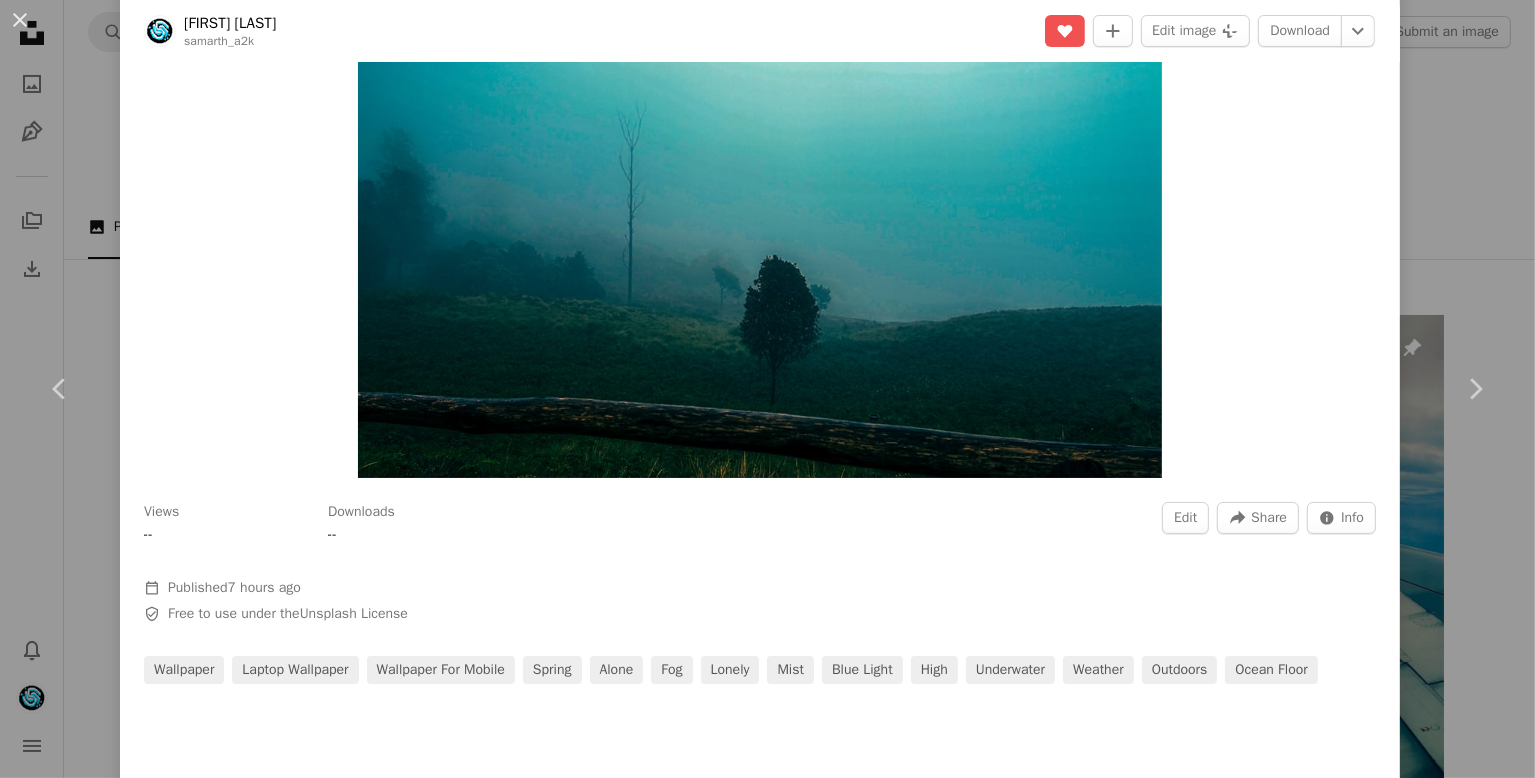 type on "***" 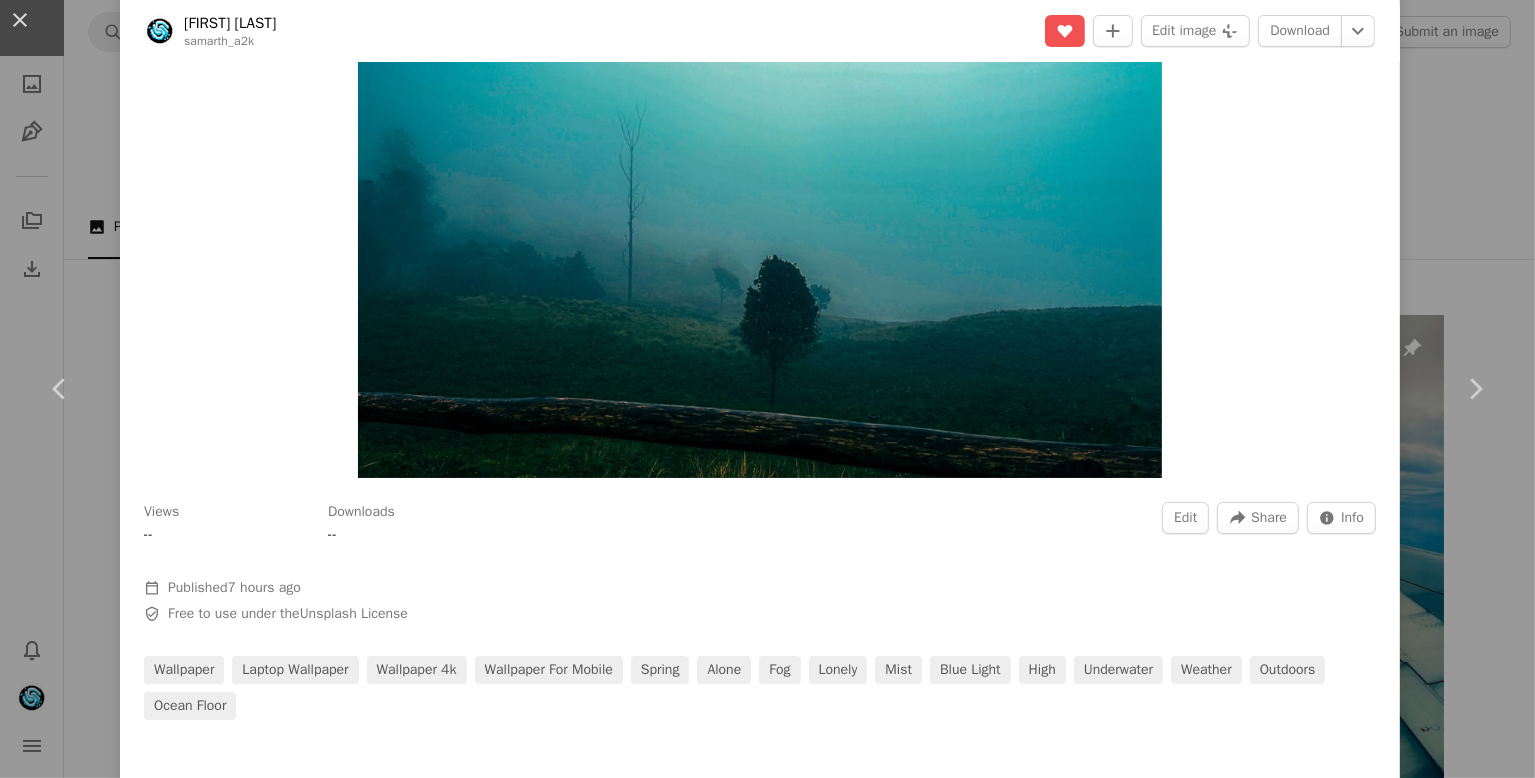 click on "Tags  (up to  20 ) alone × blue light × fog × high × lonely × mist × mountain × spring × tree × wallpaper × wallpaper for mobile × laptop wallpaper × wallpaper 4k × 13/20 Copy content Cancel Update info" at bounding box center (877, 4289) 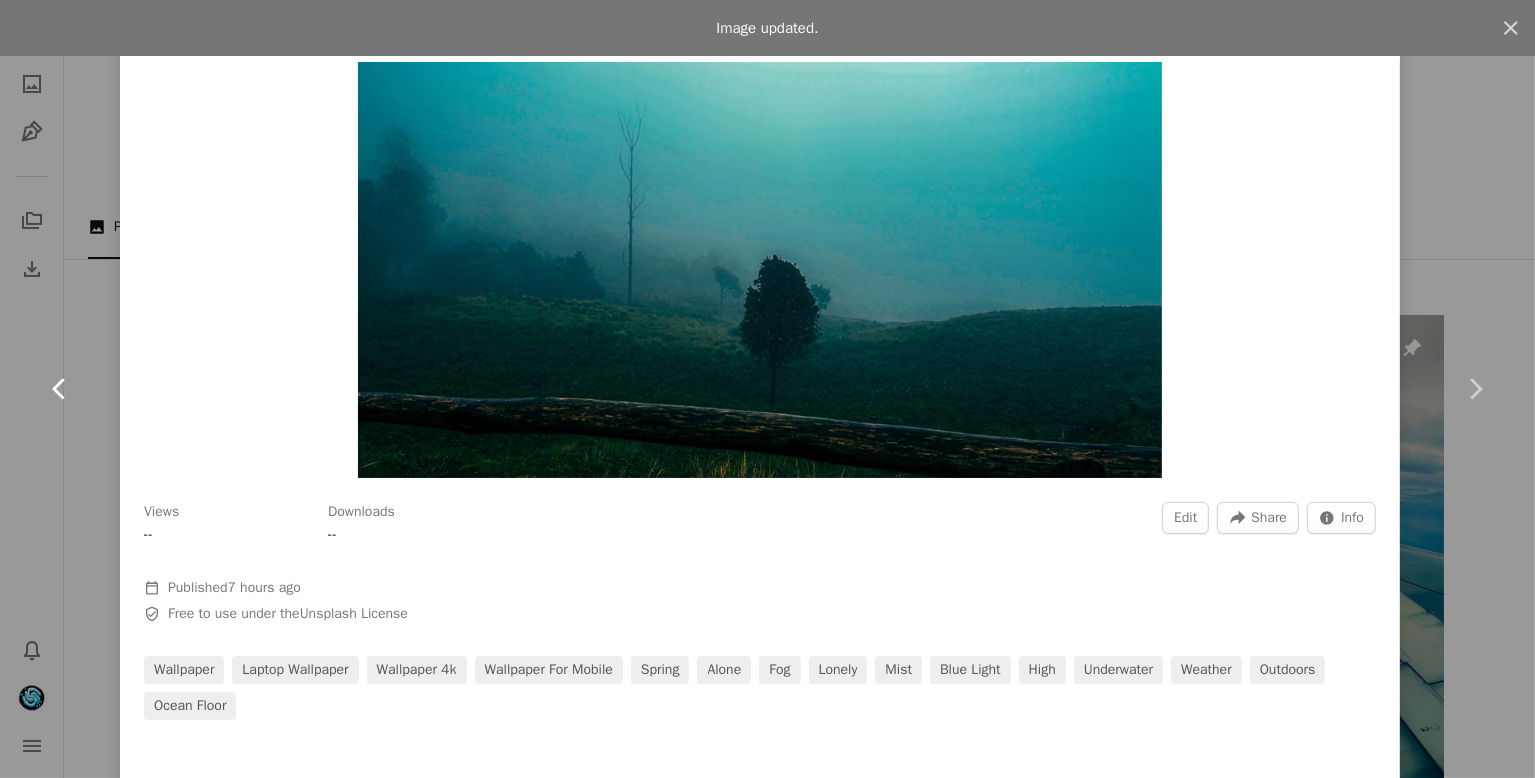 click on "Chevron left" 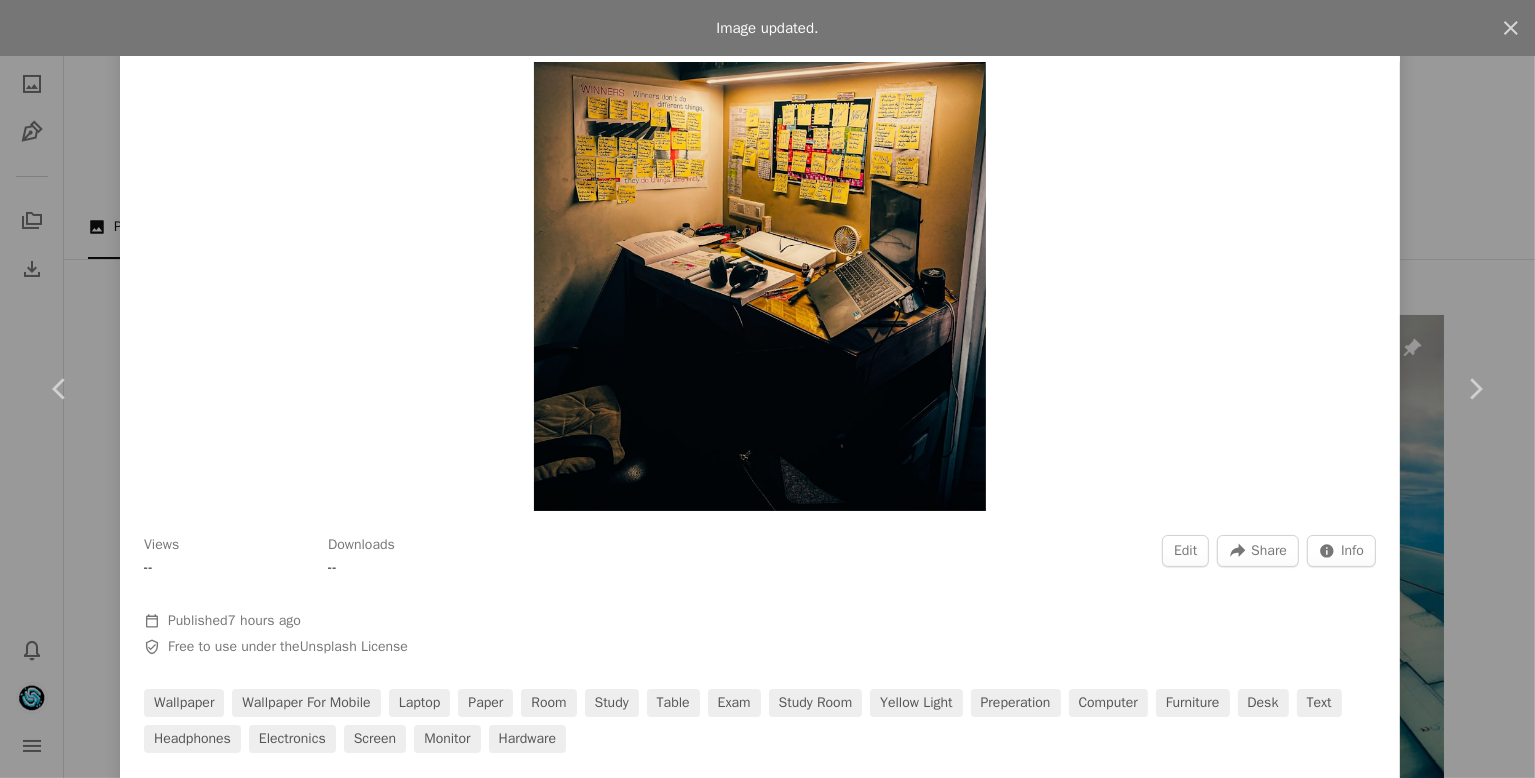 scroll, scrollTop: 0, scrollLeft: 0, axis: both 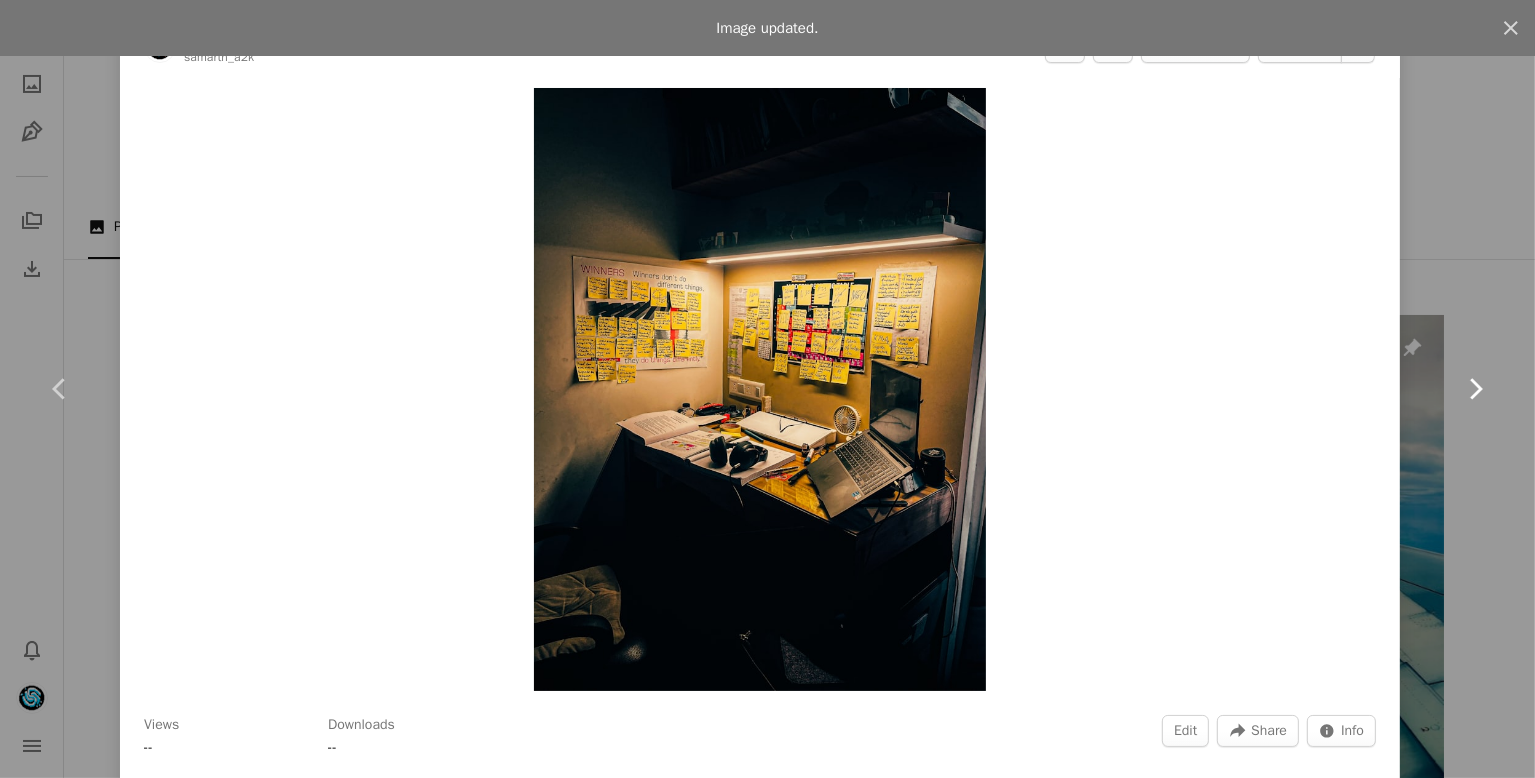 click on "Chevron right" 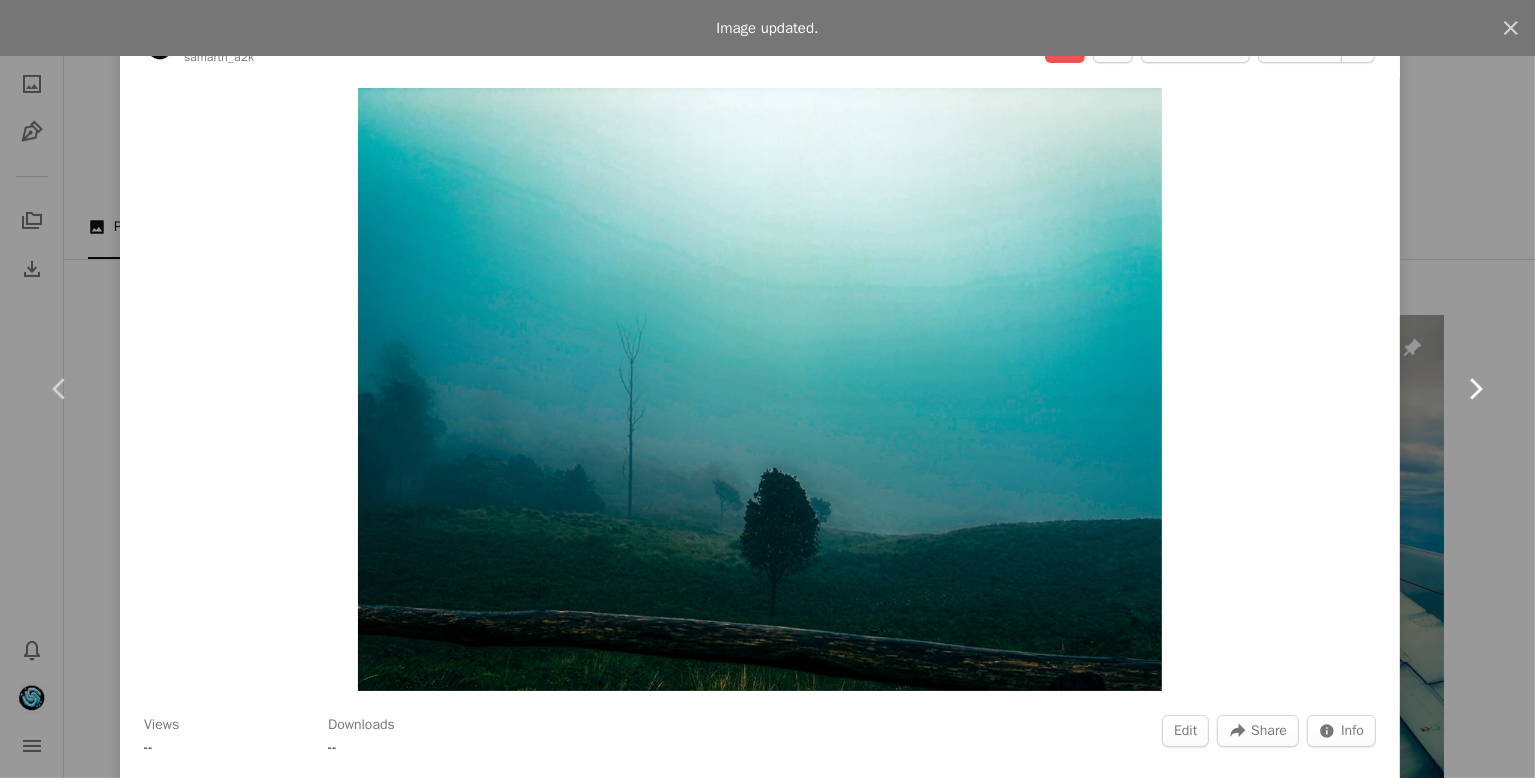 click on "Chevron right" 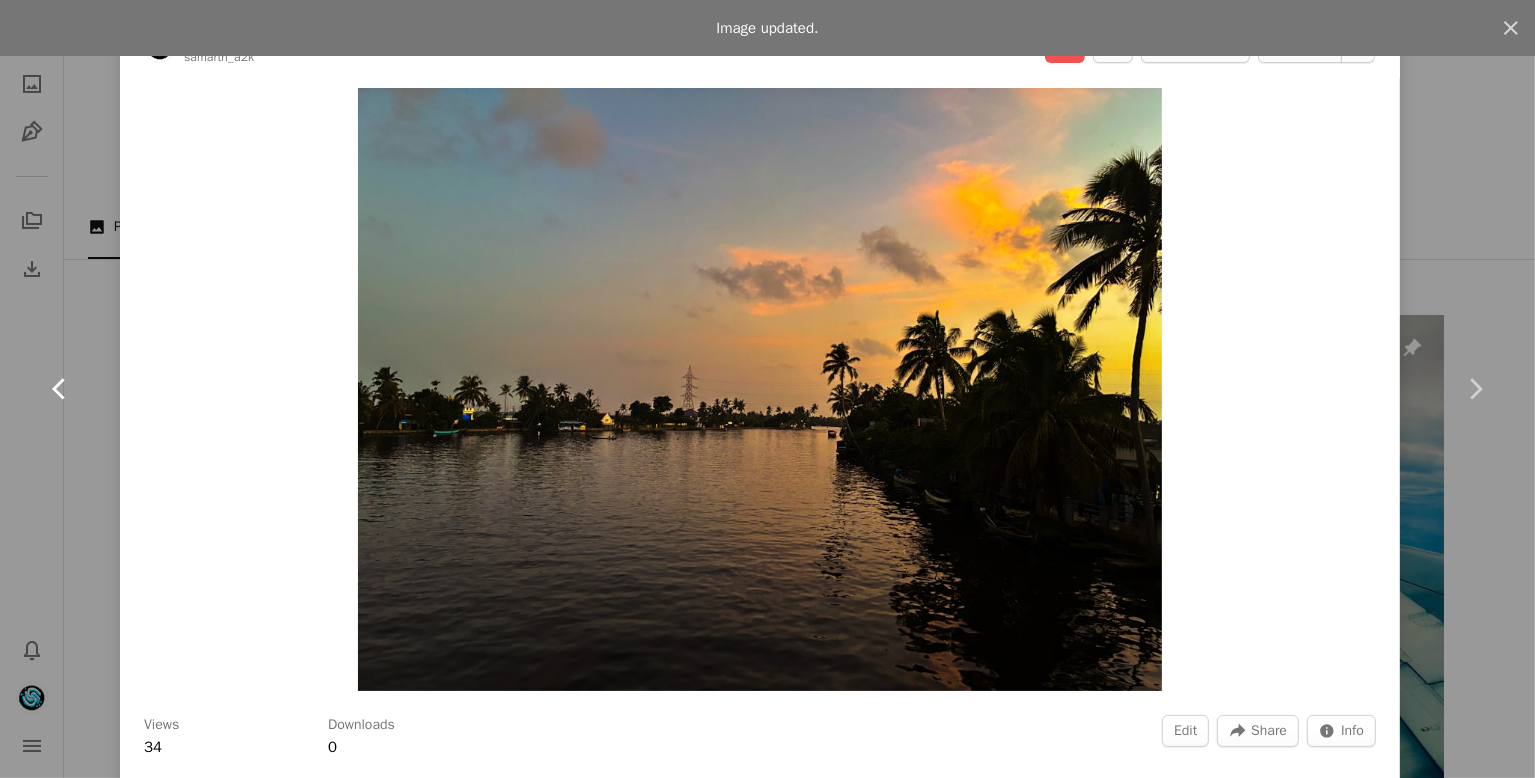 click on "Chevron left" 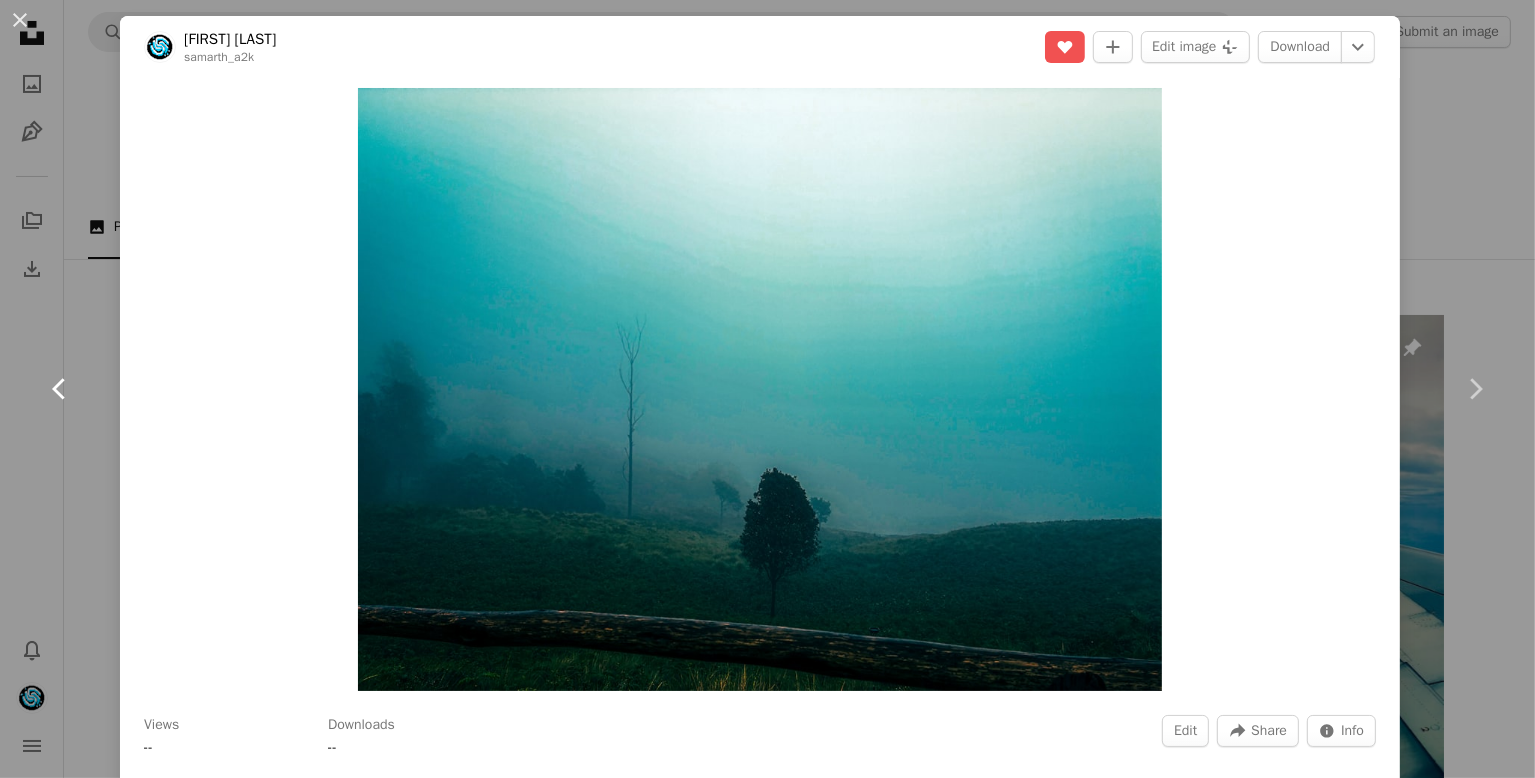 click on "Chevron left" 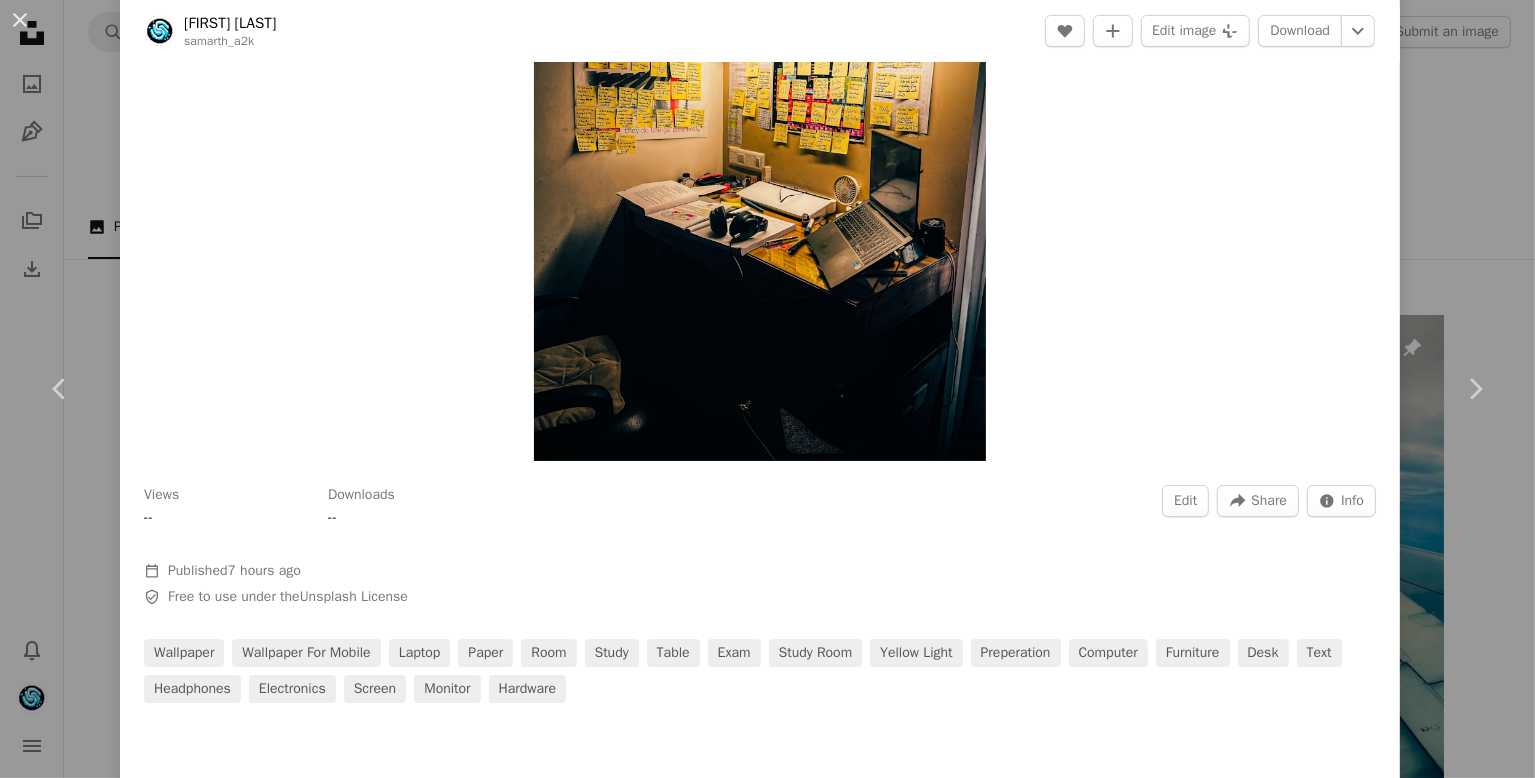 scroll, scrollTop: 232, scrollLeft: 0, axis: vertical 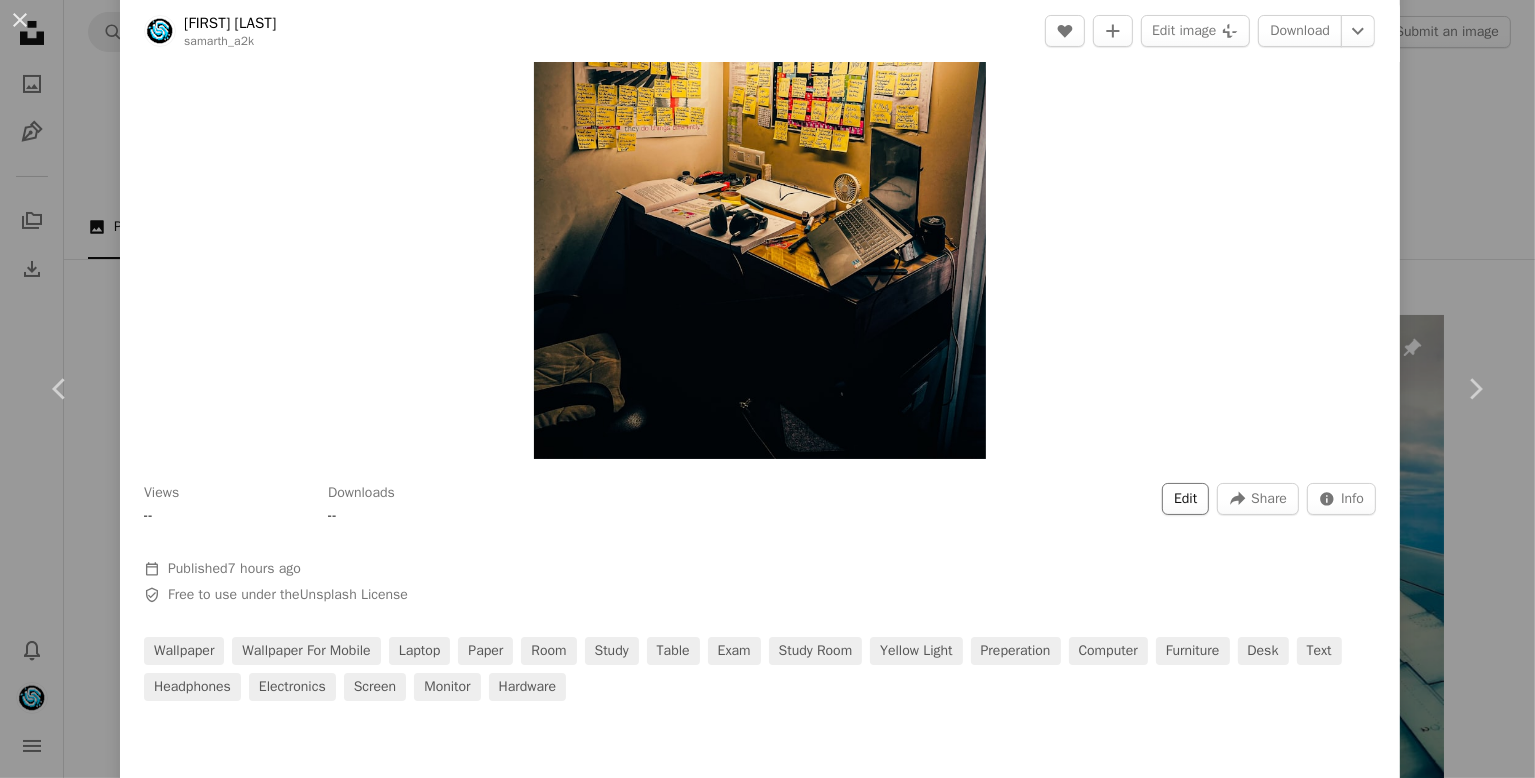 click on "Edit" at bounding box center [1185, 499] 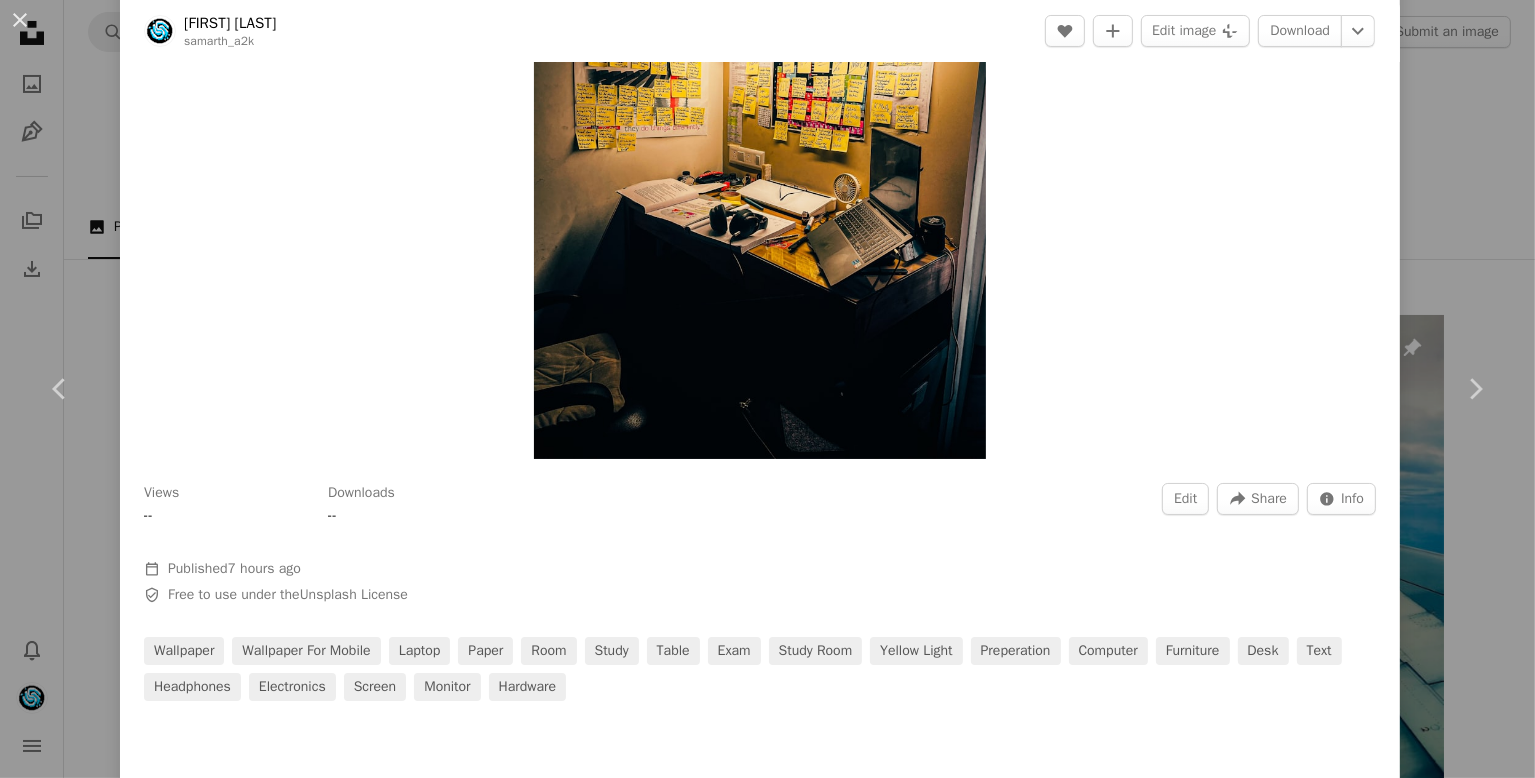 click on "Tags" at bounding box center (713, 4039) 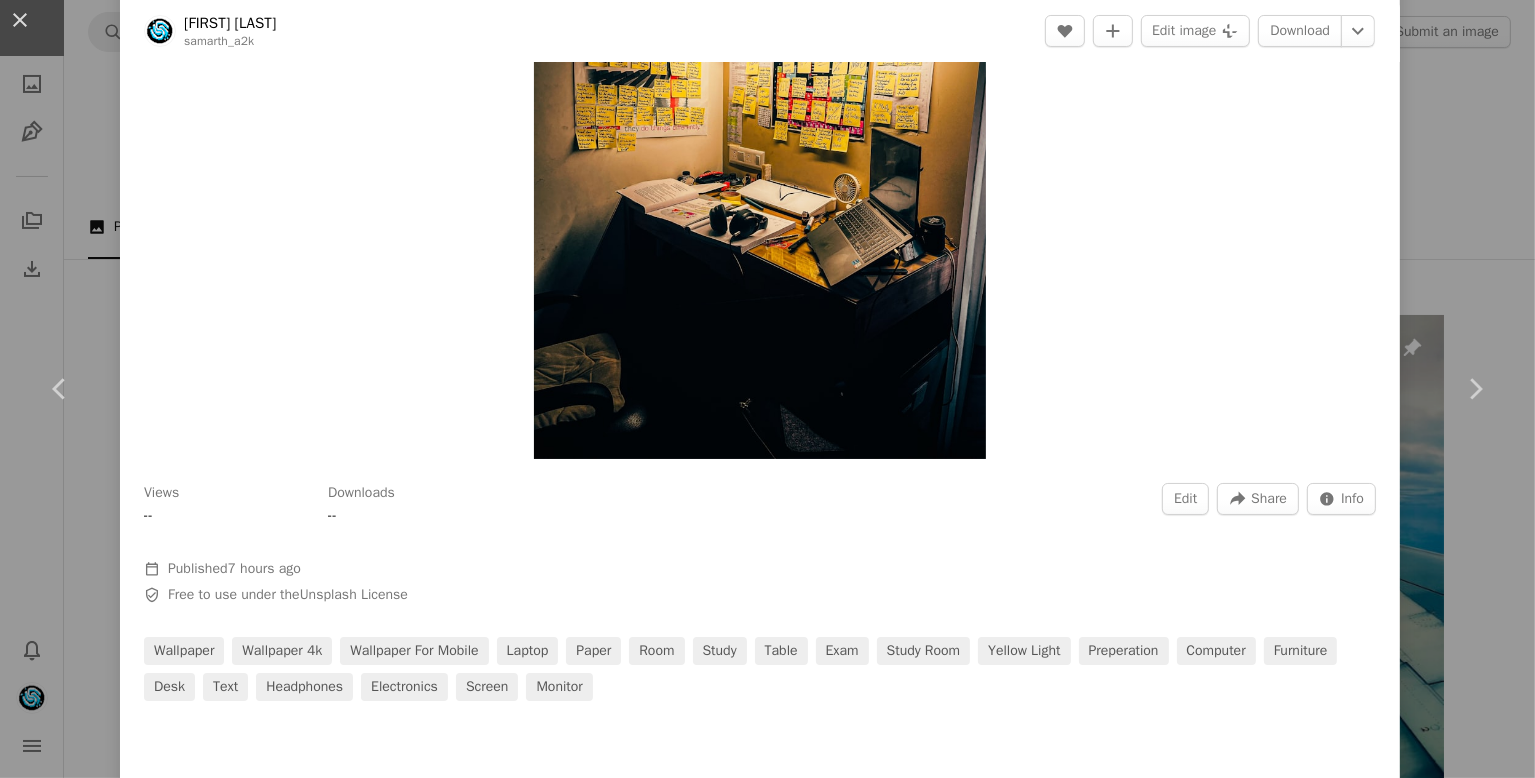 click on "An X shape Image updated. An X shape Details Tags Exif Settings Tags  (up to  20 ) exam × laptop × paper × preperation × room × study × study room × table × yellow light × wallpaper × wallpaper for mobile × wallpaper 4k × 12/20 Copy content Cancel Update info" at bounding box center (767, 4274) 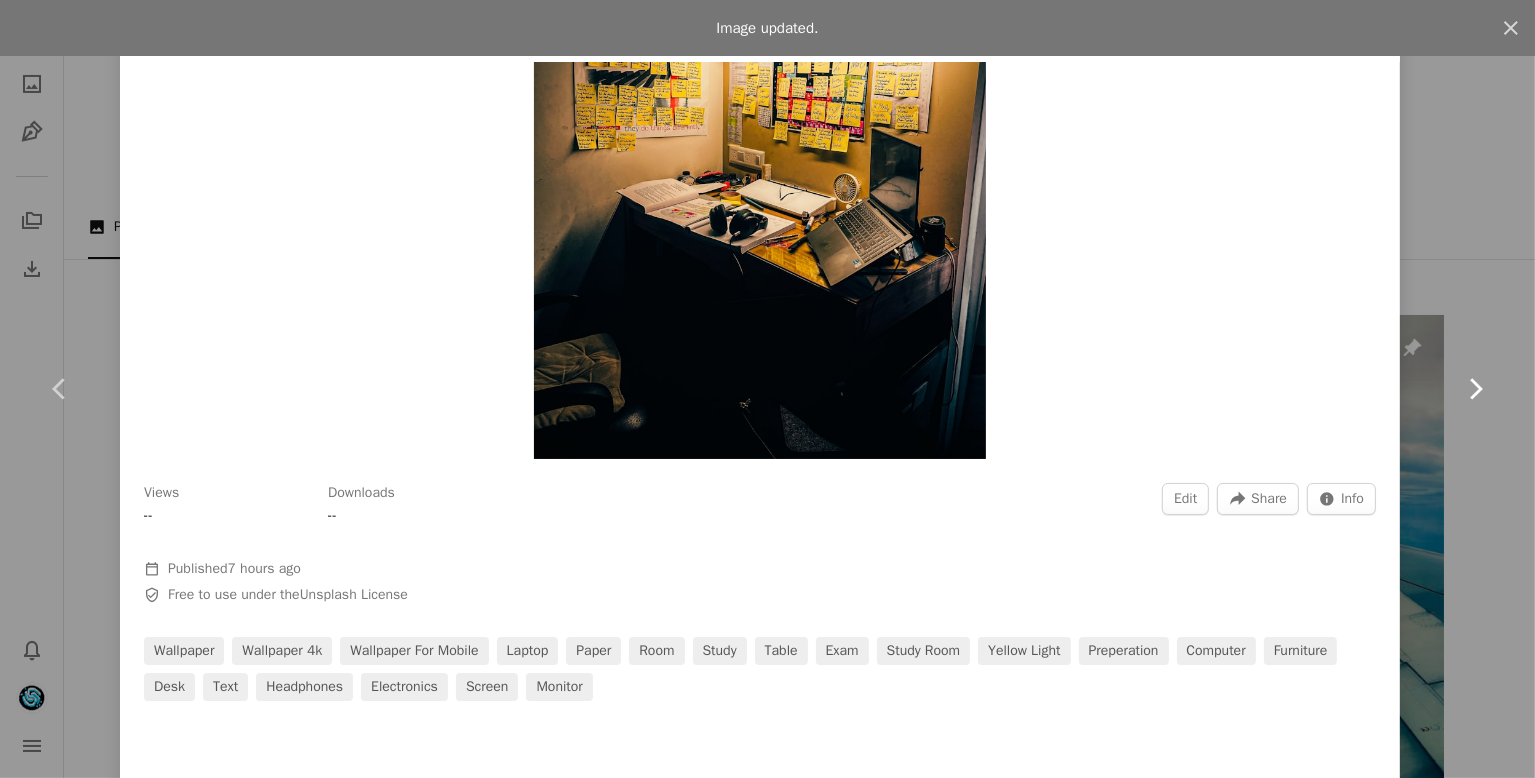 click on "Chevron right" at bounding box center (1475, 389) 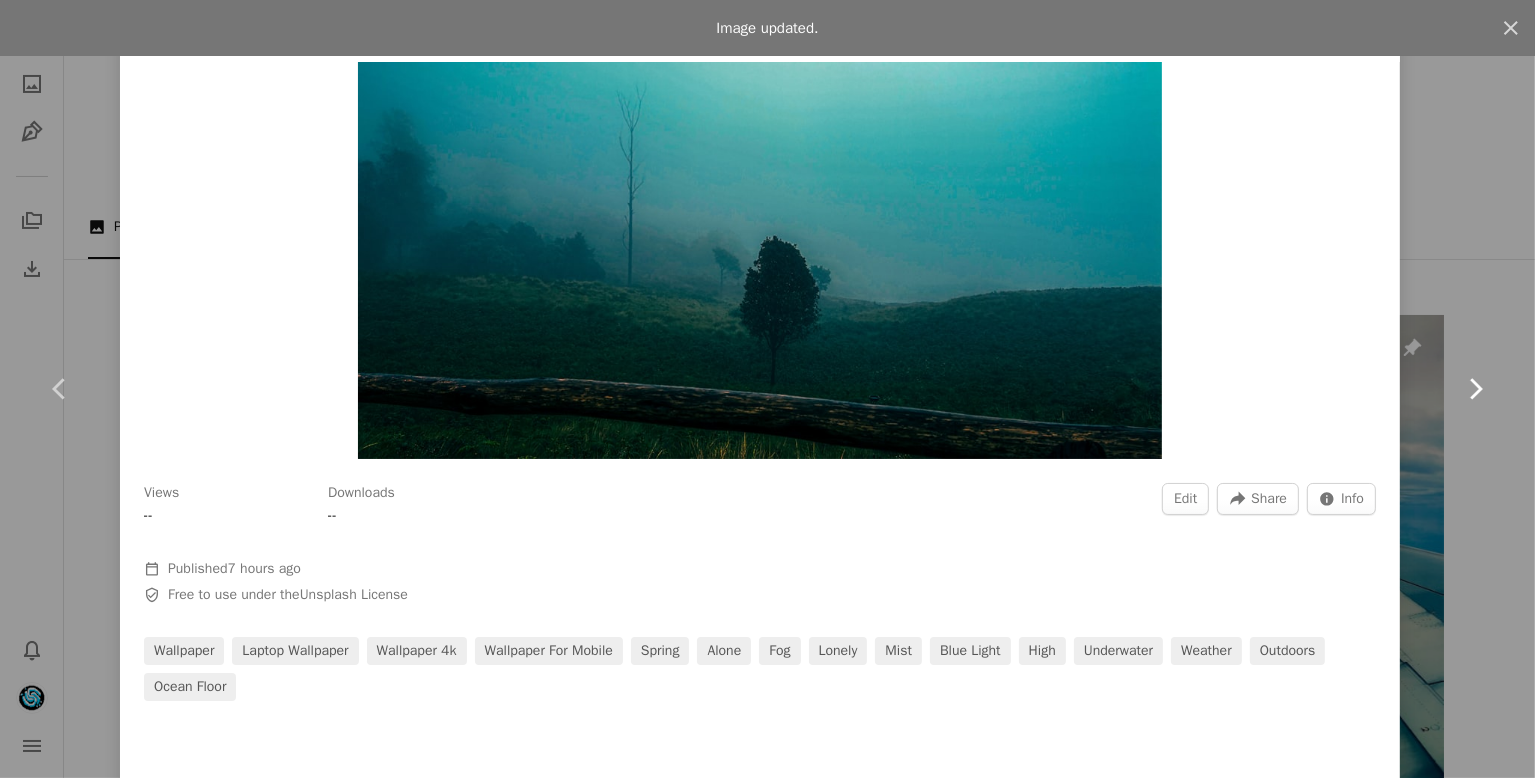 scroll, scrollTop: 0, scrollLeft: 0, axis: both 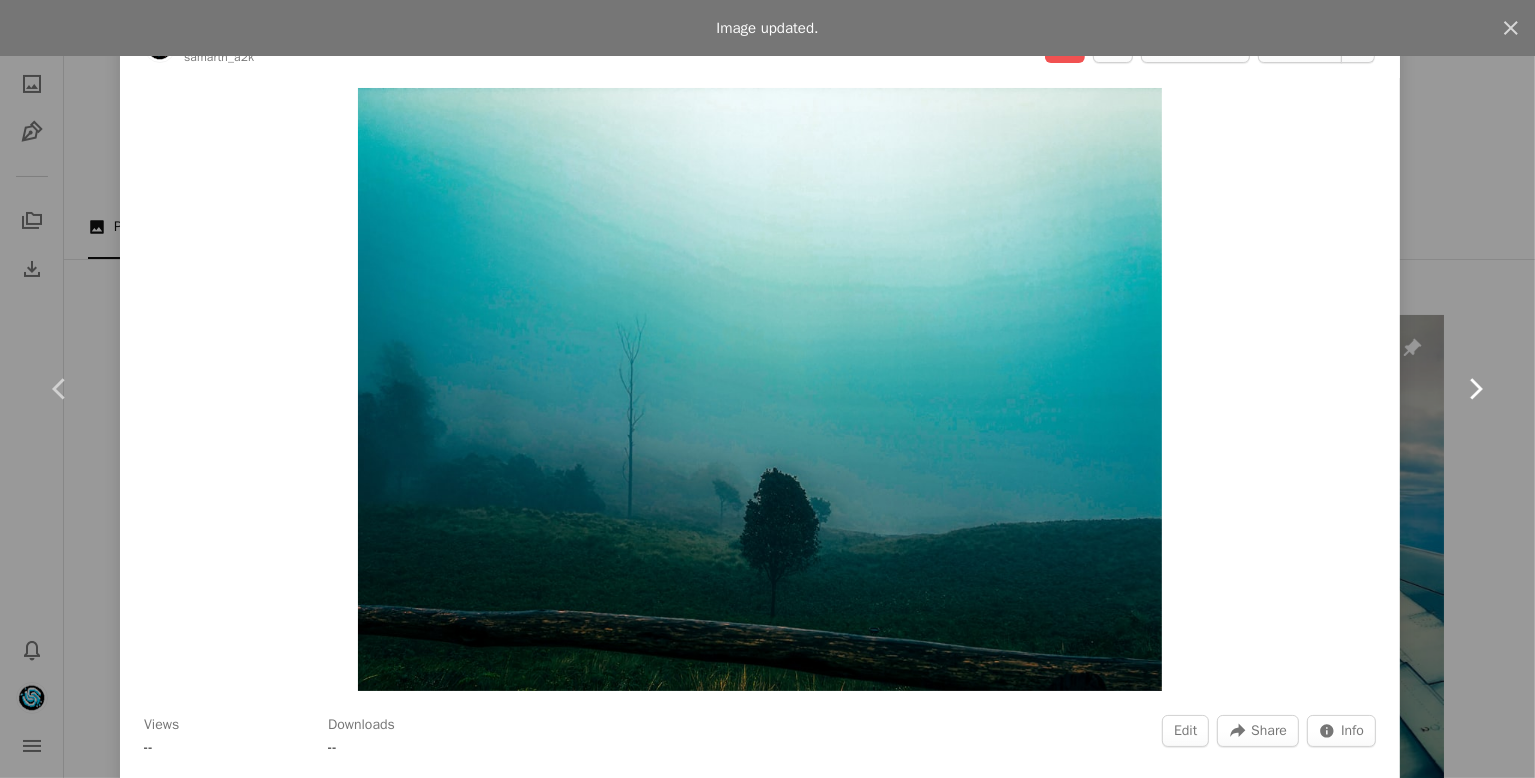 click on "Chevron right" at bounding box center (1475, 389) 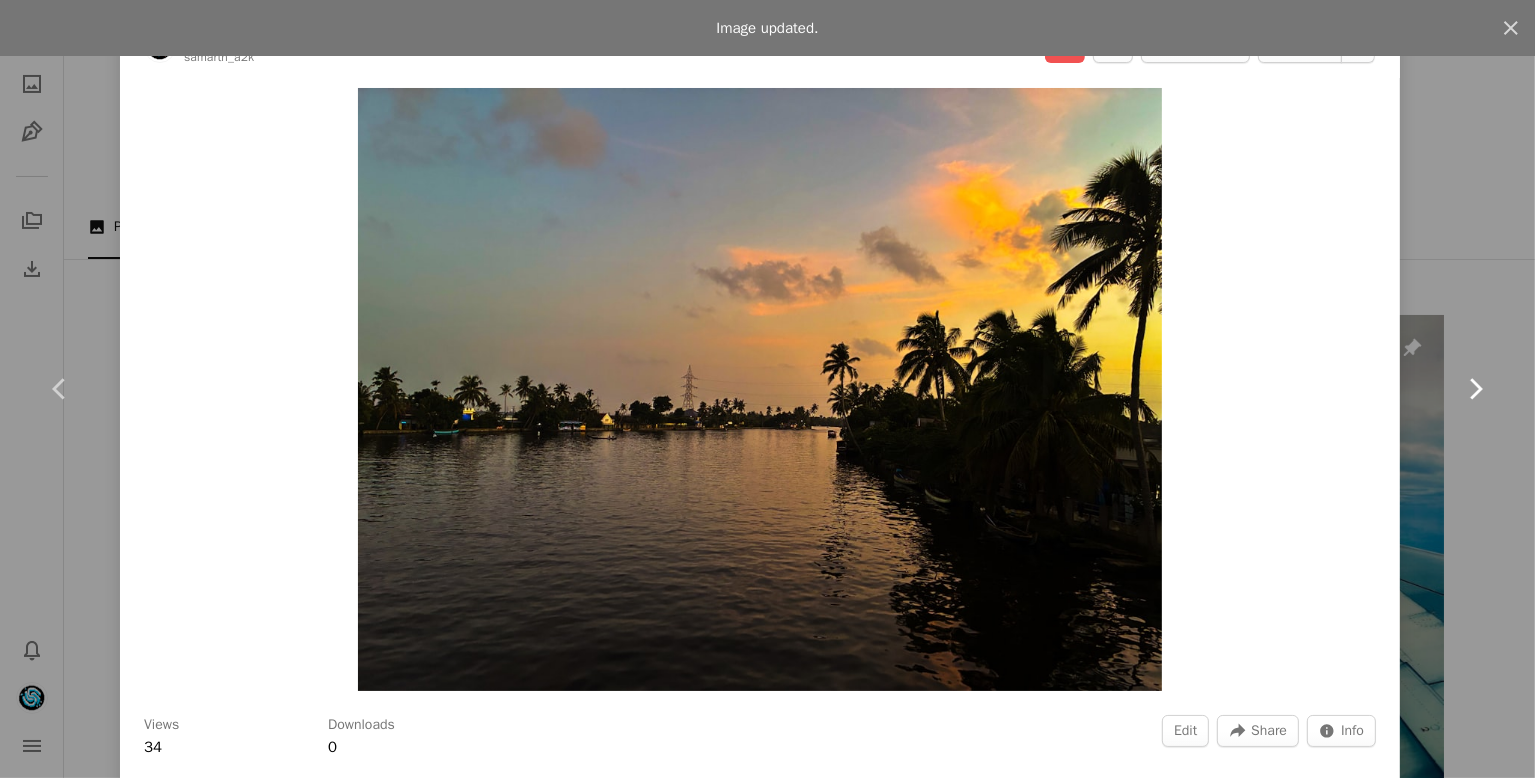 click on "Chevron right" at bounding box center (1475, 389) 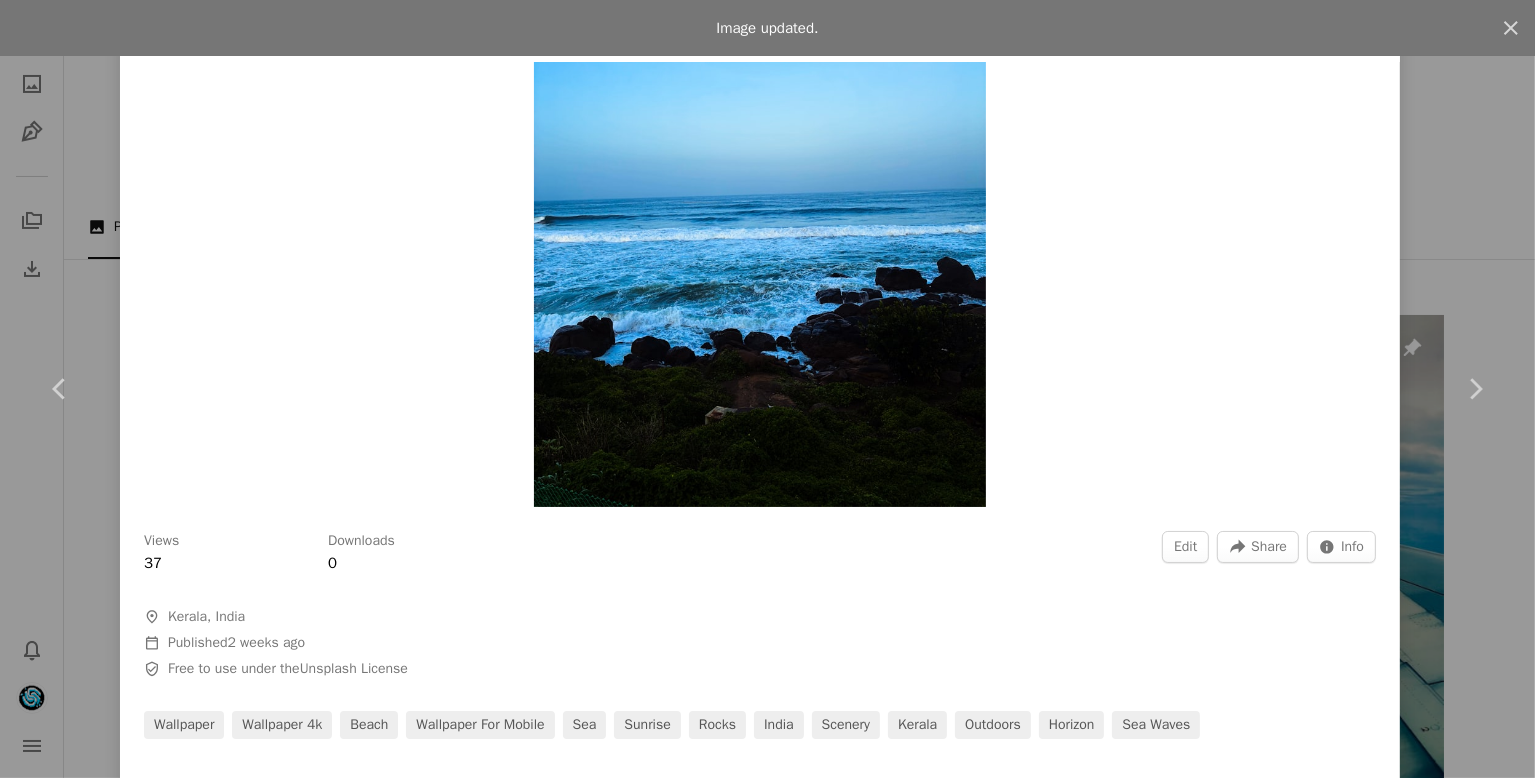 scroll, scrollTop: 184, scrollLeft: 0, axis: vertical 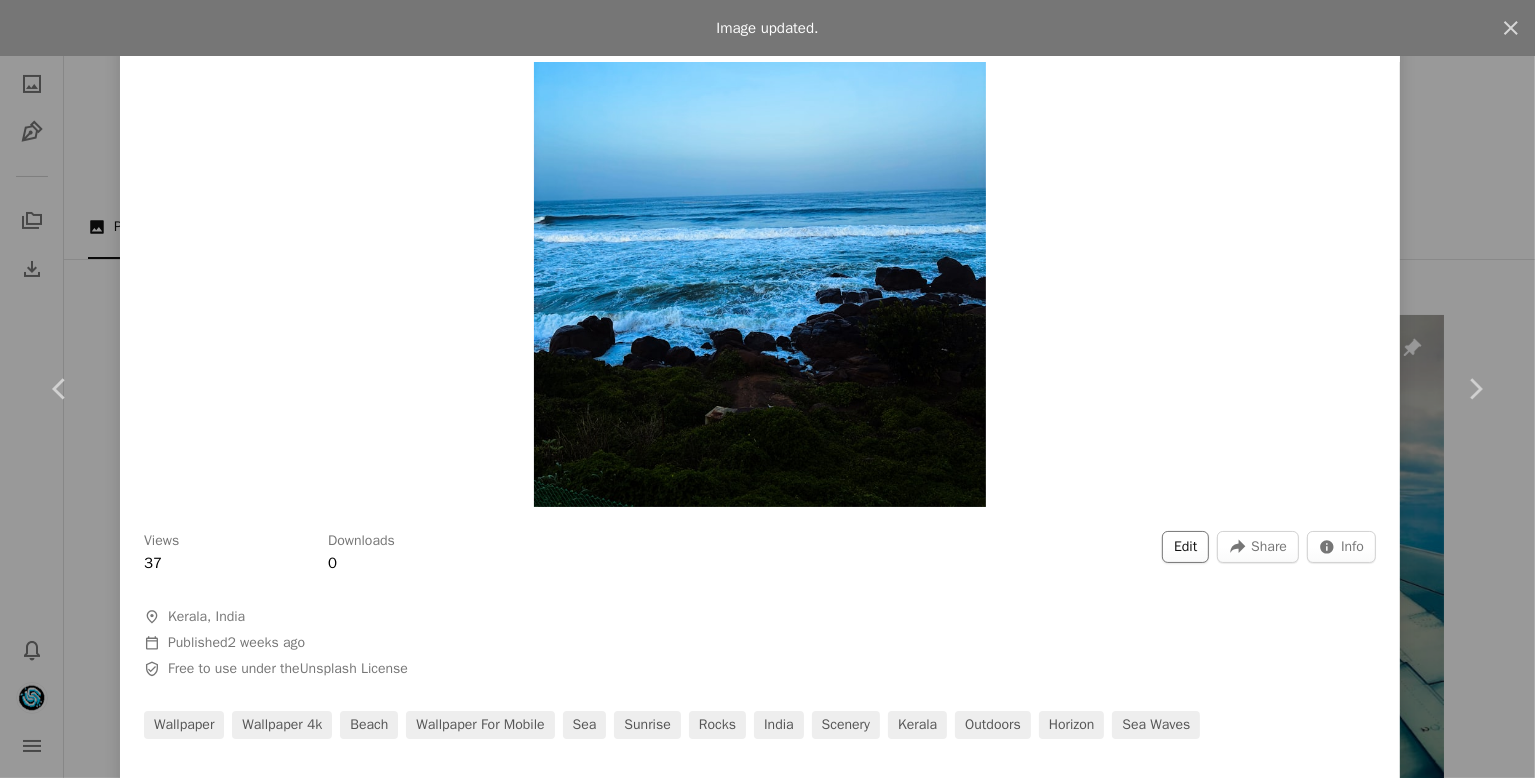 click on "Edit" at bounding box center [1185, 547] 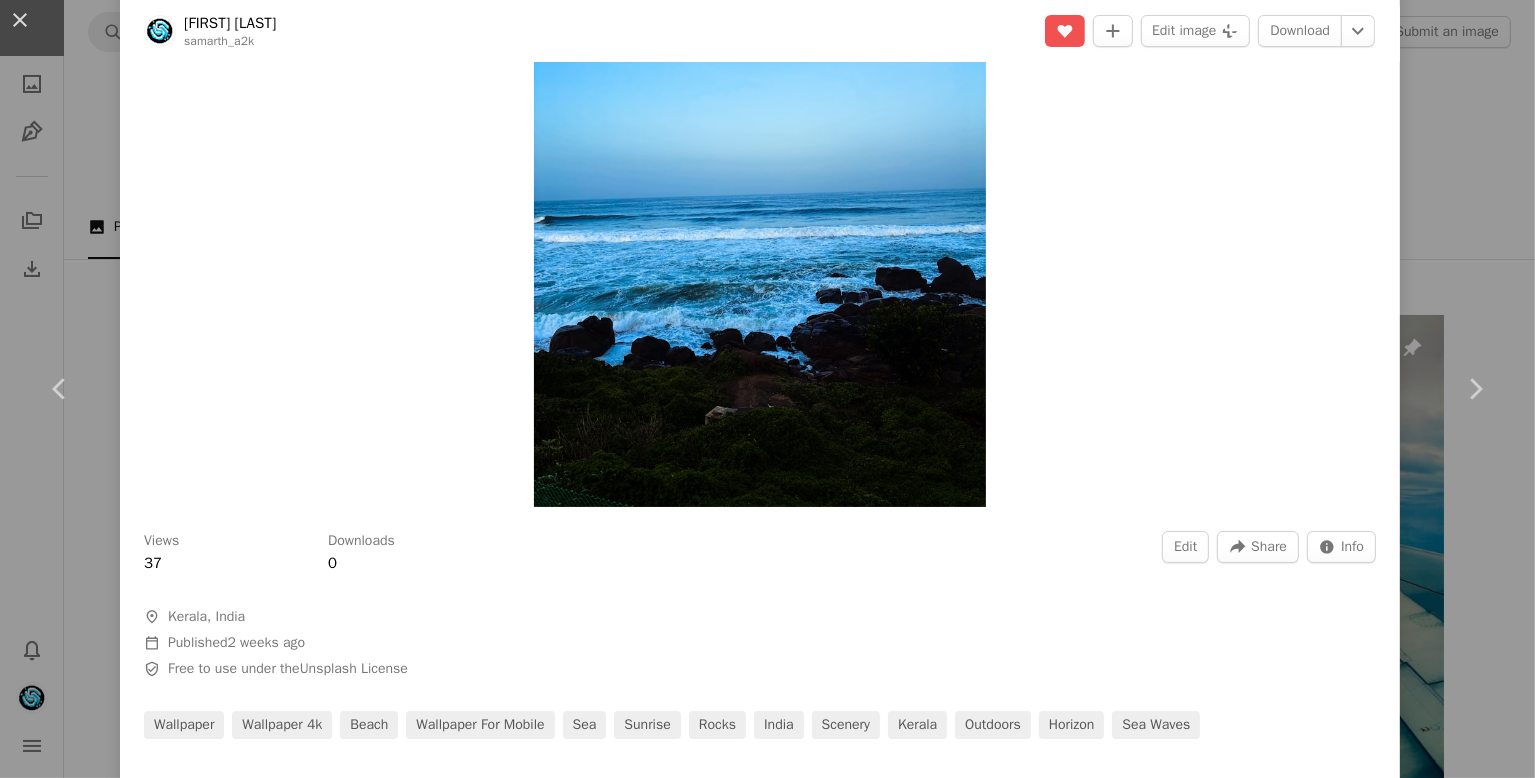 click on "Details Tags Exif Settings" at bounding box center [877, 4039] 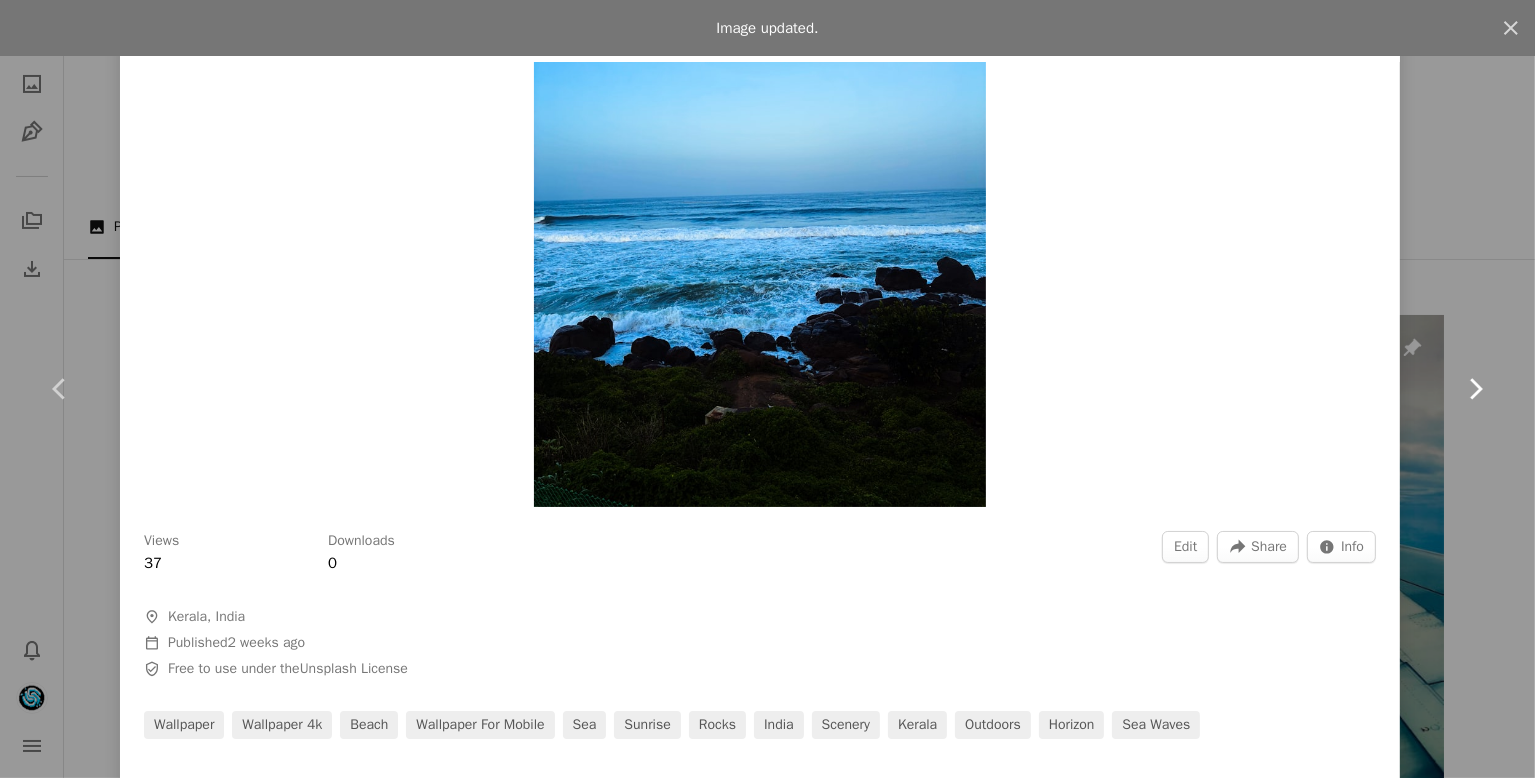 click on "Chevron right" at bounding box center (1475, 389) 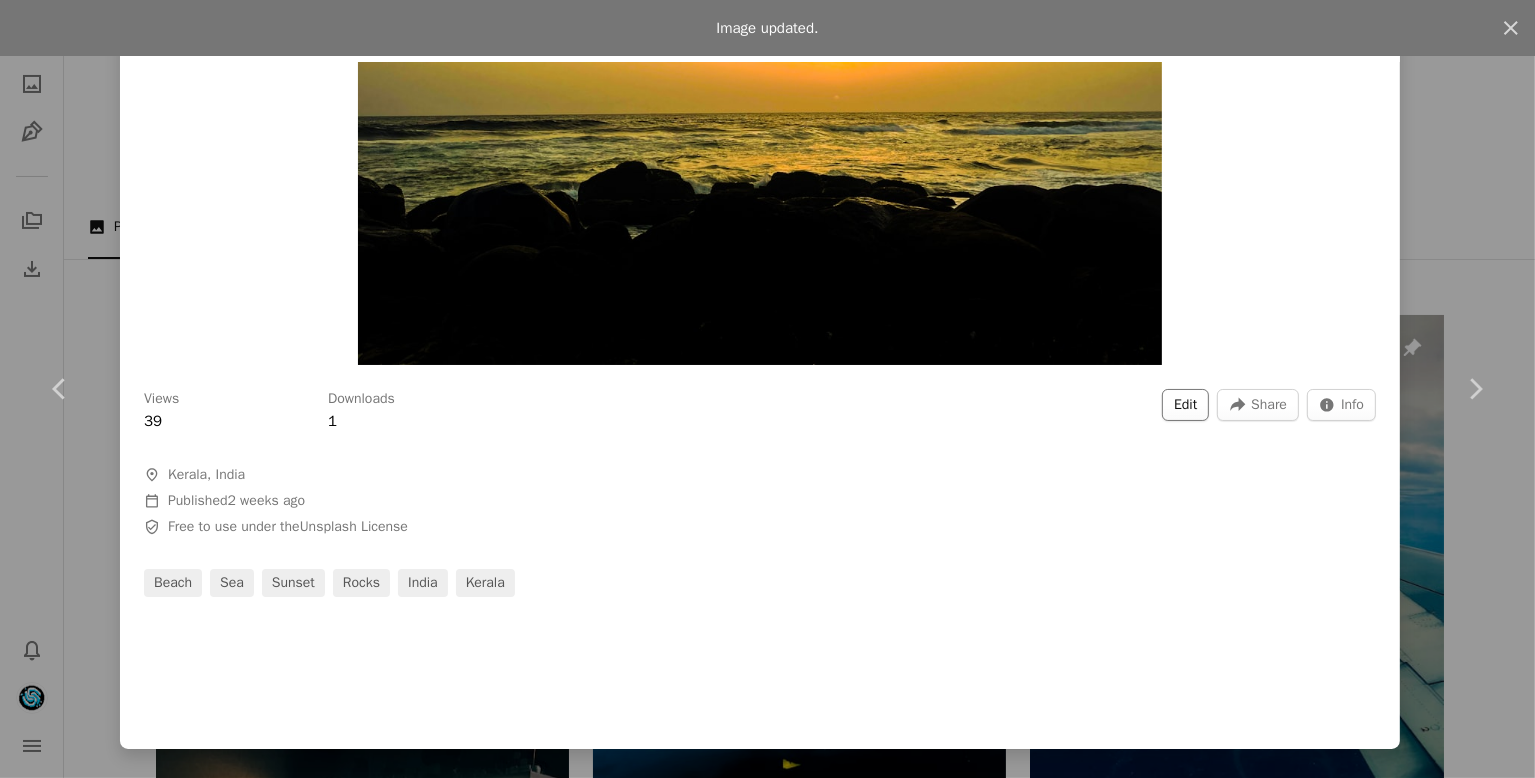 scroll, scrollTop: 330, scrollLeft: 0, axis: vertical 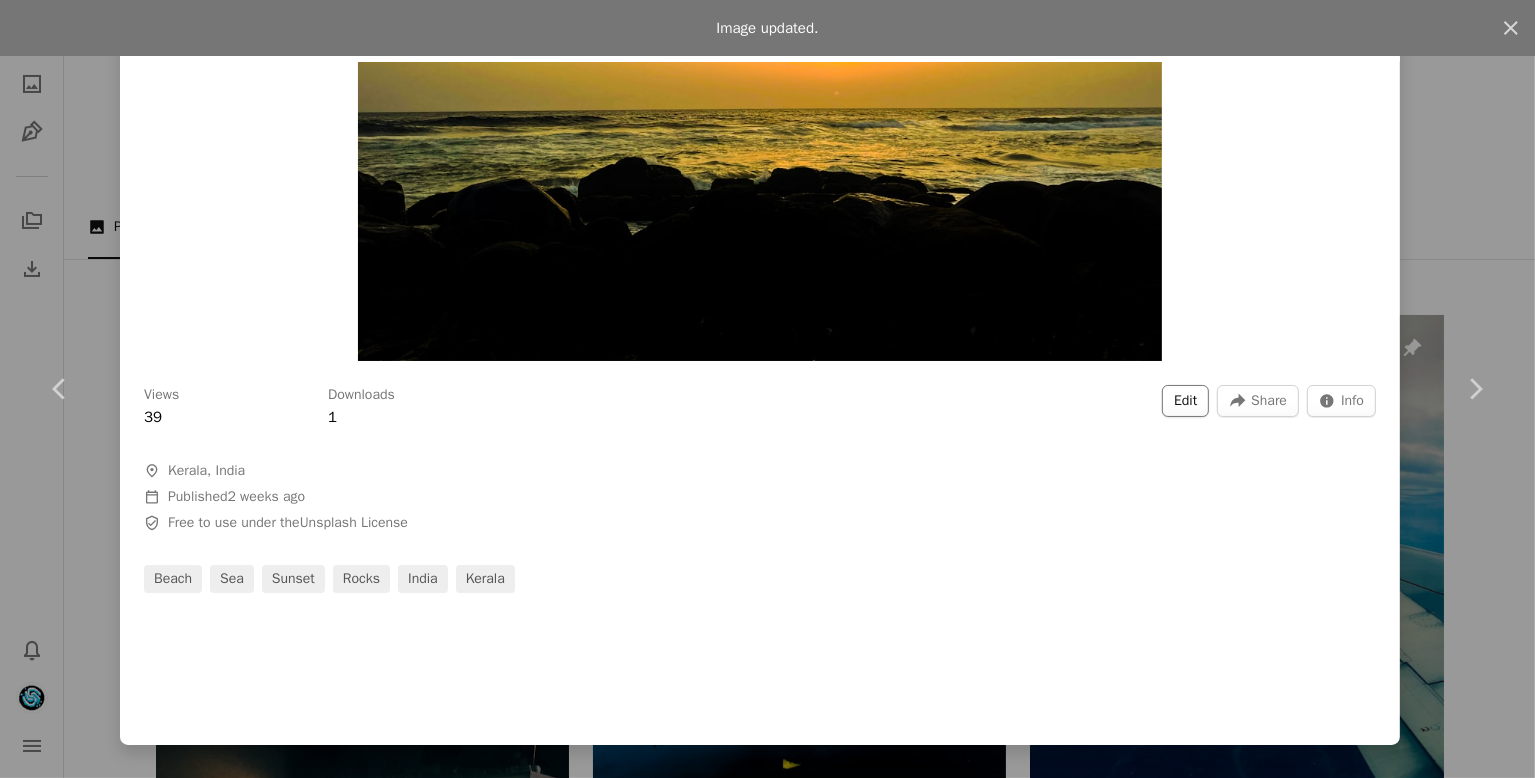 click on "Edit" at bounding box center (1185, 401) 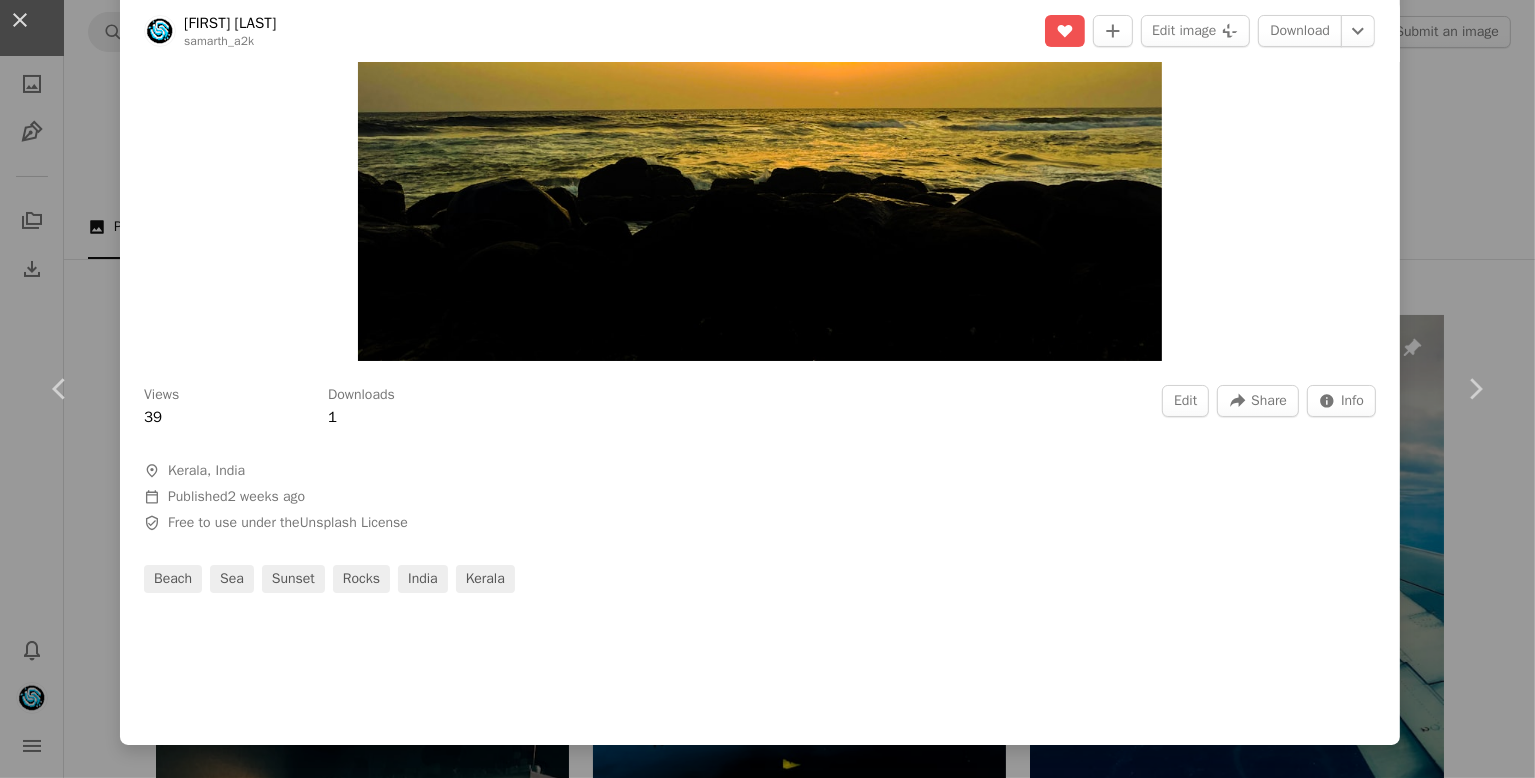 click on "Tags" at bounding box center [713, 4039] 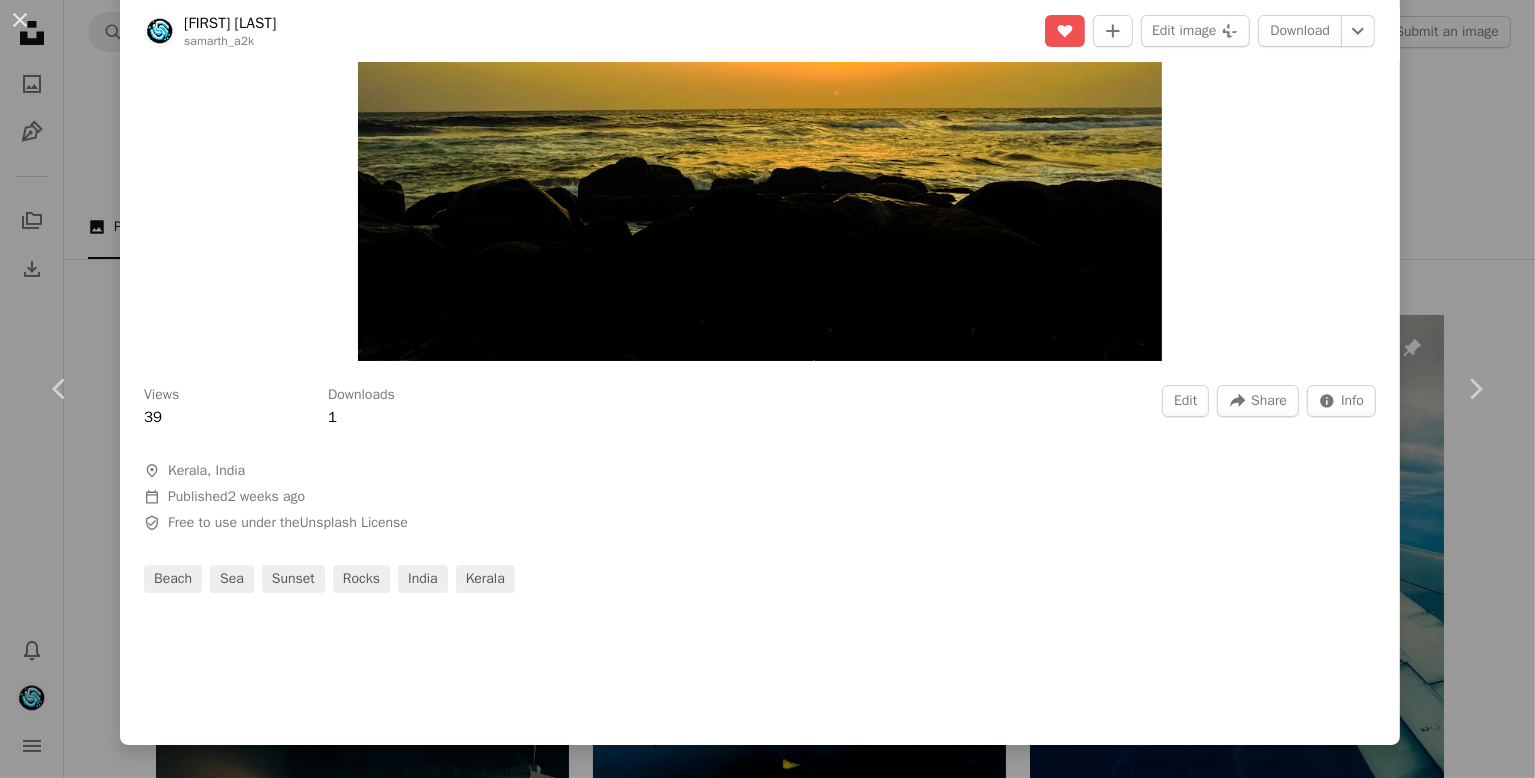 type on "**" 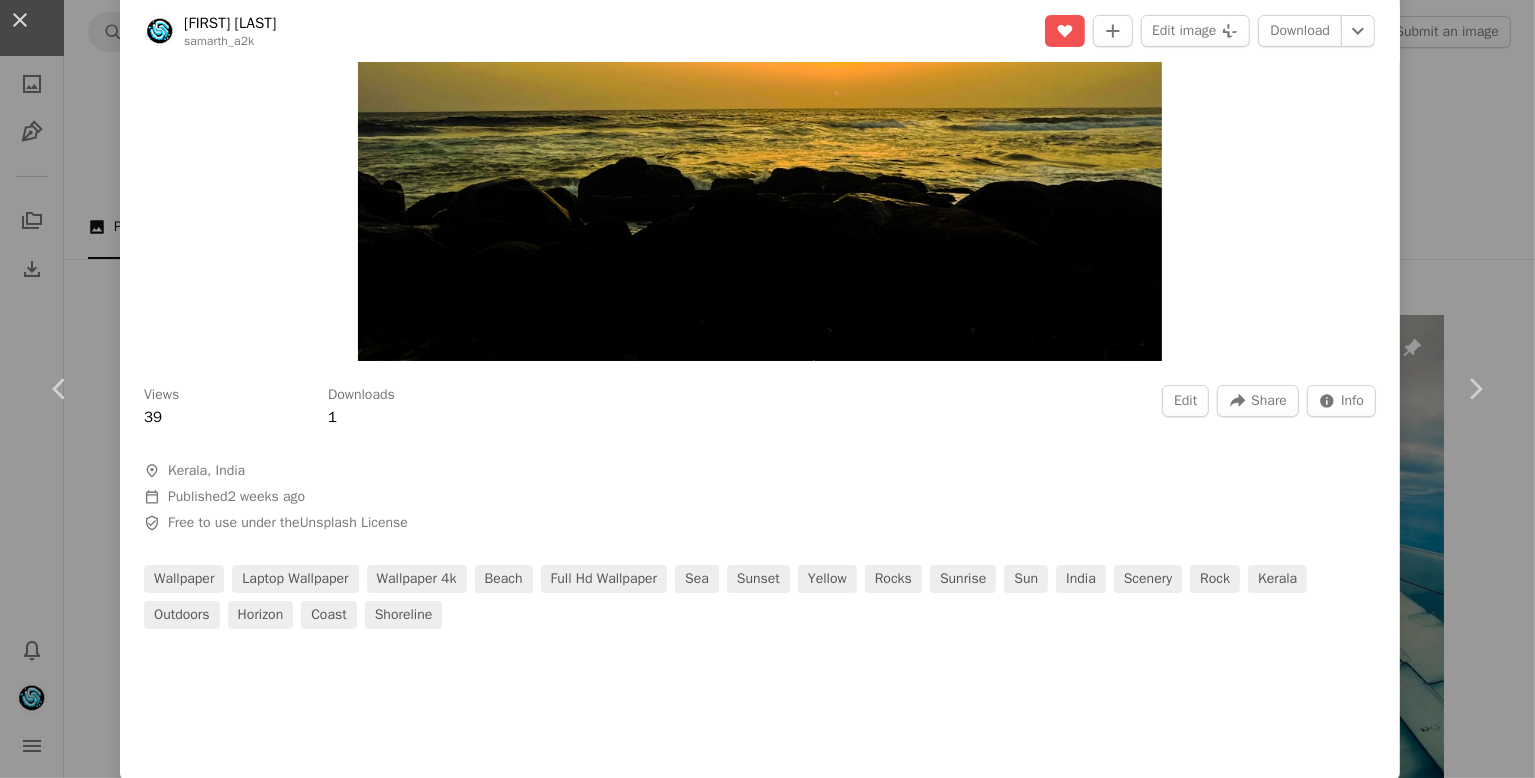 click on "An X shape Image updated. An X shape Details Tags Exif Settings Tags  (up to  20 ) beach × nature × ocean × rocks × sea × sky × sunset × water × yellow × wallpaper × laptop wallpaper × full hd wallpaper × wallpaper 4k × 13/20 Copy content Cancel Update info" at bounding box center [767, 4274] 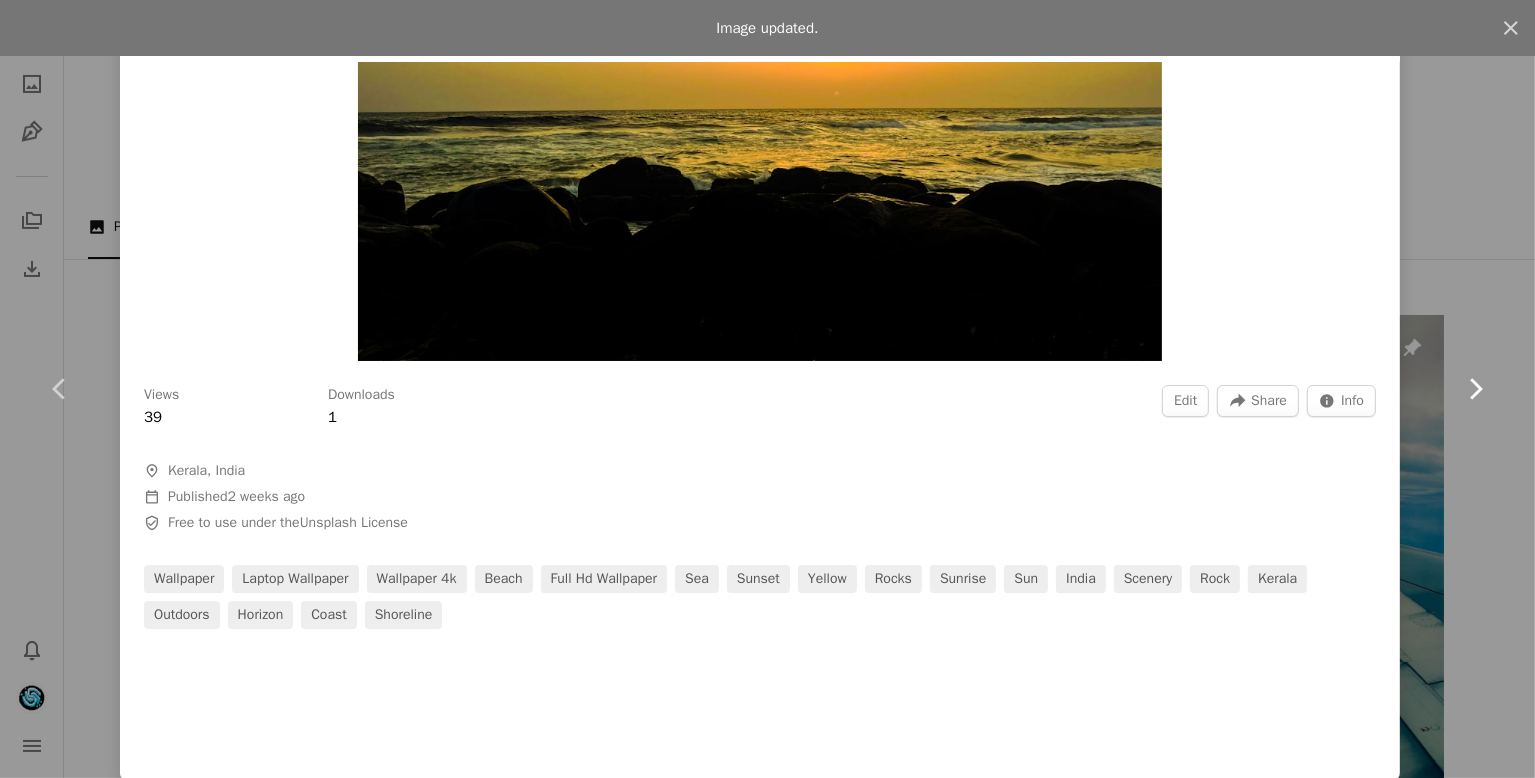 click on "Chevron right" 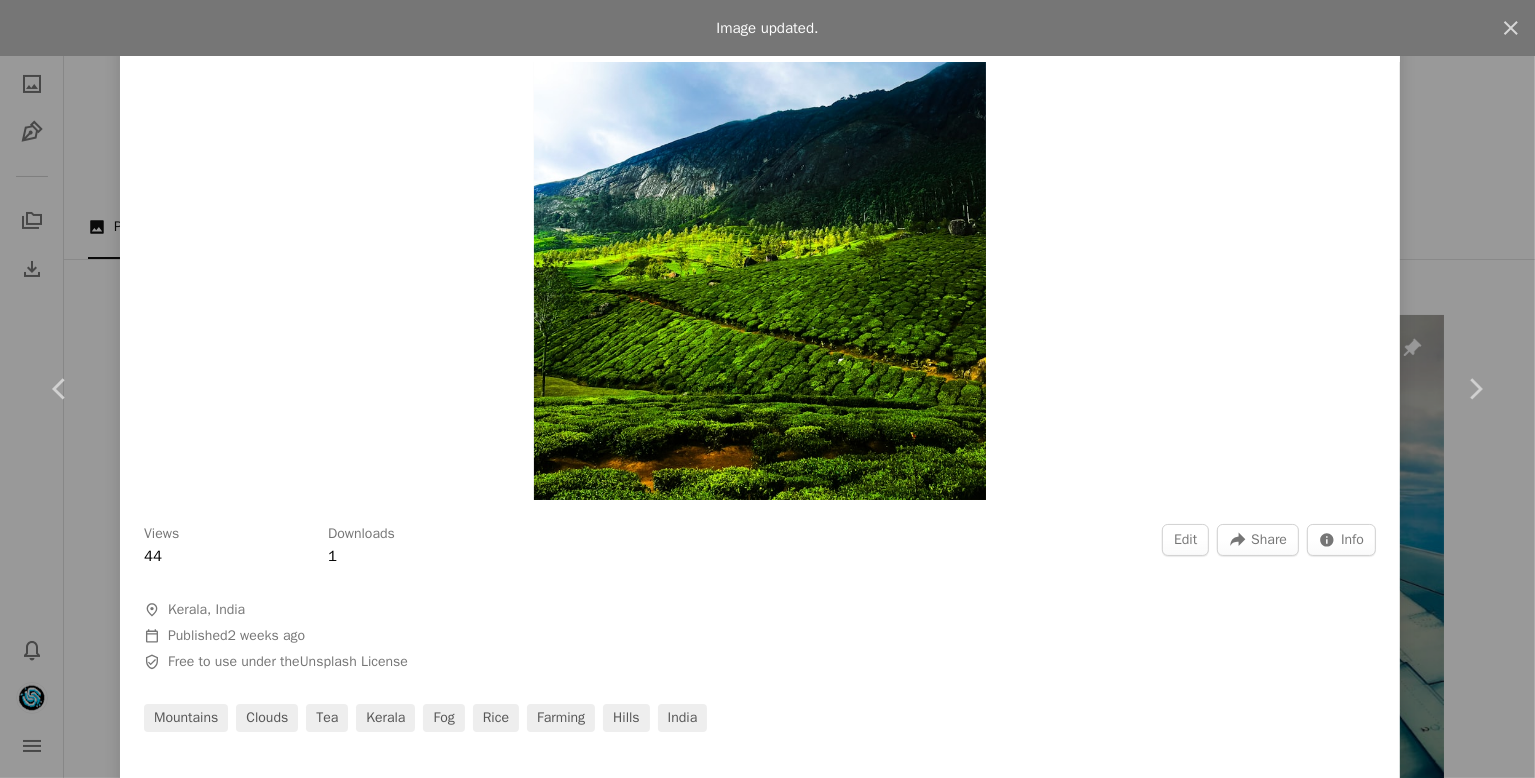 scroll, scrollTop: 192, scrollLeft: 0, axis: vertical 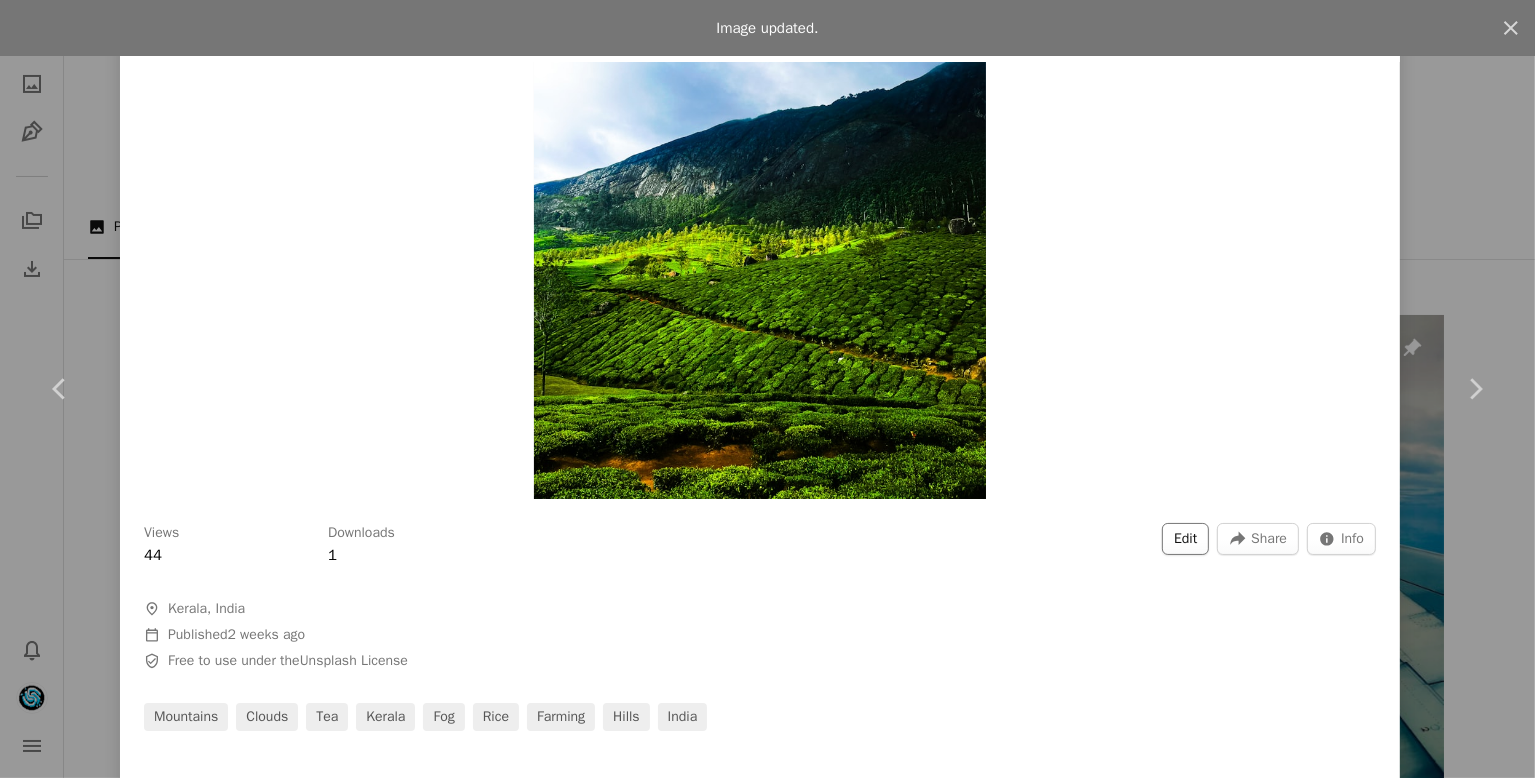 click on "Edit" at bounding box center [1185, 539] 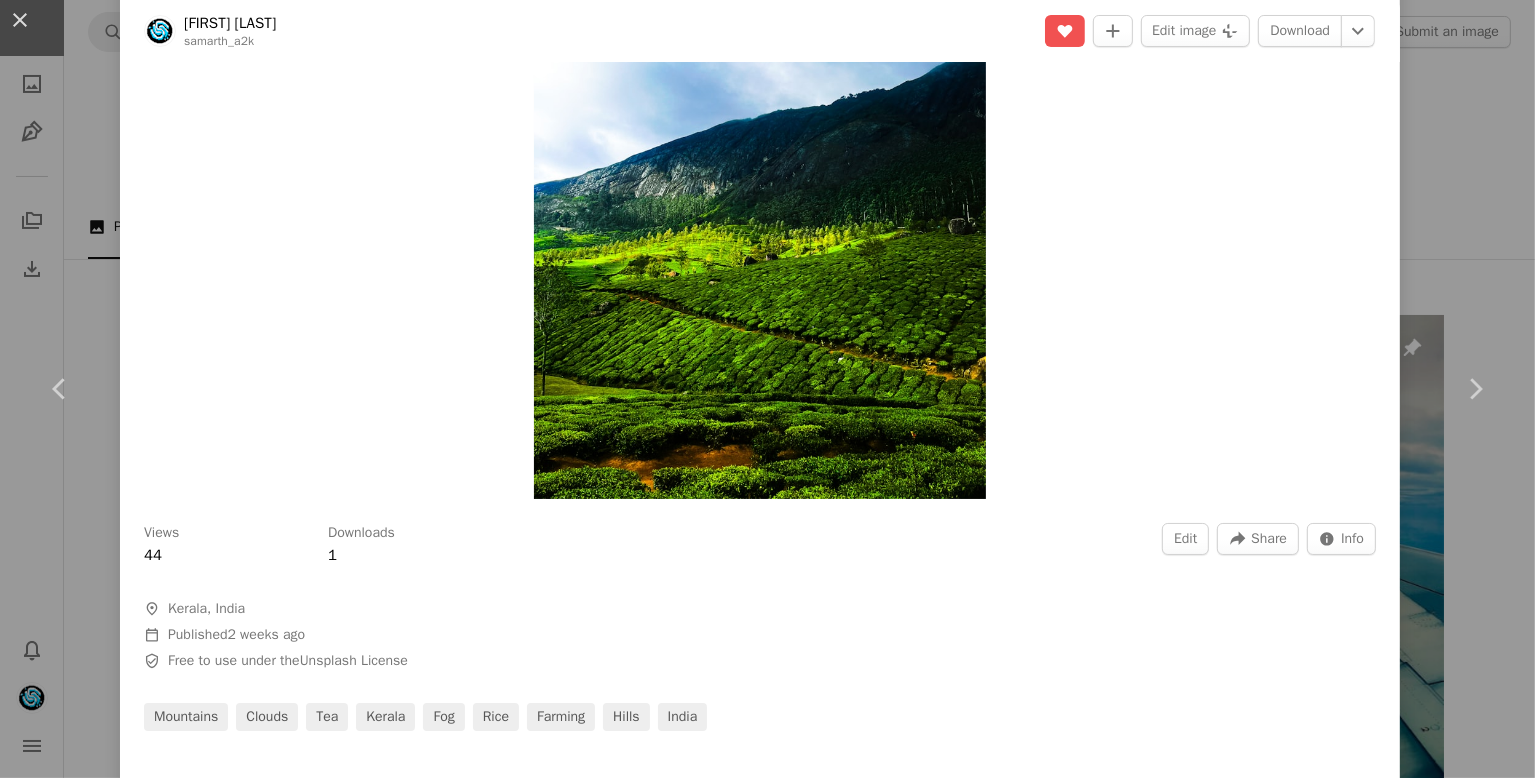 click on "Details Tags Exif Settings" at bounding box center [877, 4039] 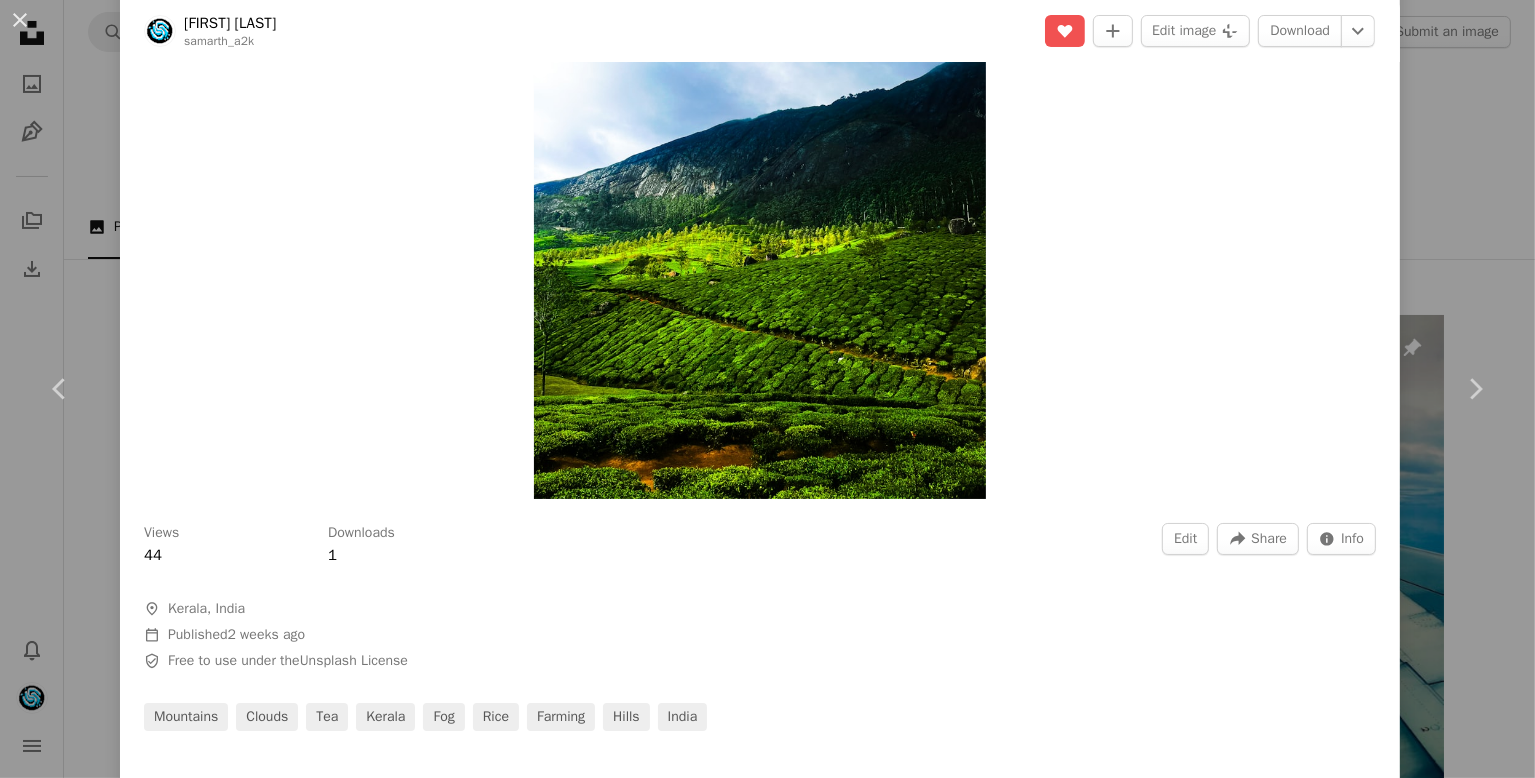 type on "**" 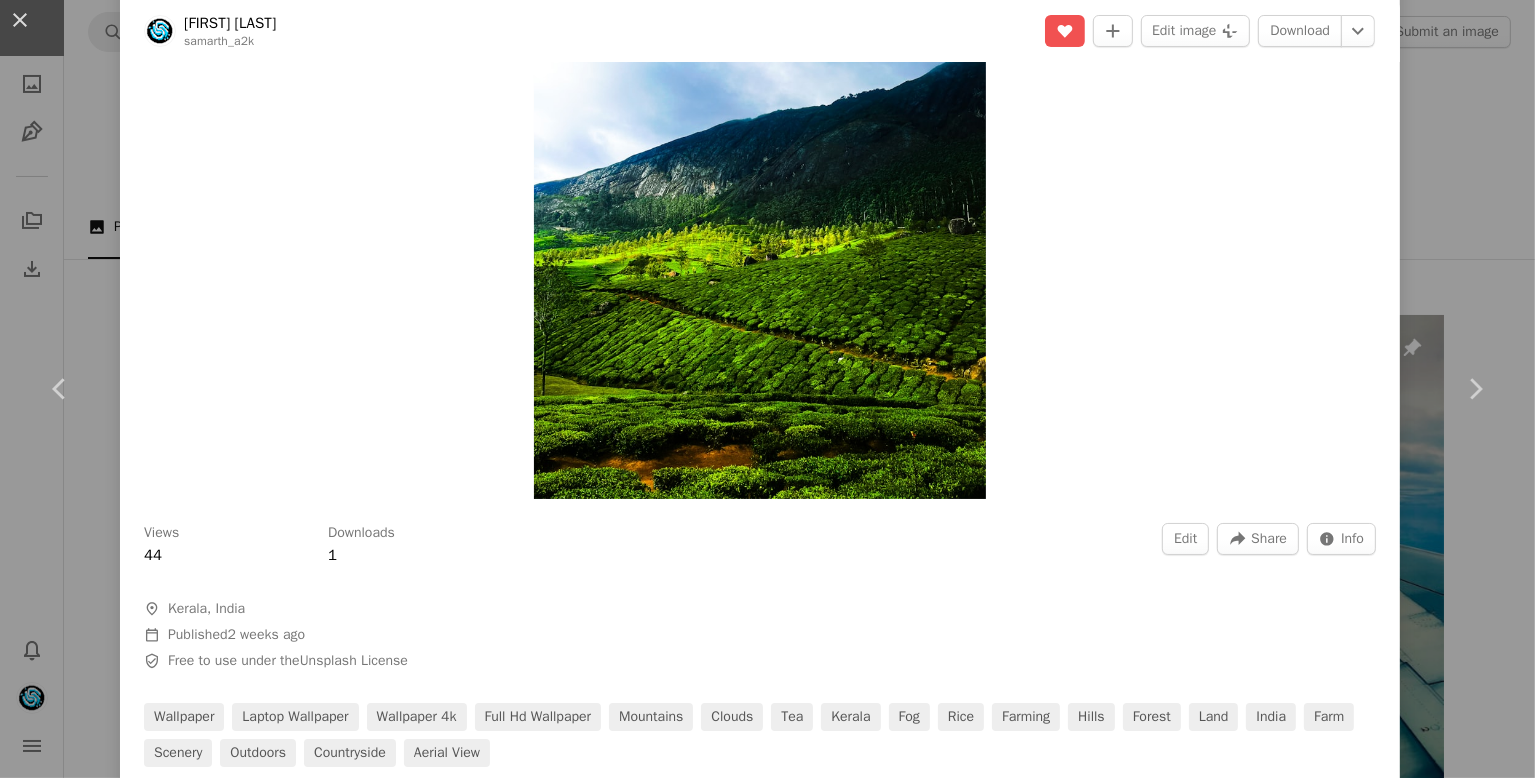 click on "An X shape Image updated. An X shape Details Tags Exif Settings Tags  (up to  20 ) clouds × farming × fog × hills × [STATE] × mountain × mountains × rice × sky × tea × wallpaper × laptop wallpaper × wallpaper 4k × full hd wallpaper × 14/20 Copy content Cancel Update info" at bounding box center (767, 4274) 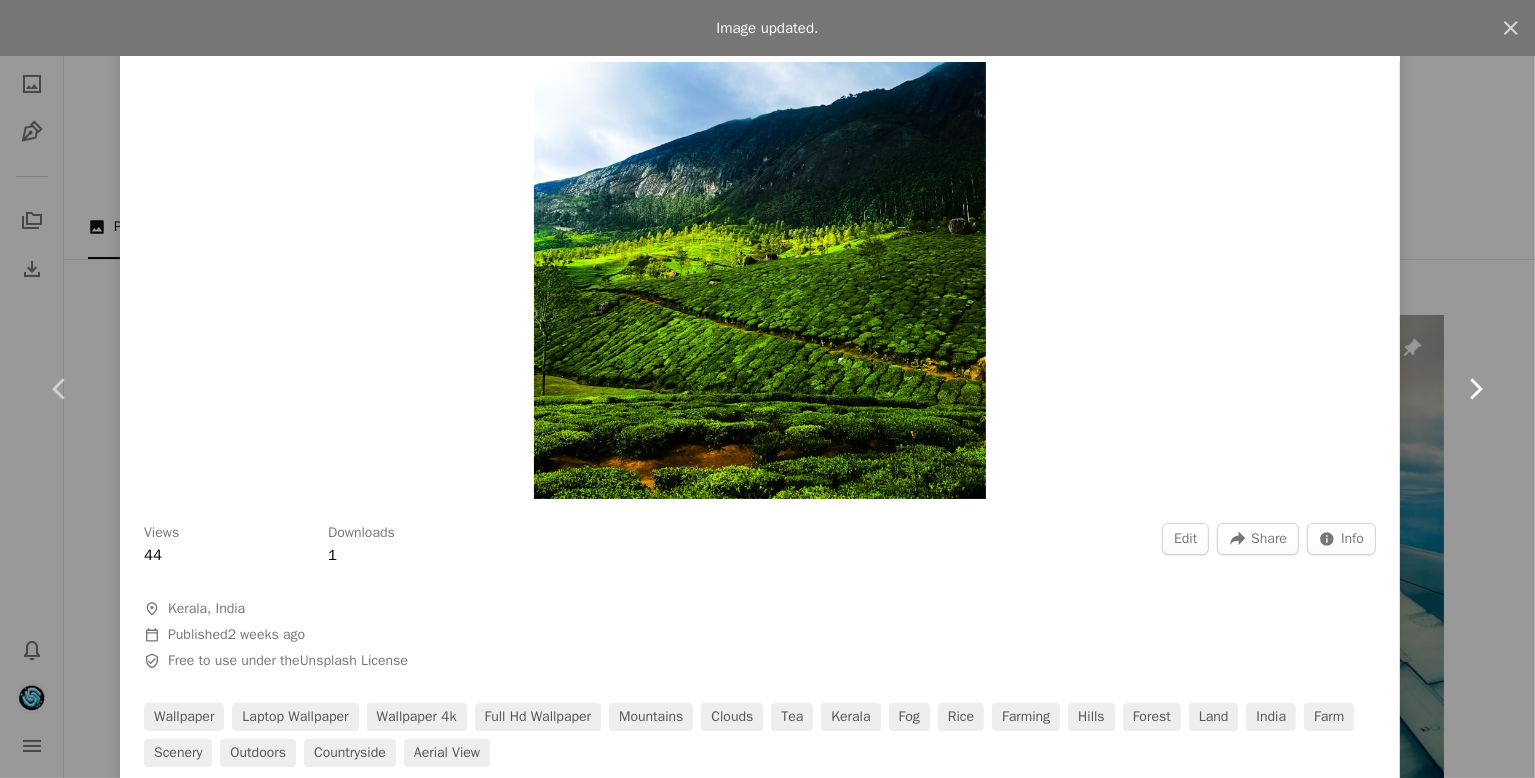 click on "Chevron right" 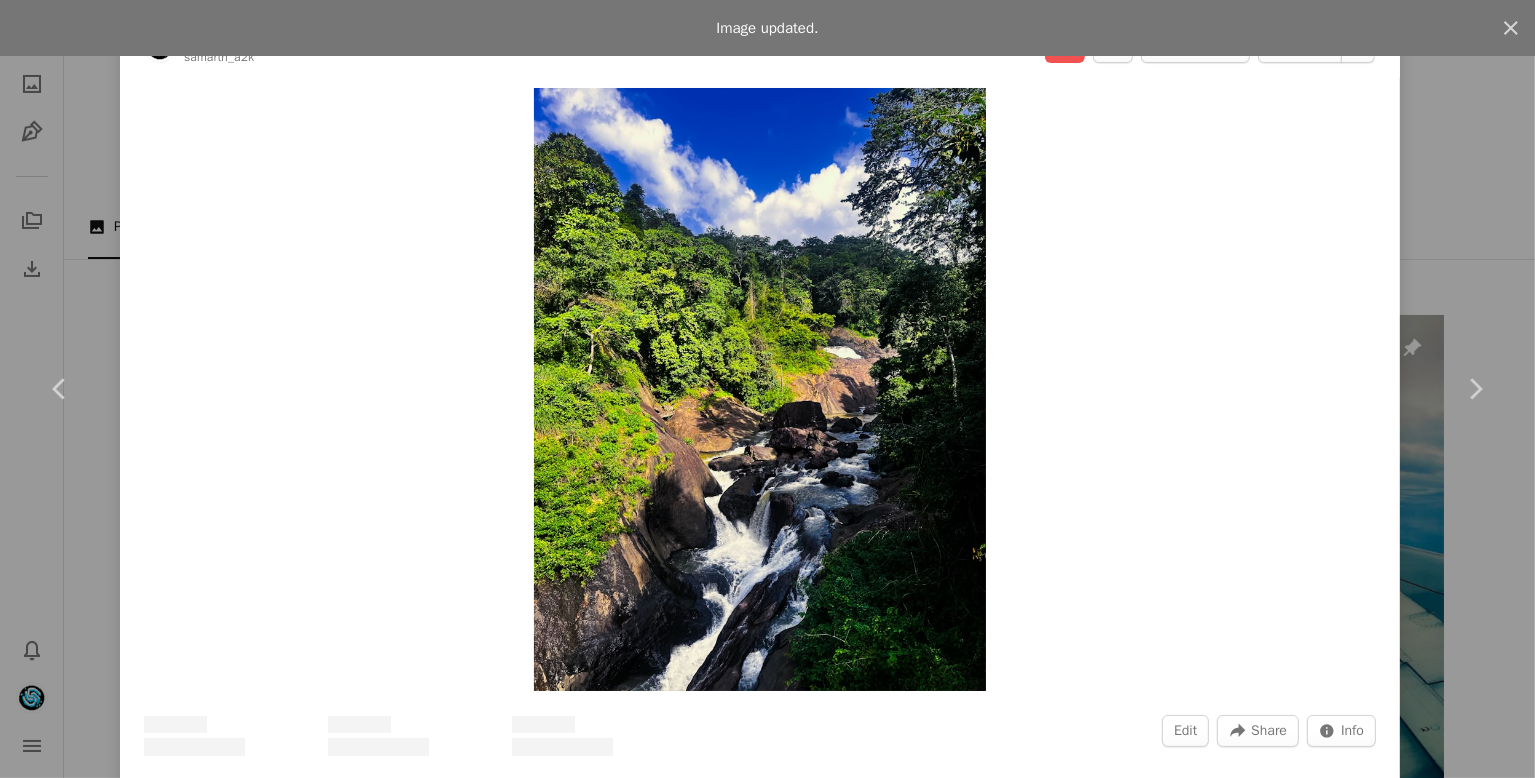 scroll, scrollTop: 0, scrollLeft: 0, axis: both 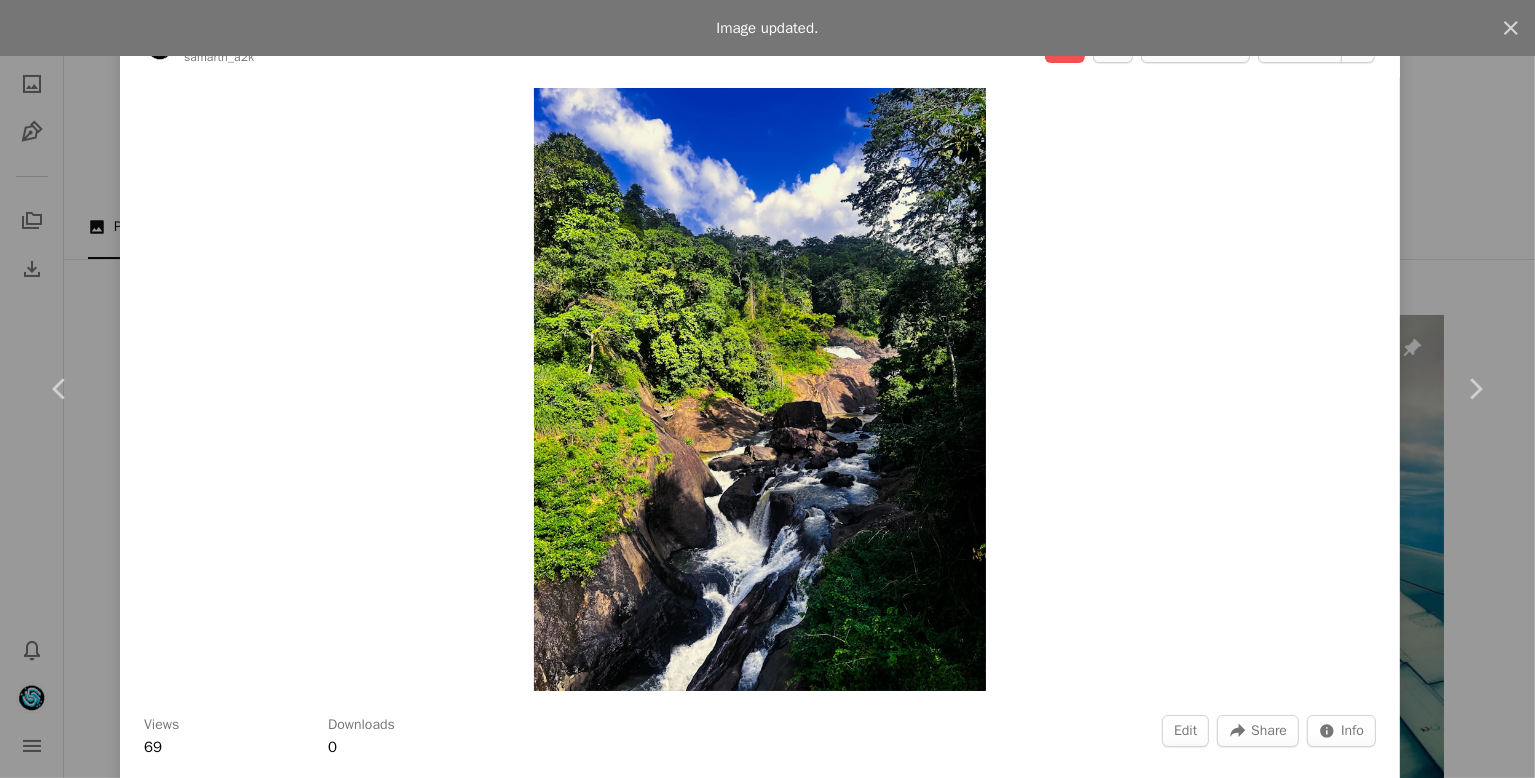 click on "Views 69 Downloads 0 Edit A forward-right arrow Share Info icon Info A map marker [STATE], [COUNTRY] Calendar outlined Published on  [MONTH] [DAY], [YEAR] Safety Free to use under the  Unsplash License mountains waterfall river [STATE] forest land india scenery jungle rock rainforest outdoors stream vegetation woodland wilderness creek" at bounding box center (760, 830) 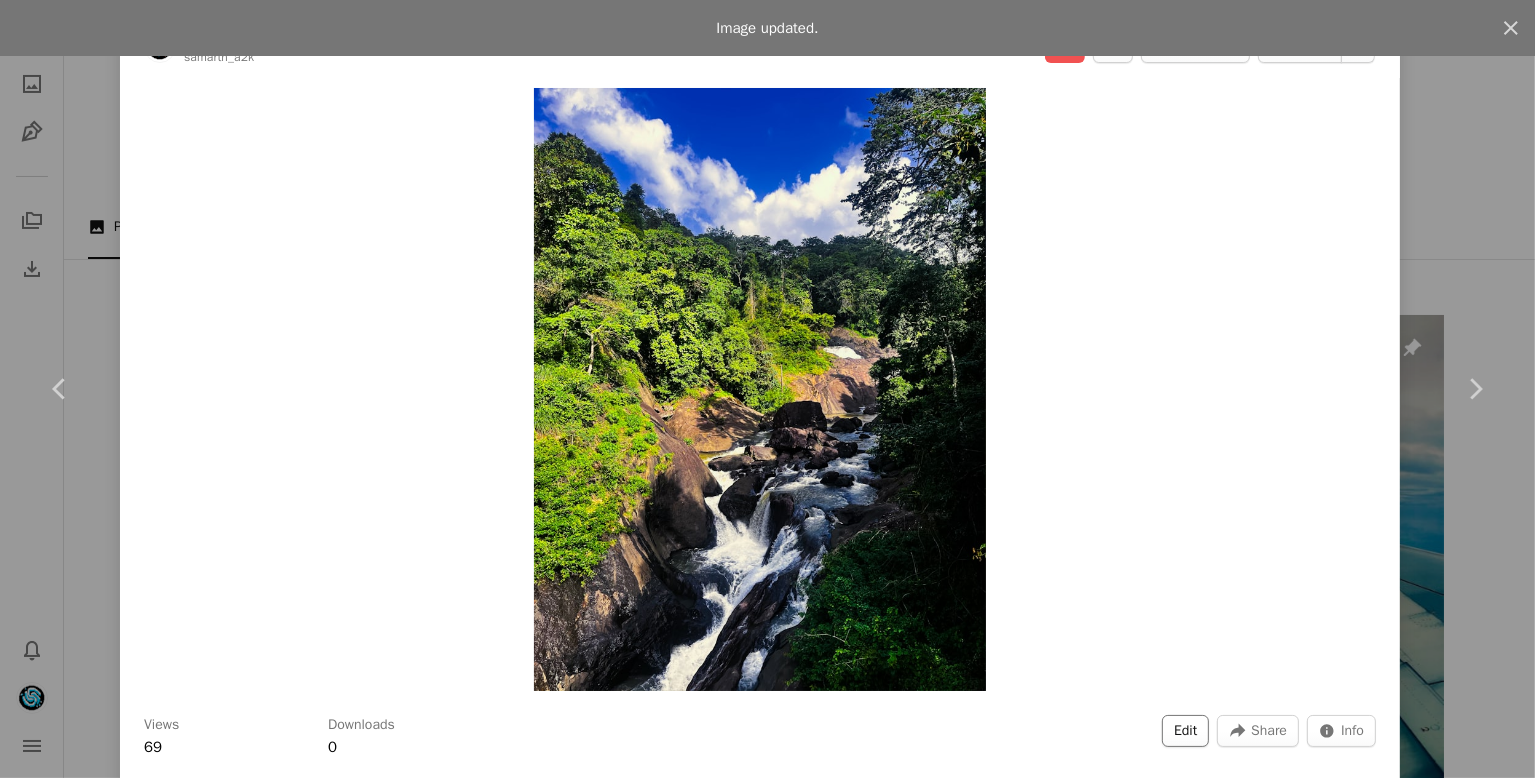 click on "Edit" at bounding box center (1185, 731) 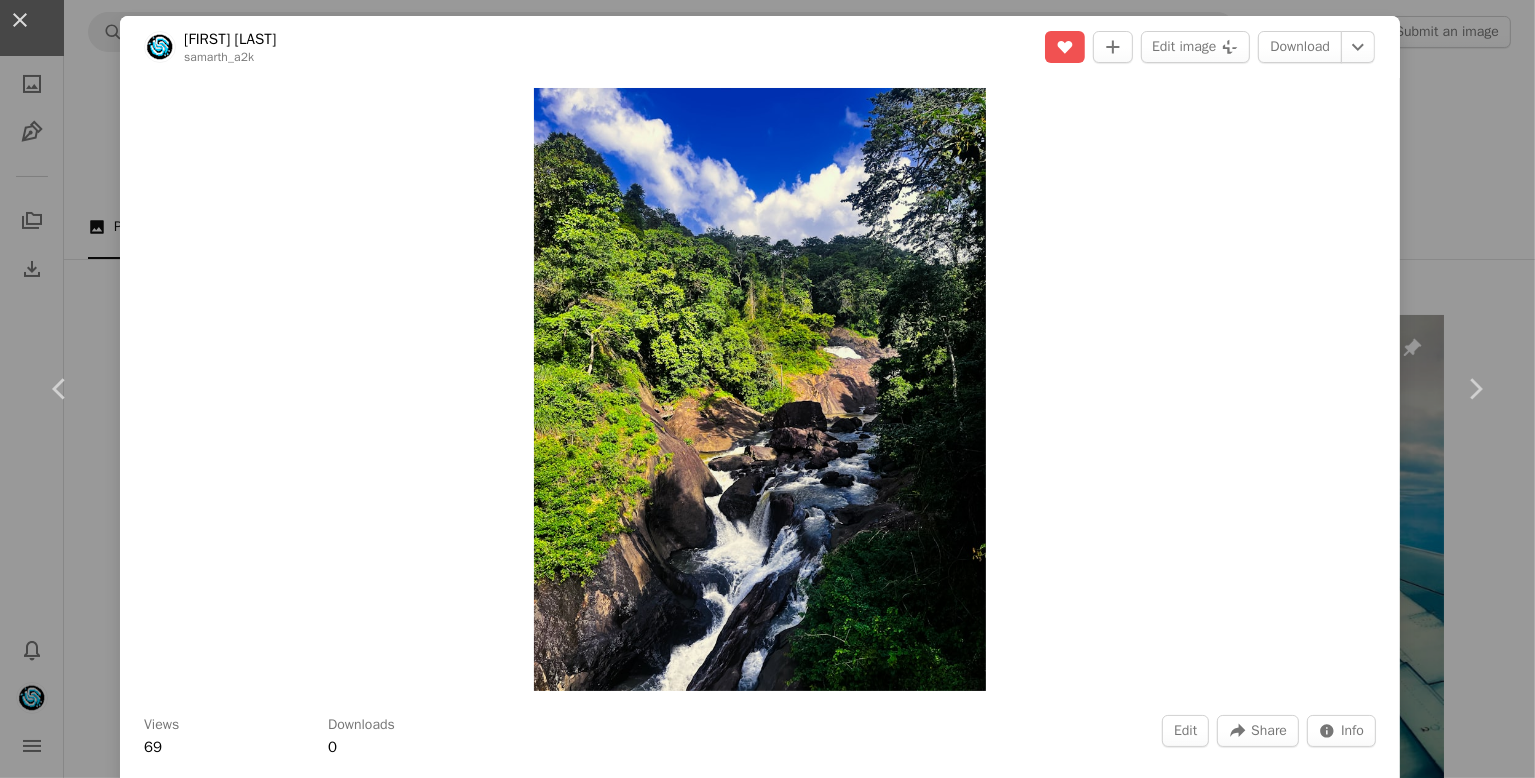 click on "Tags" at bounding box center [713, 4039] 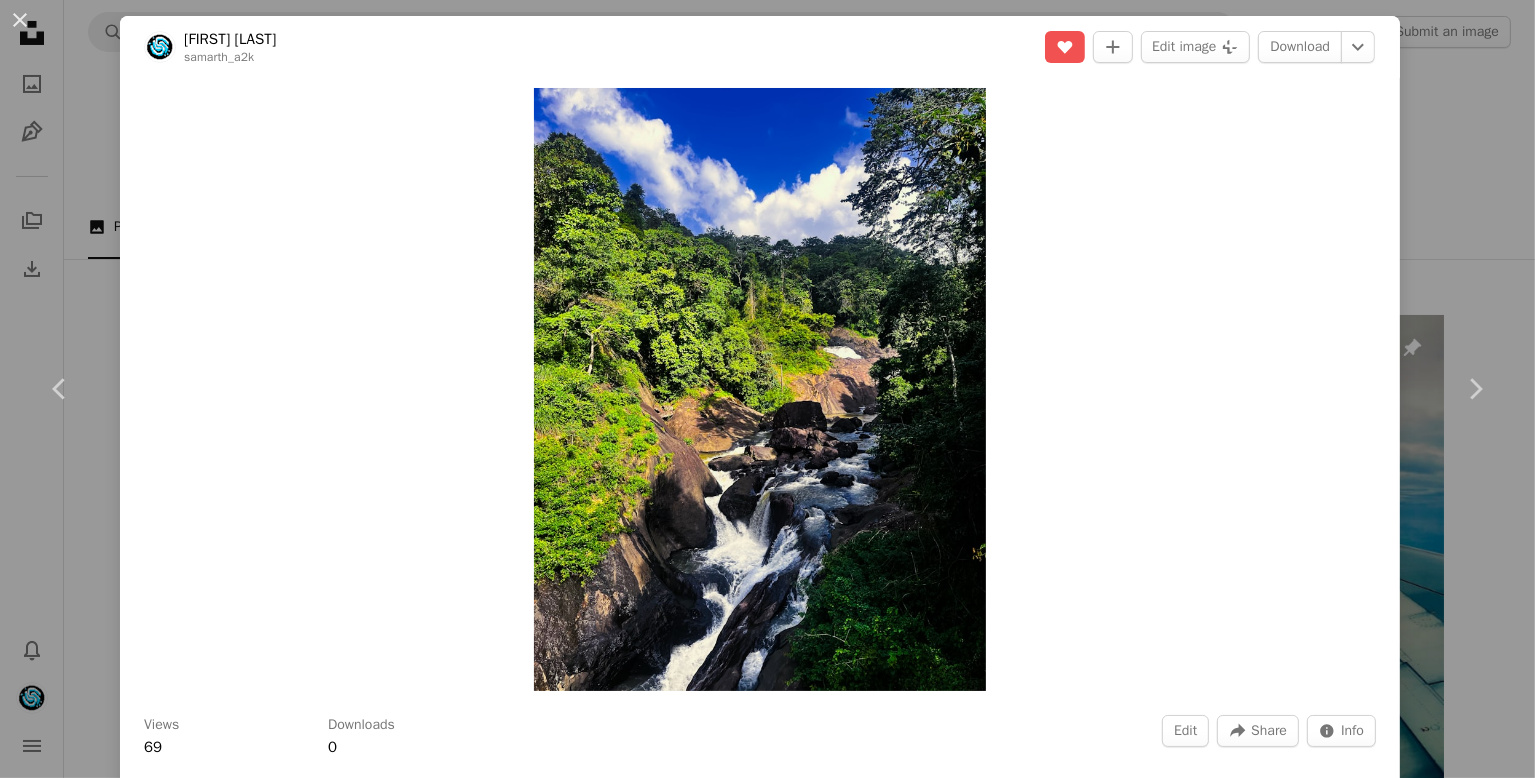 type on "**" 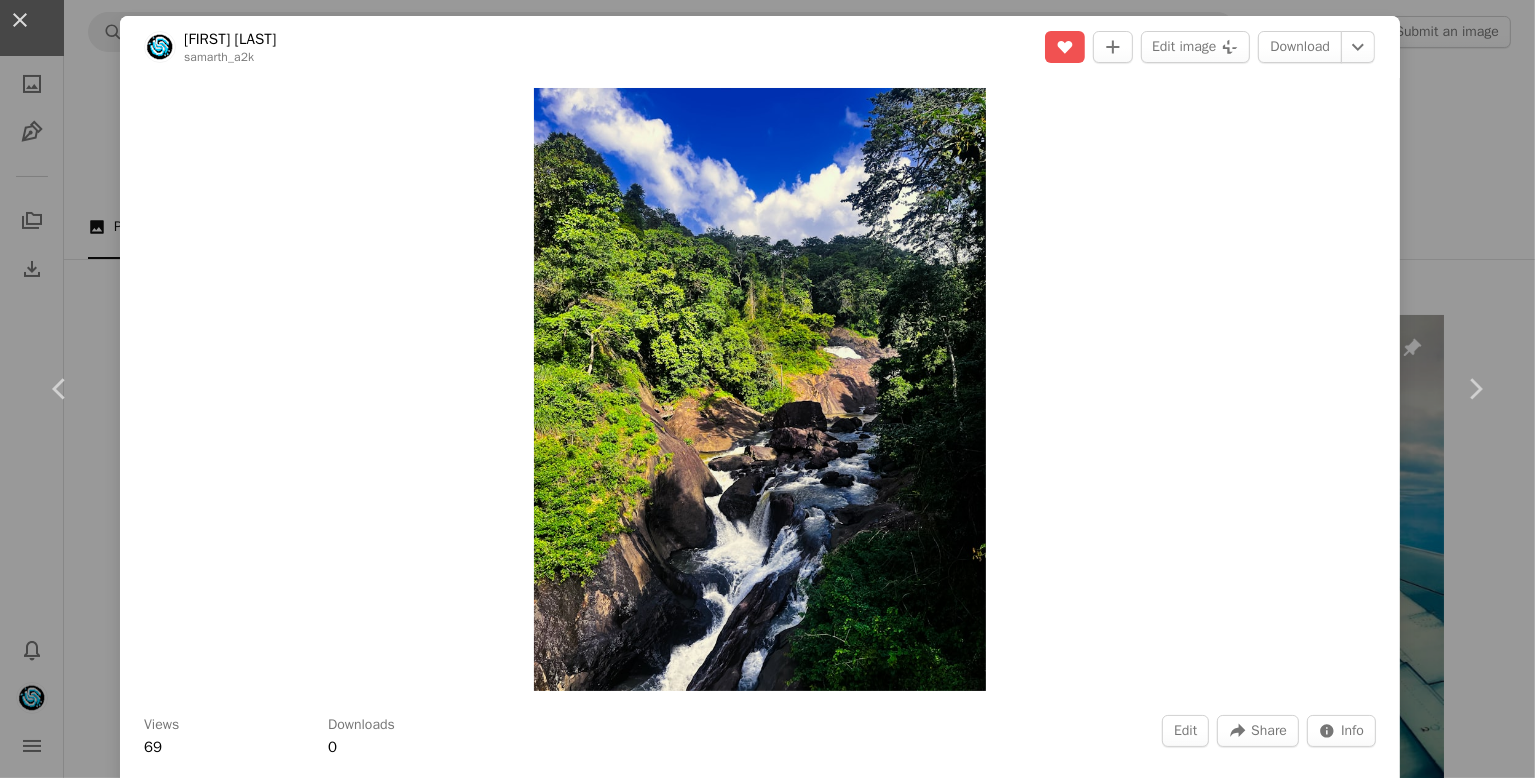 click on "Cancel" at bounding box center [959, 4460] 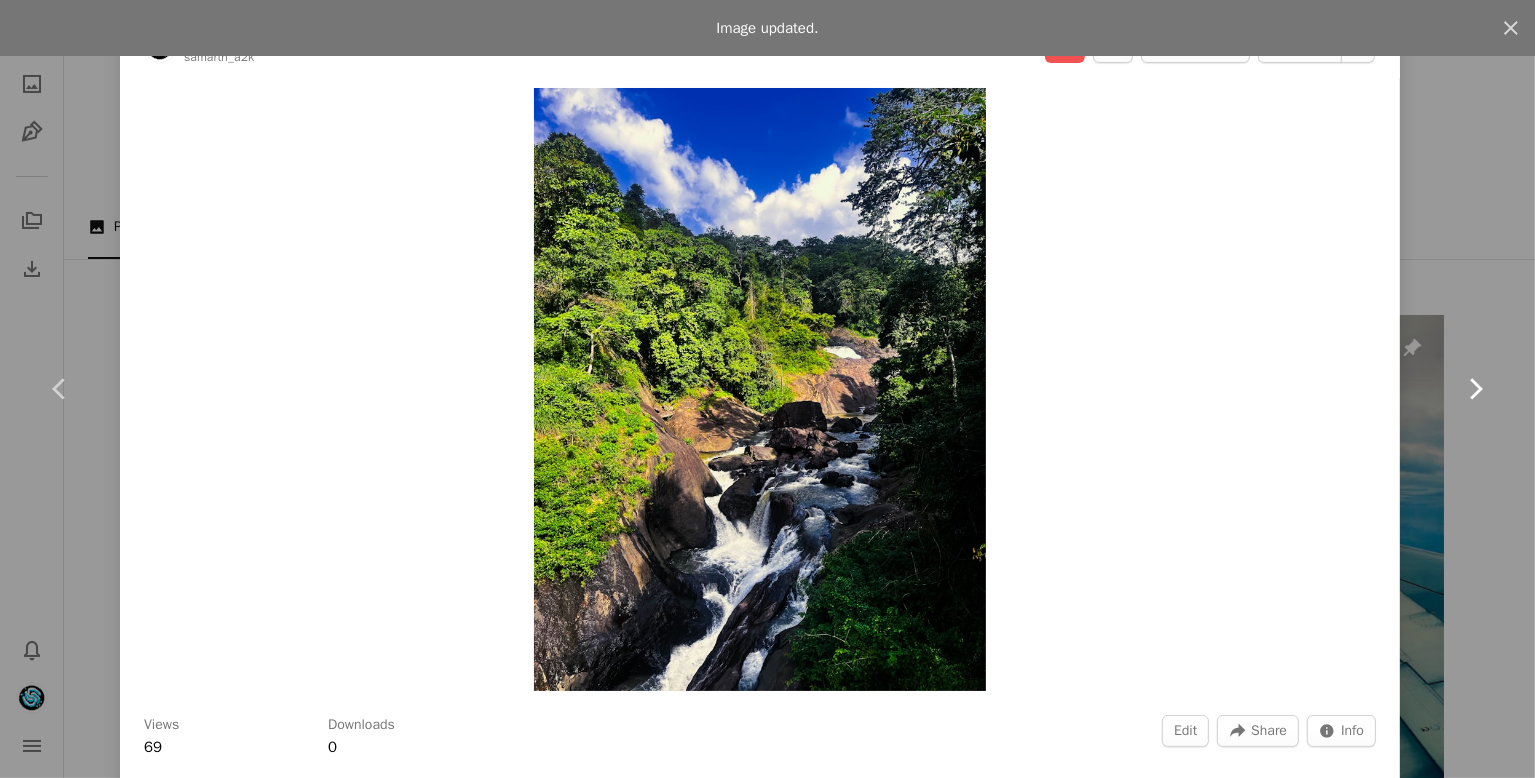 click on "Chevron right" 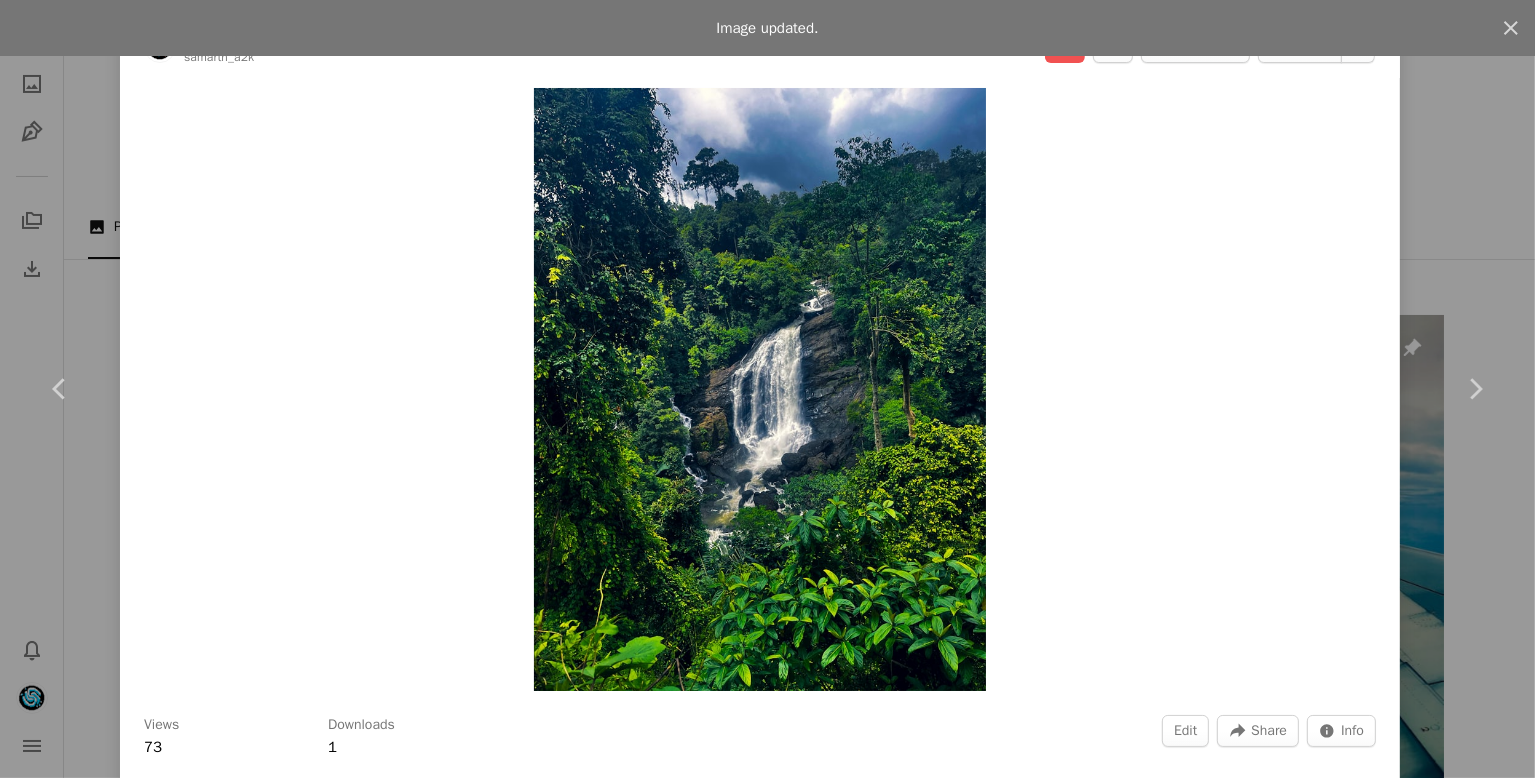 scroll, scrollTop: 0, scrollLeft: 0, axis: both 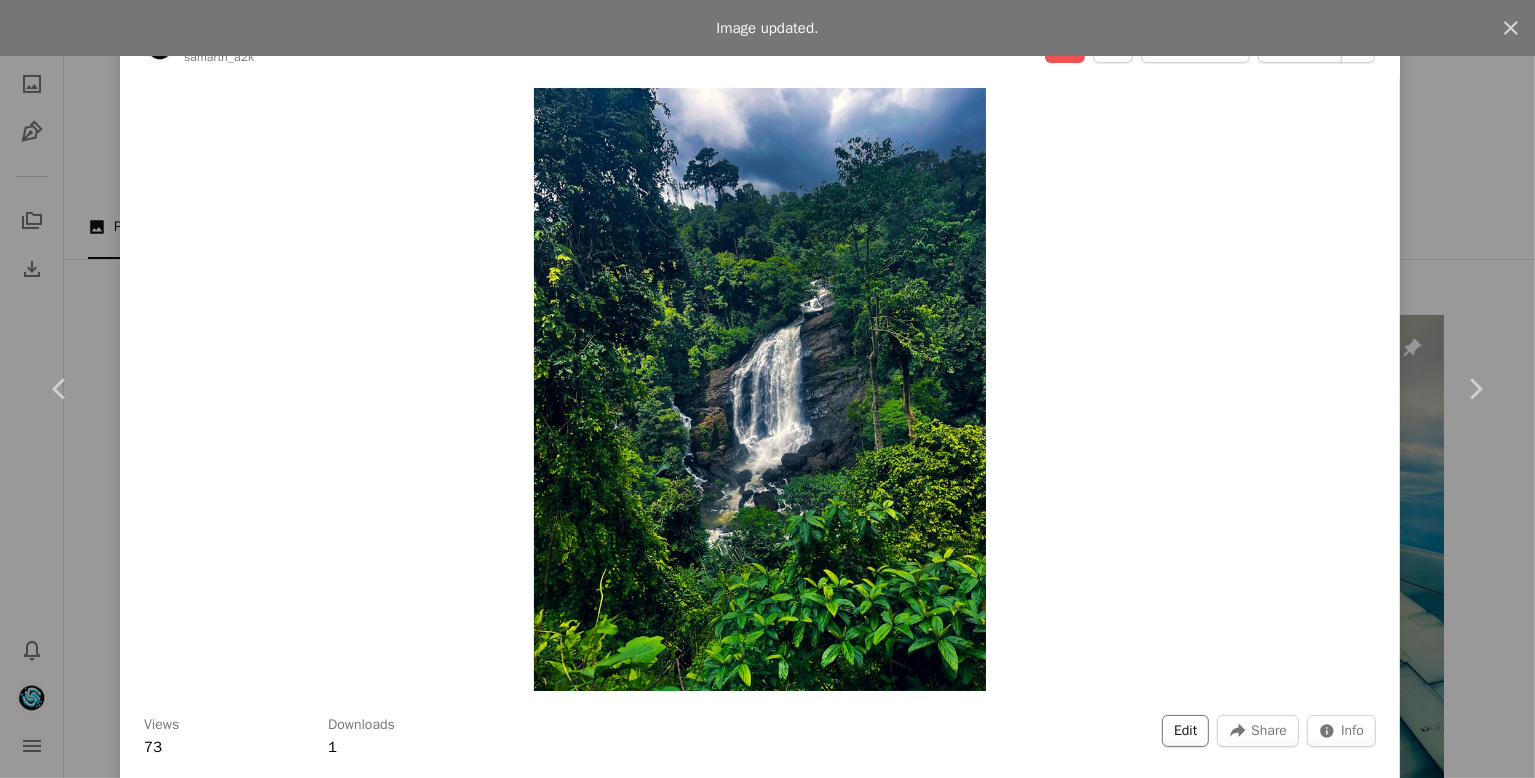 click on "Edit" at bounding box center [1185, 731] 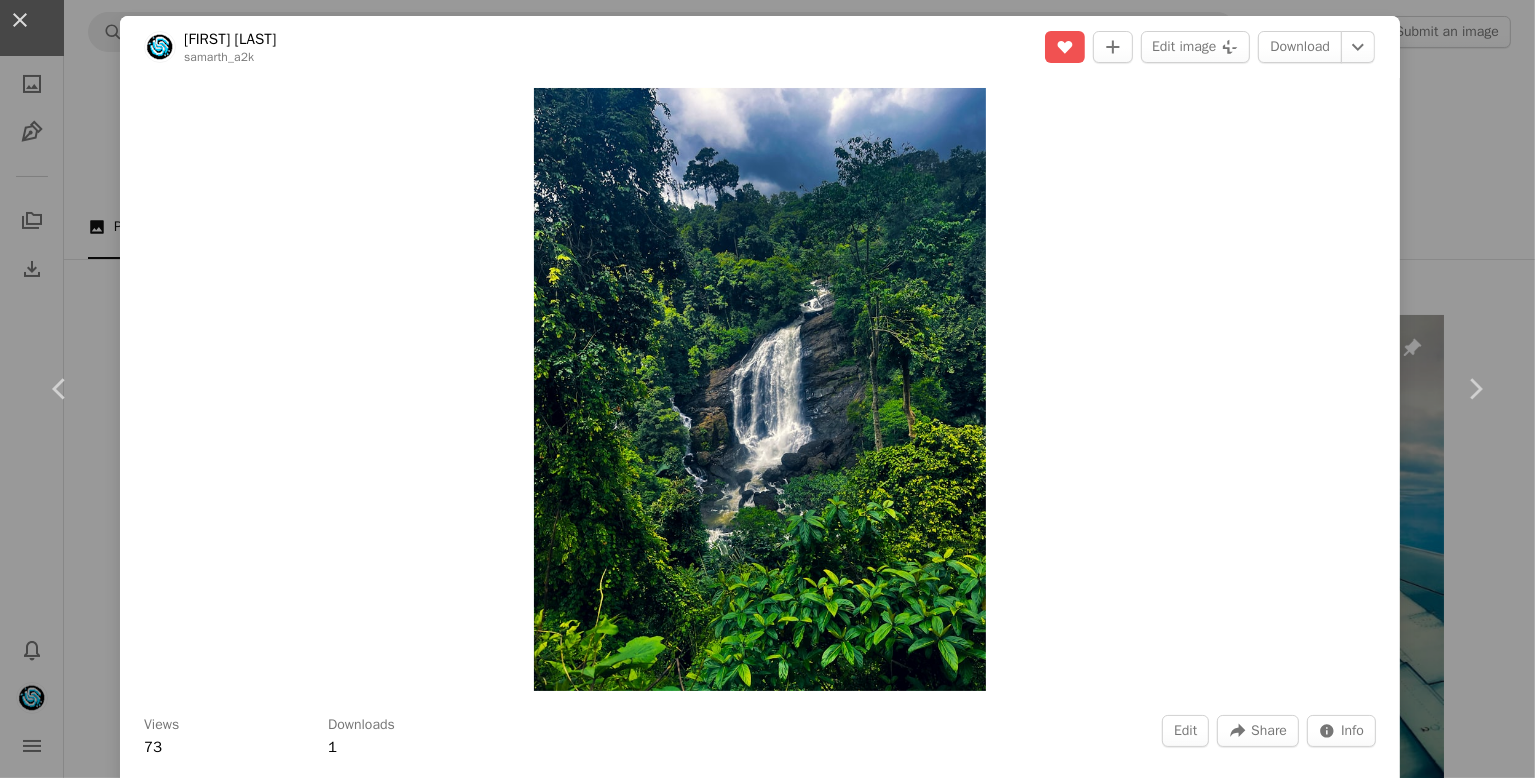click on "Tags" at bounding box center [713, 4039] 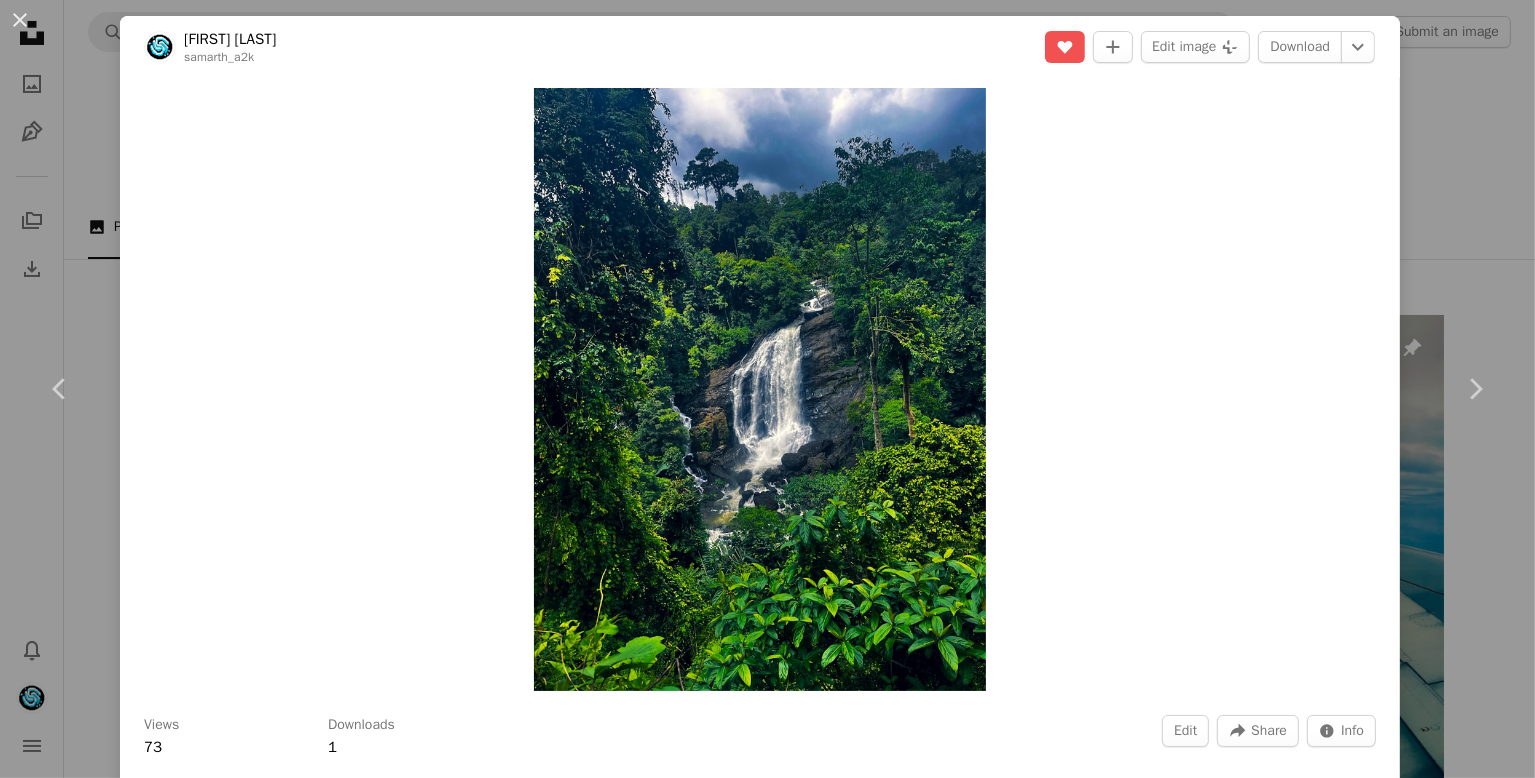 type on "**" 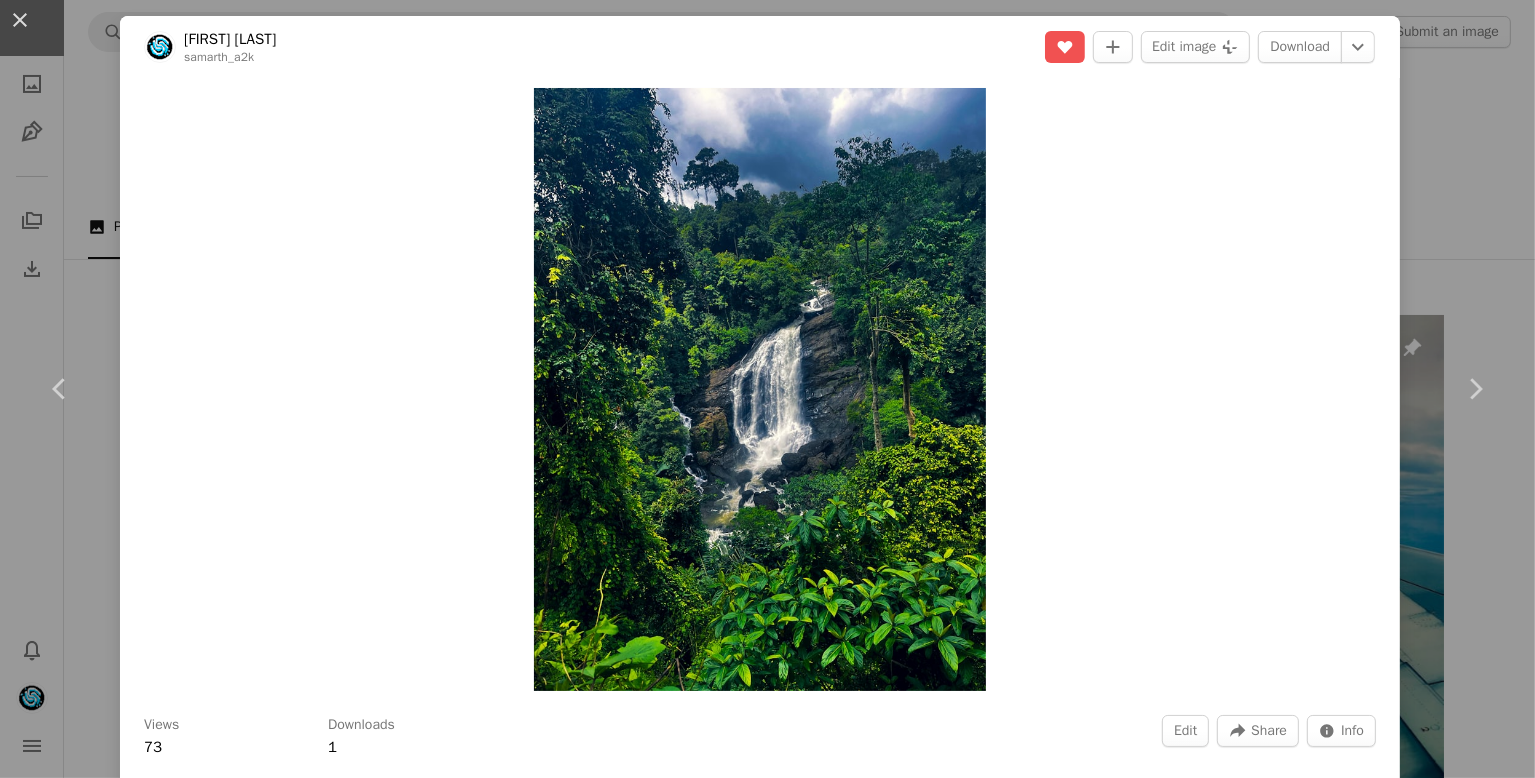 click on "An X shape Image updated. An X shape Details Tags Exif Settings Tags  (up to  20 ) [STATE] × mountain × mountains × river × sky × water × waterfall × wallpaper × laptop wallpaper × wallpaper 4k × full hd wallpaper × 11/20 Copy content Cancel Update info" at bounding box center [767, 4274] 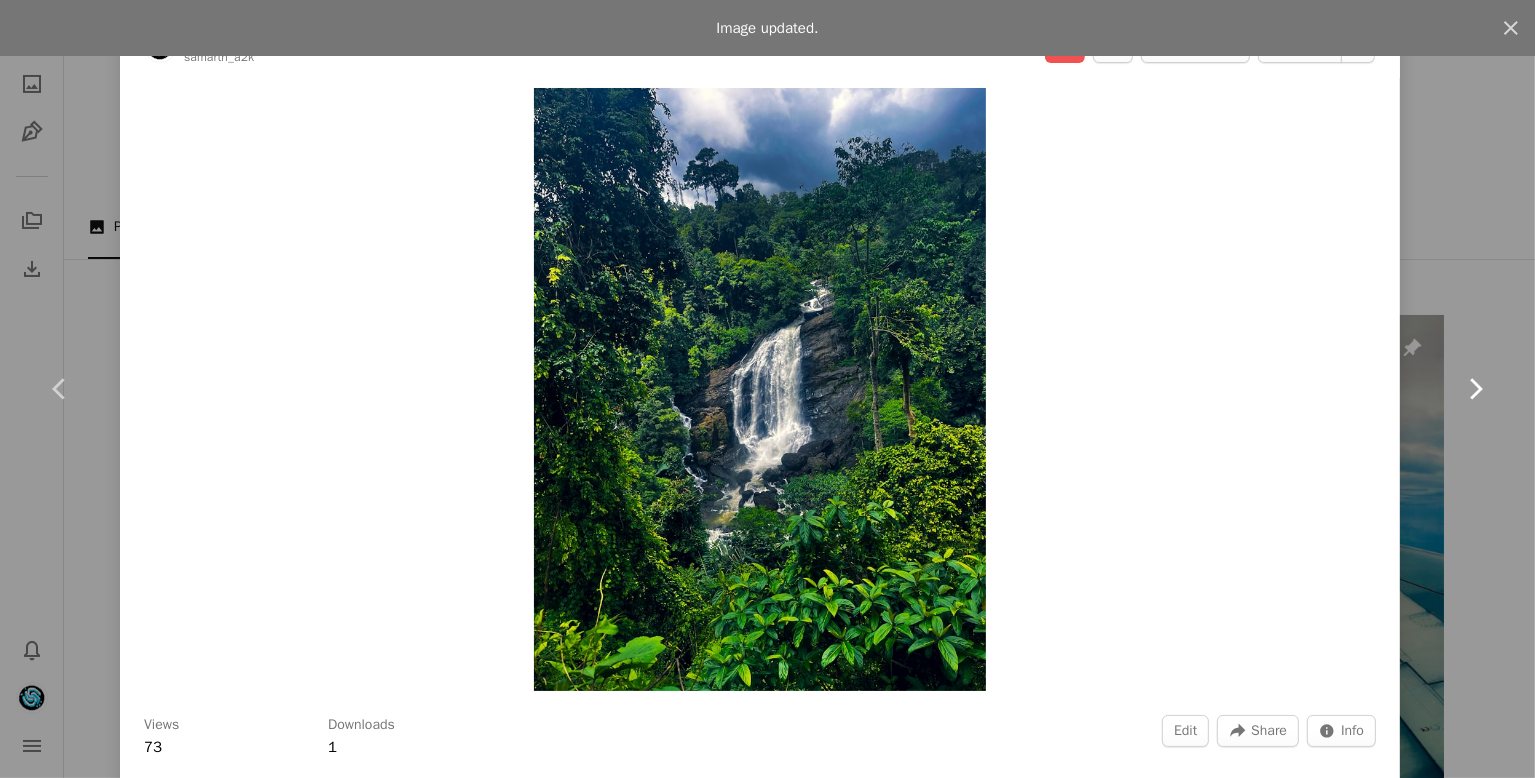 click 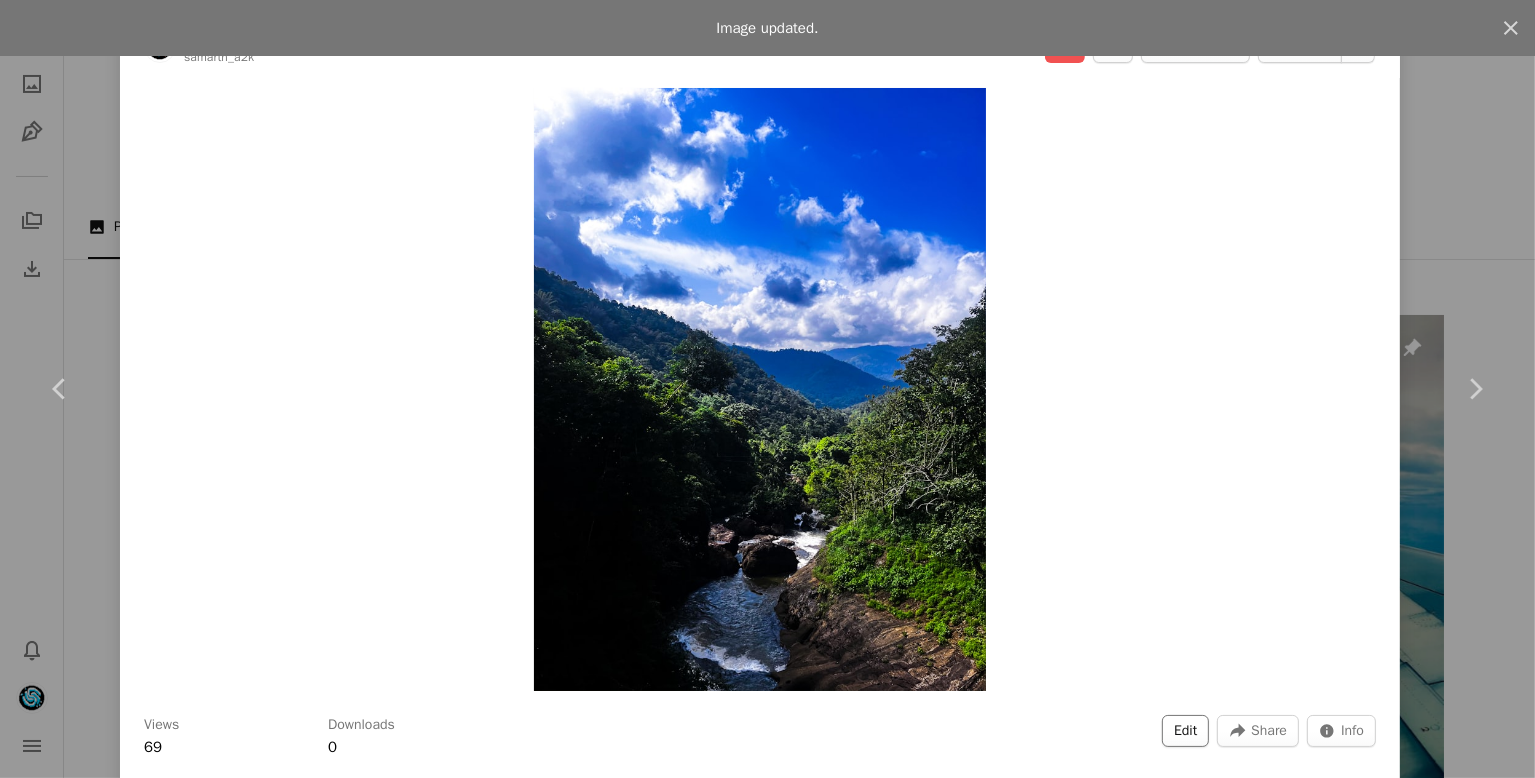 click on "Edit" at bounding box center (1185, 731) 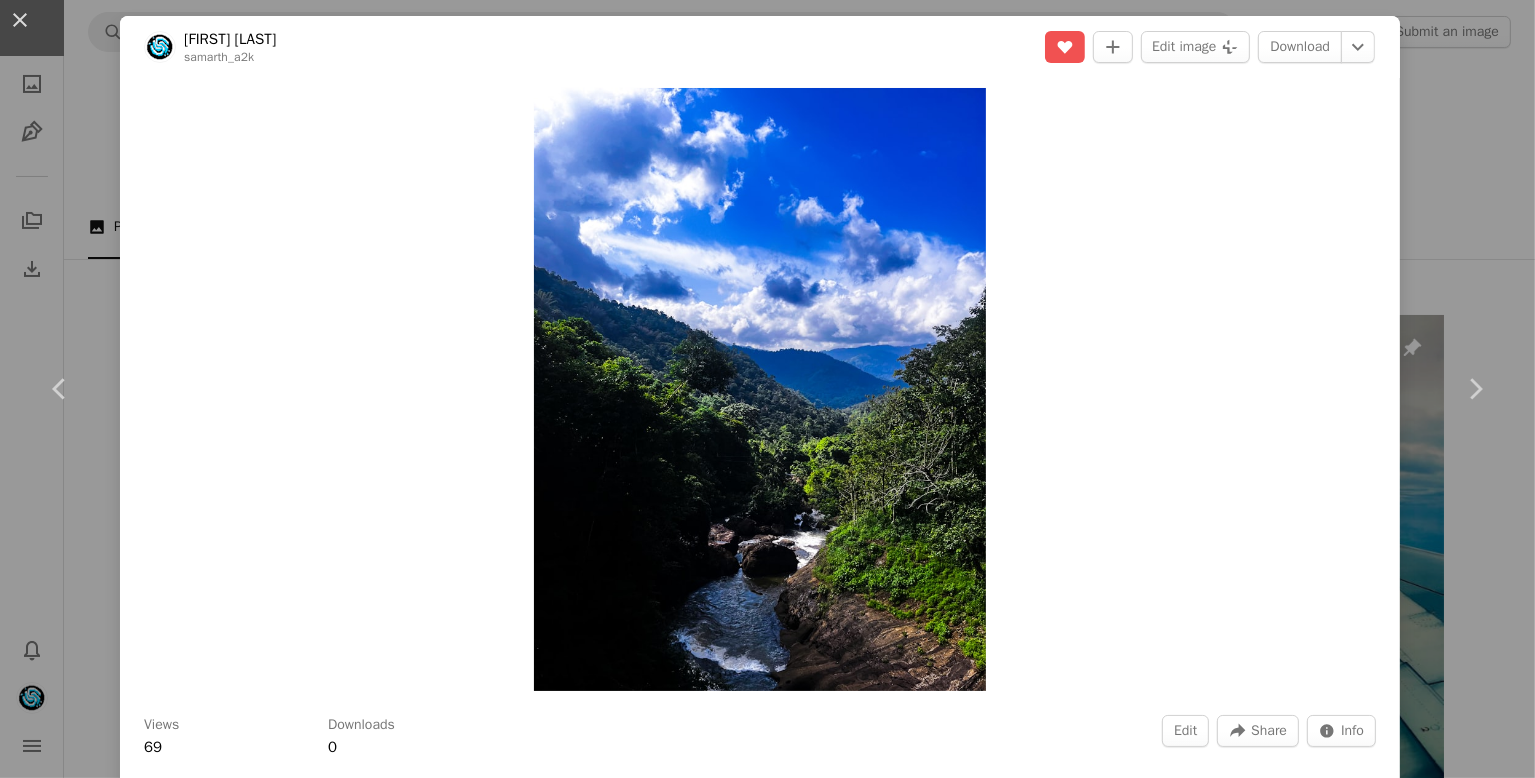 click on "Details Tags Exif Settings" at bounding box center [877, 4039] 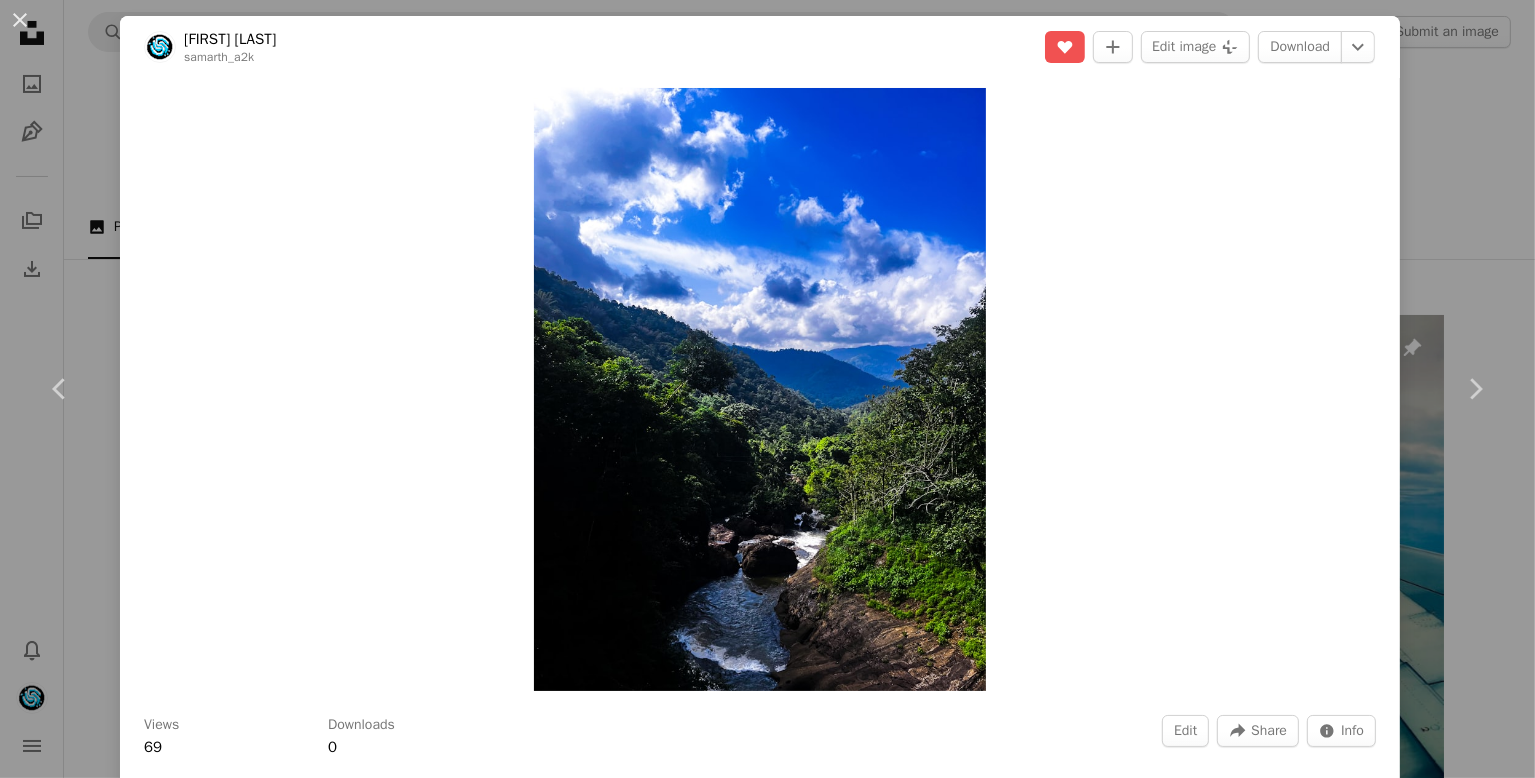 type on "**" 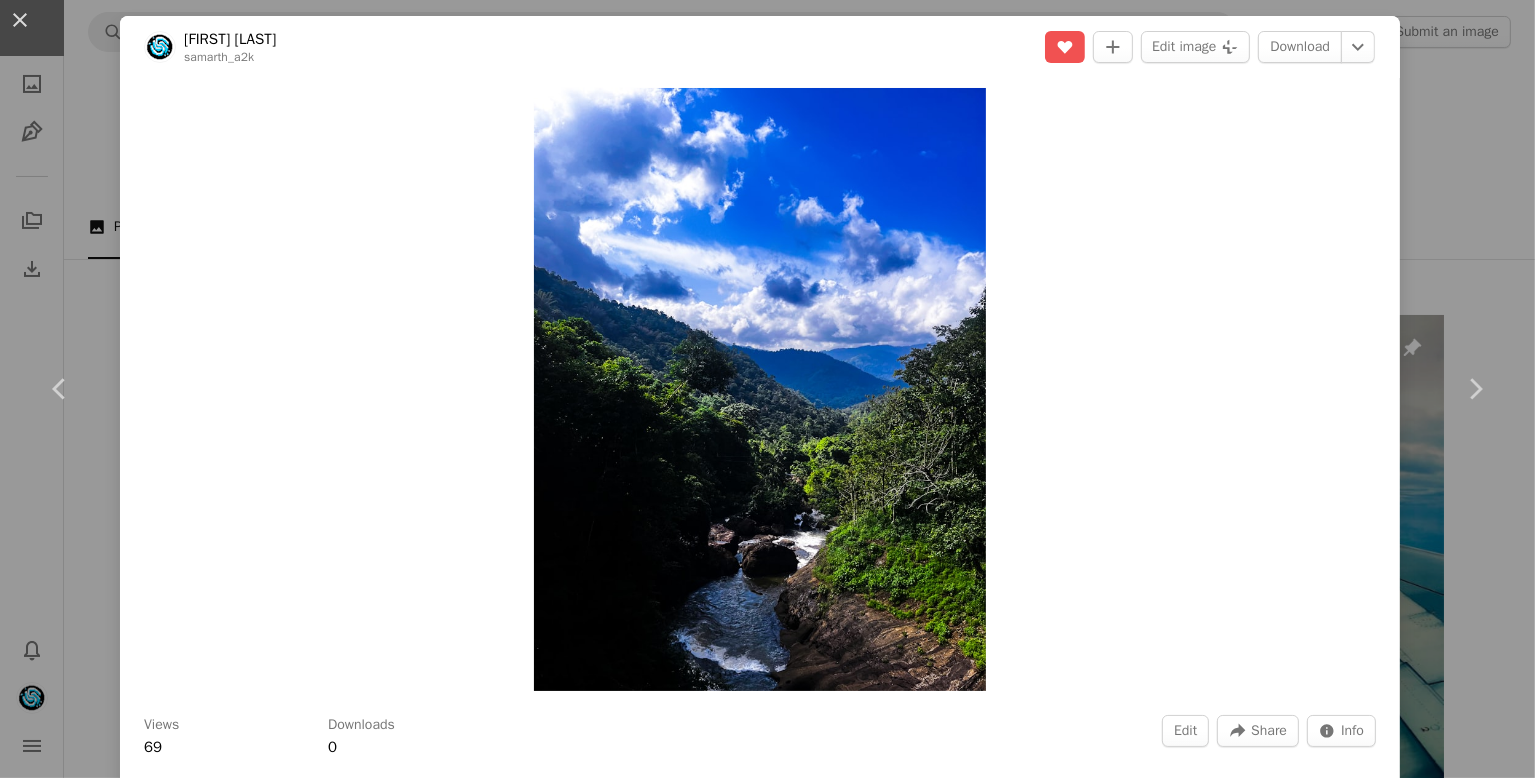 click on "Cancel" at bounding box center (959, 4460) 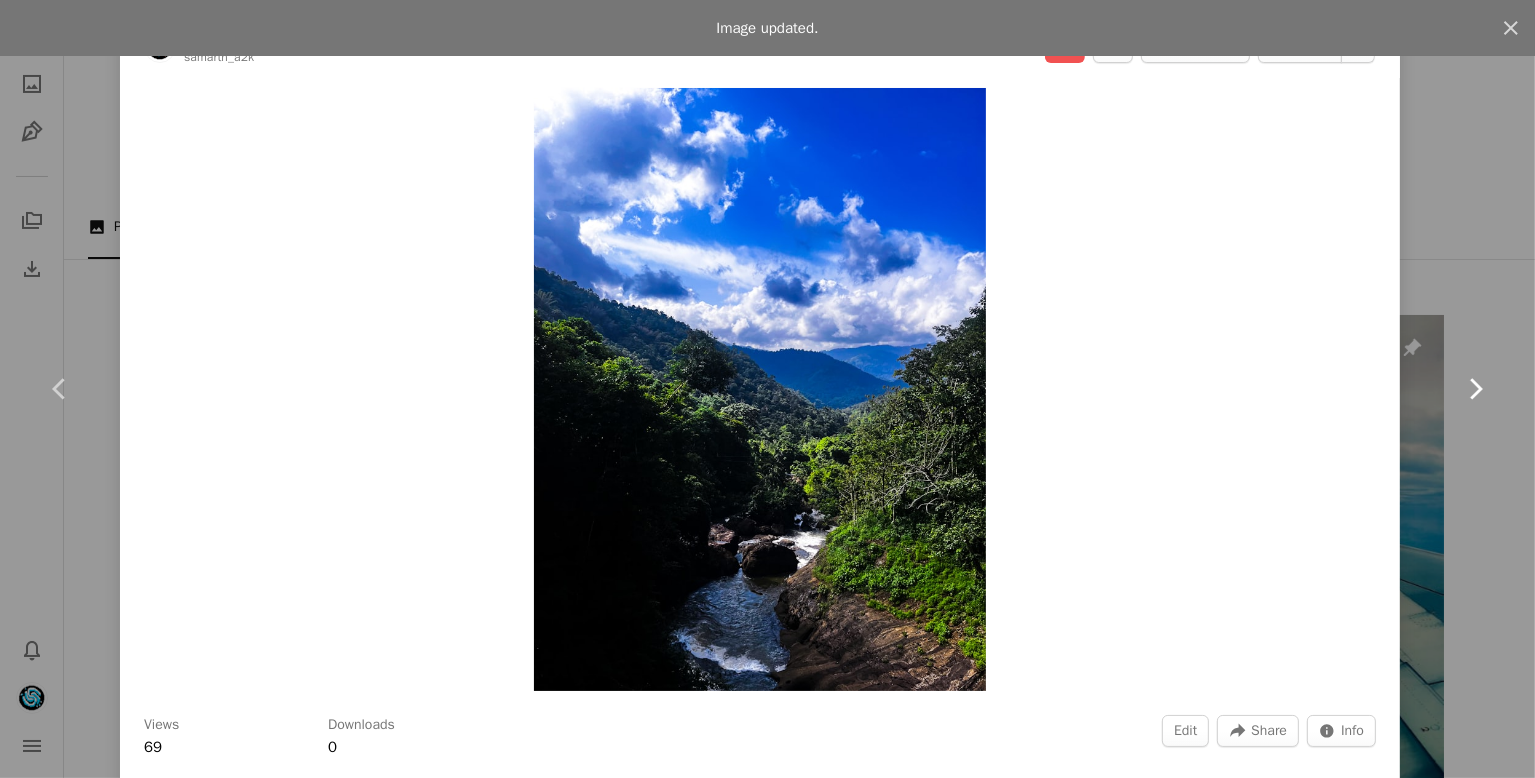 click on "Chevron right" at bounding box center (1475, 389) 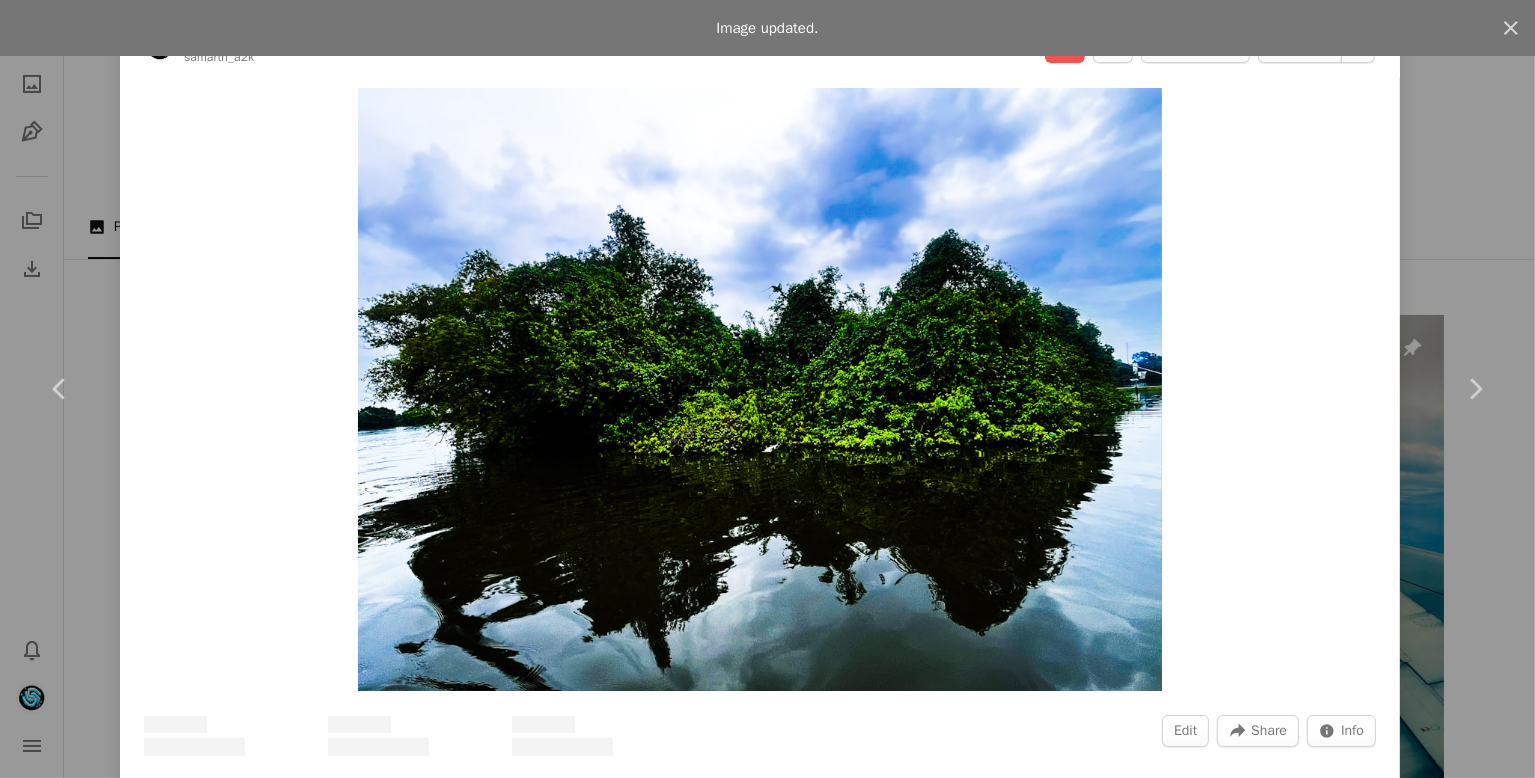 scroll, scrollTop: 0, scrollLeft: 0, axis: both 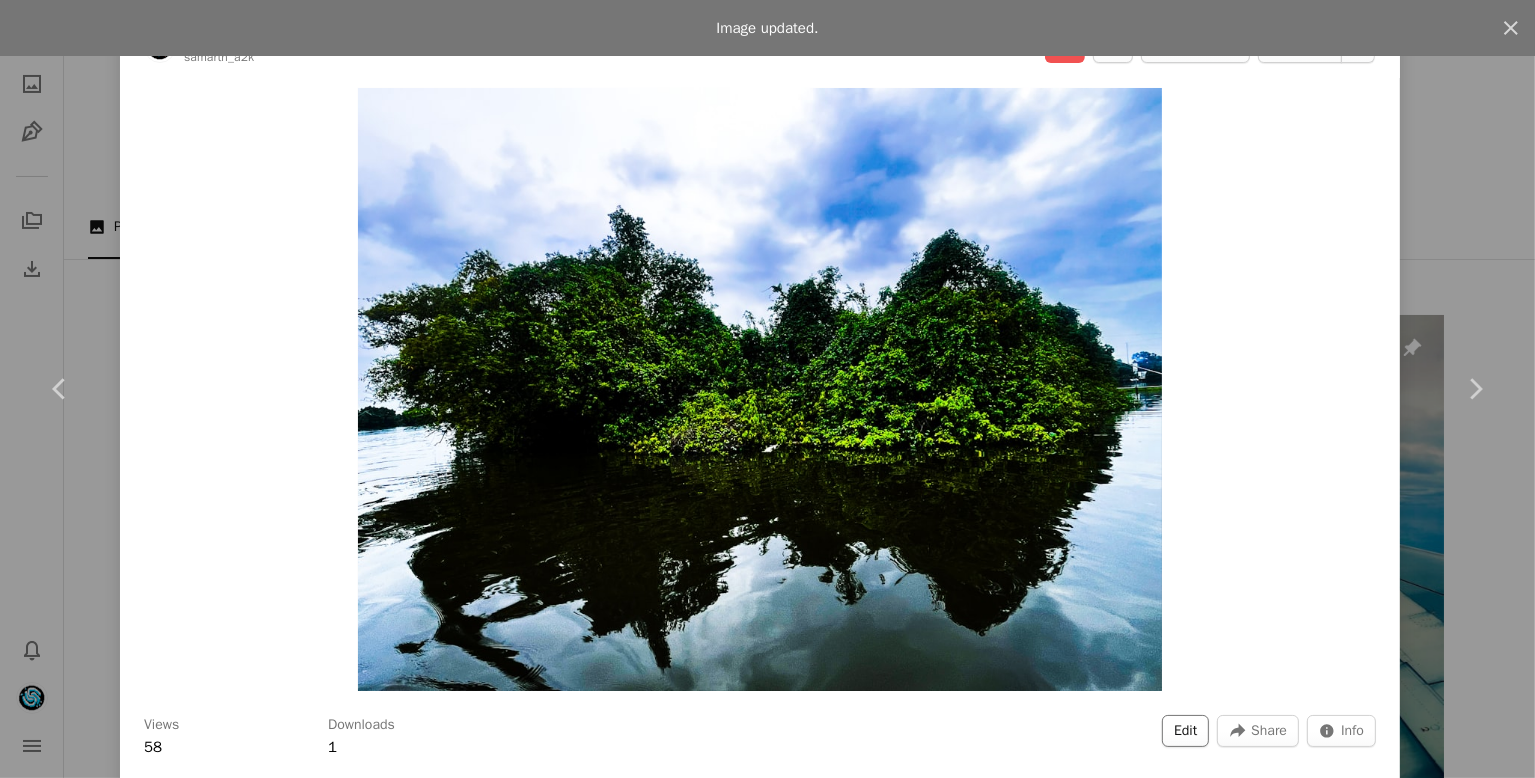 click on "Edit" at bounding box center (1185, 731) 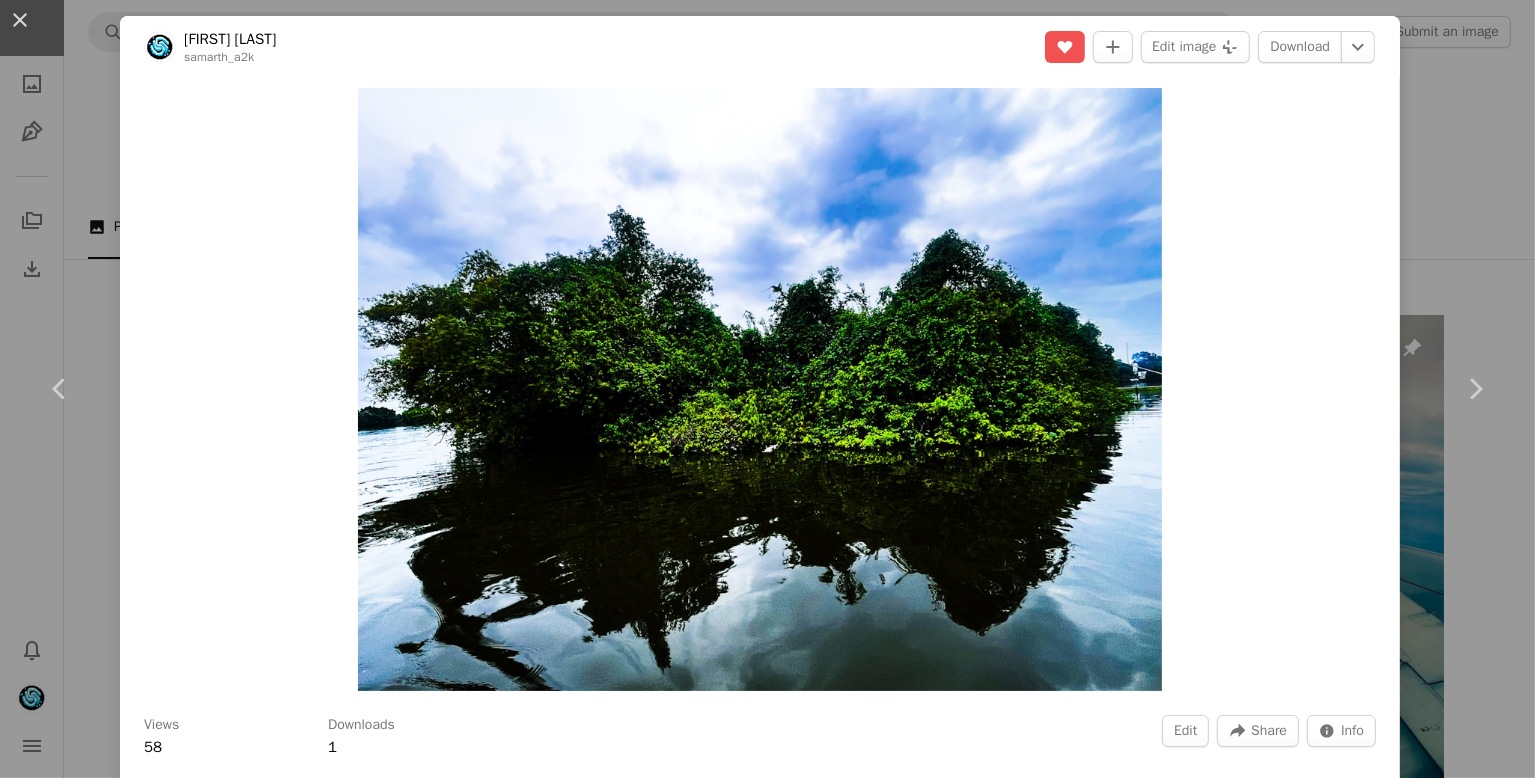 click on "Tags" at bounding box center (713, 4039) 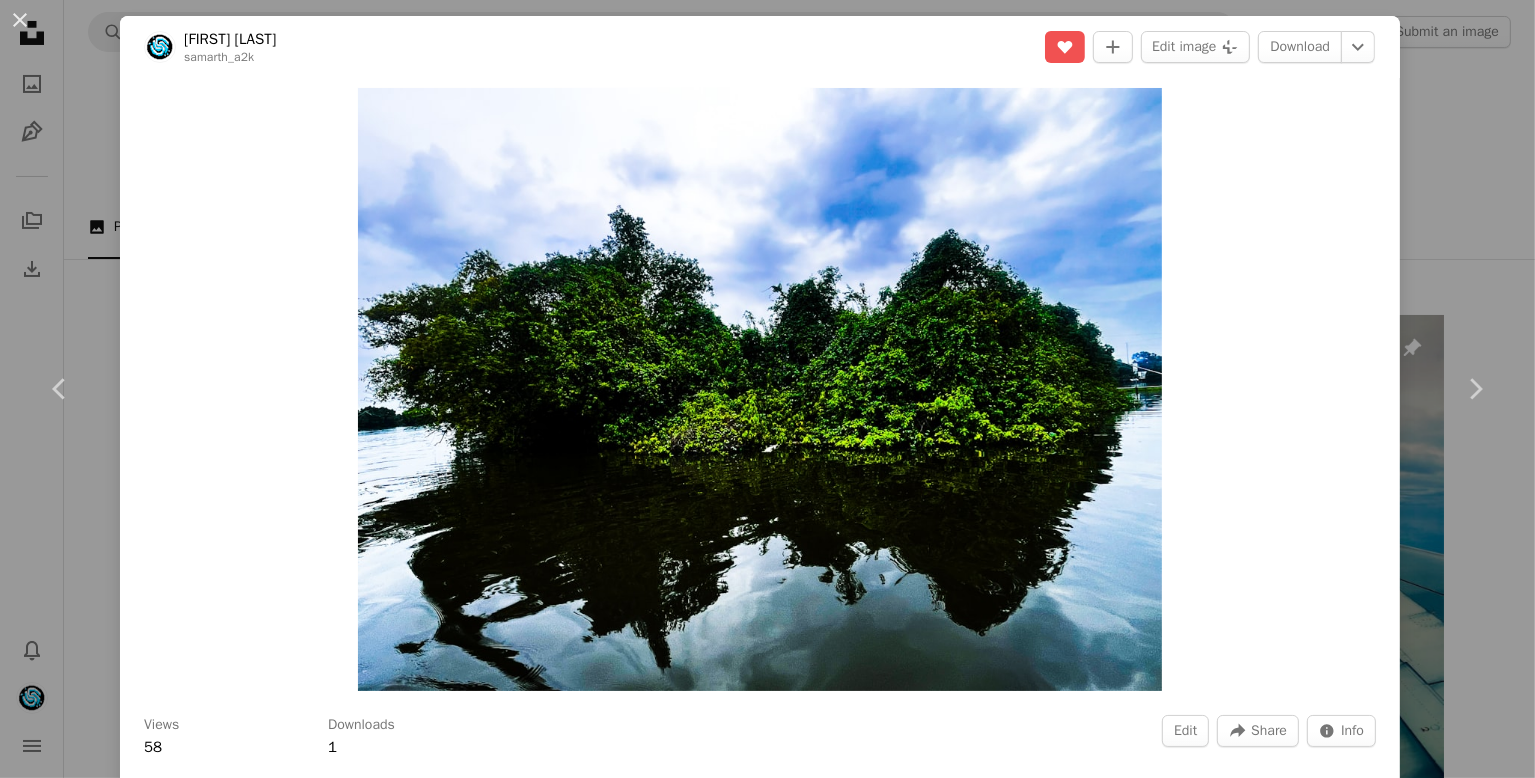 type on "**" 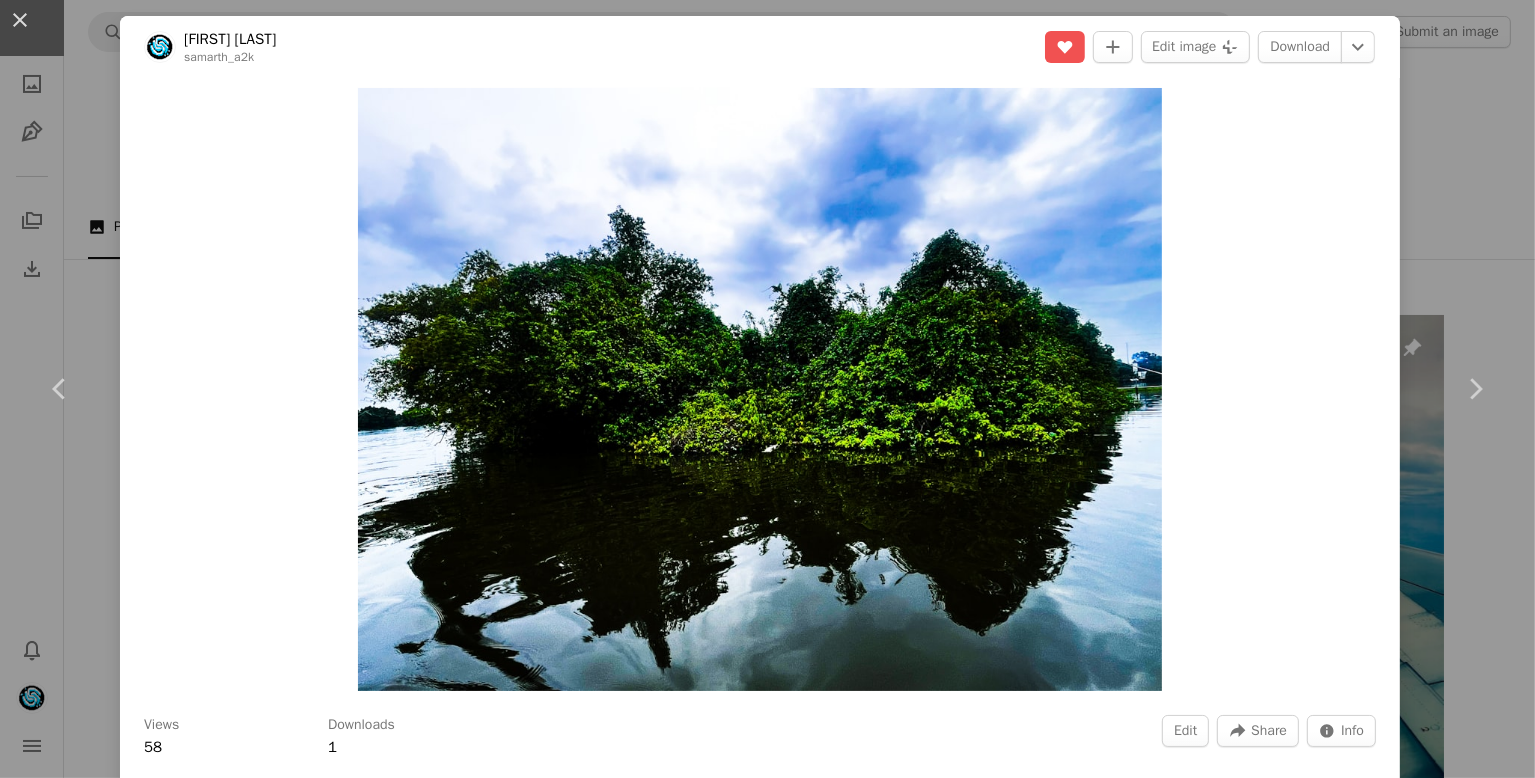 click on "An X shape Image updated. An X shape Details Tags Exif Settings Tags  (up to  20 ) float × floating × green × island × [STATE] × water × wallpaper × laptop wallpaper × wallpaper 4k × full hd wallpaper × 10/20 Copy content Cancel Update info" at bounding box center [767, 4274] 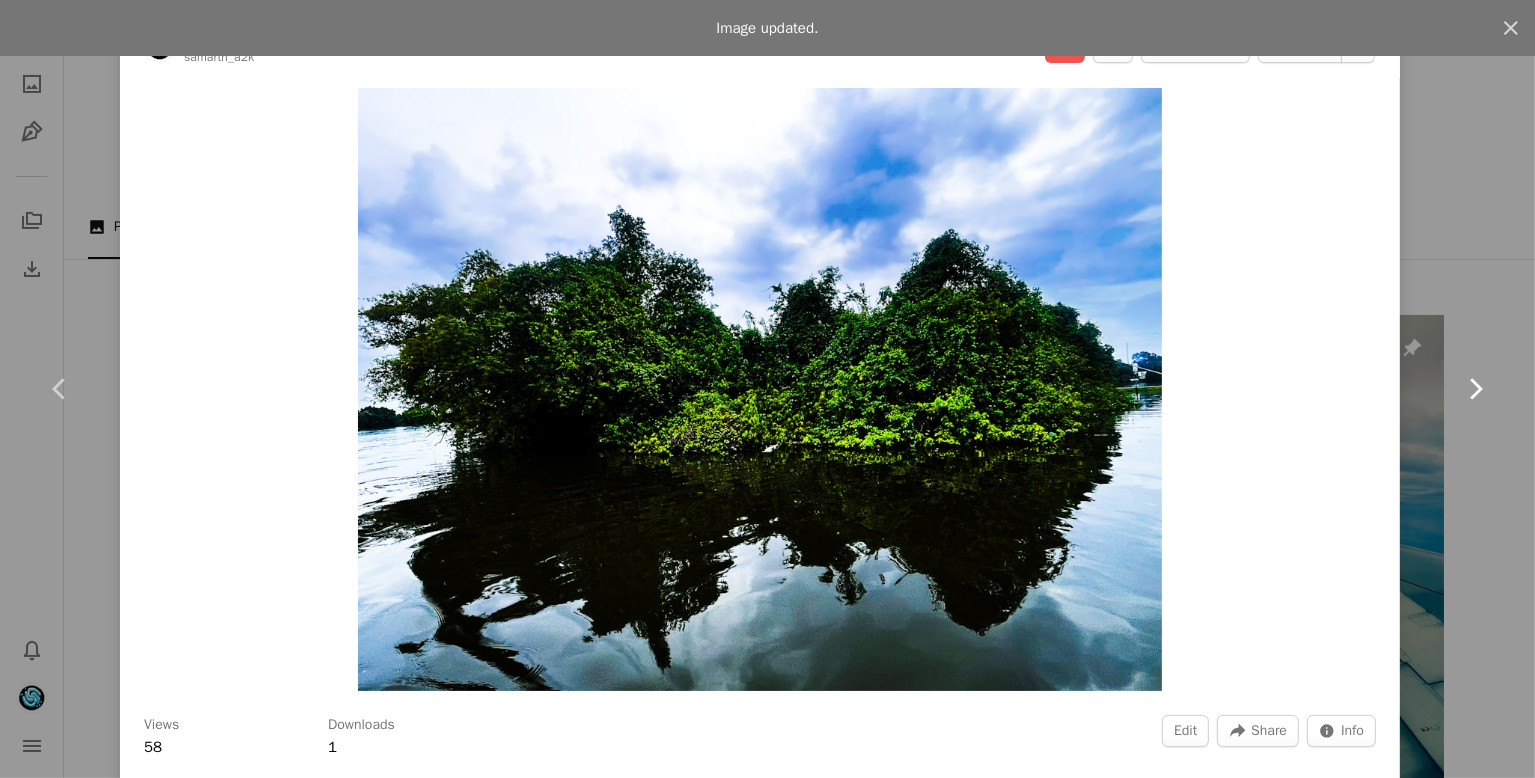 click on "Chevron right" 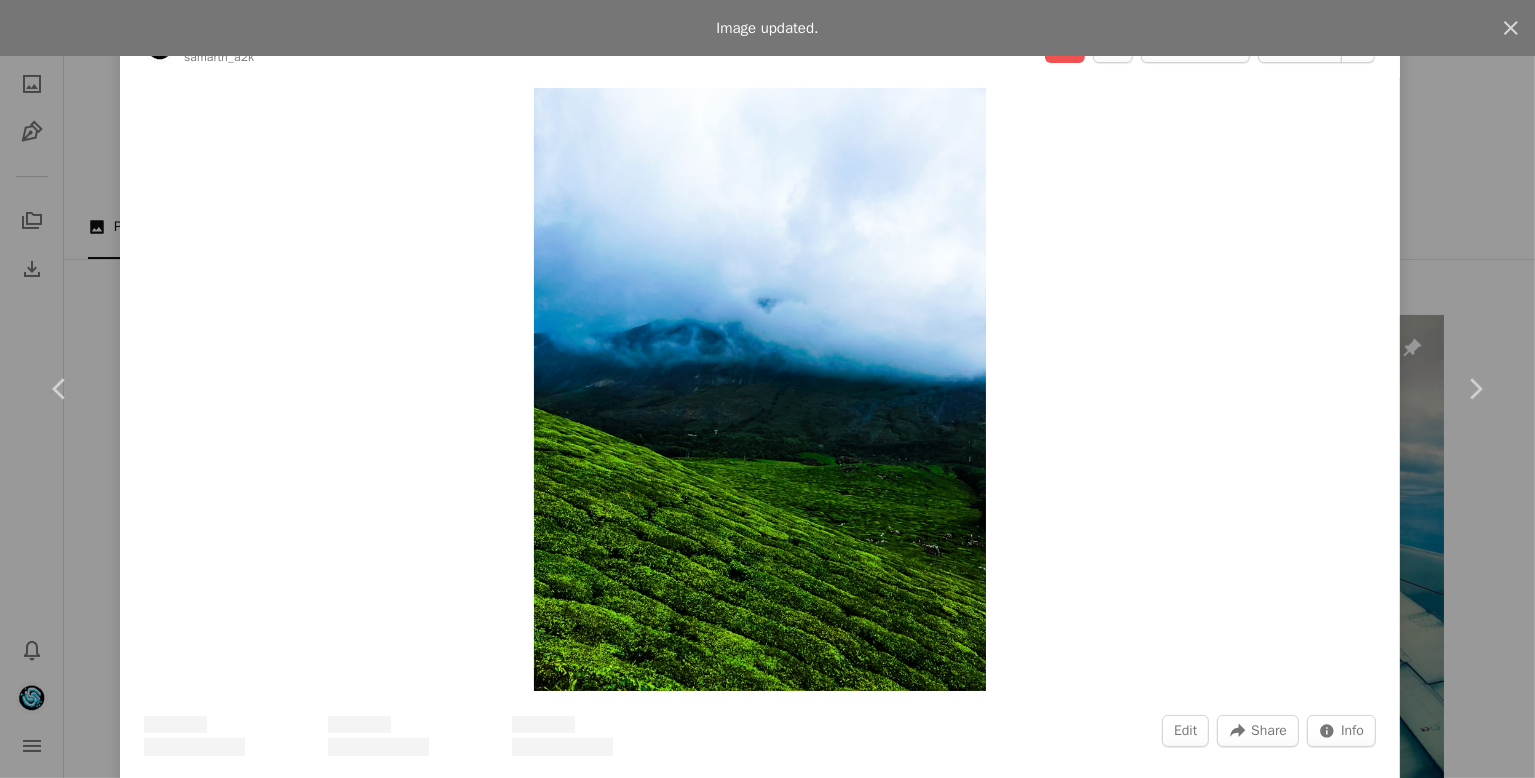 scroll, scrollTop: 0, scrollLeft: 0, axis: both 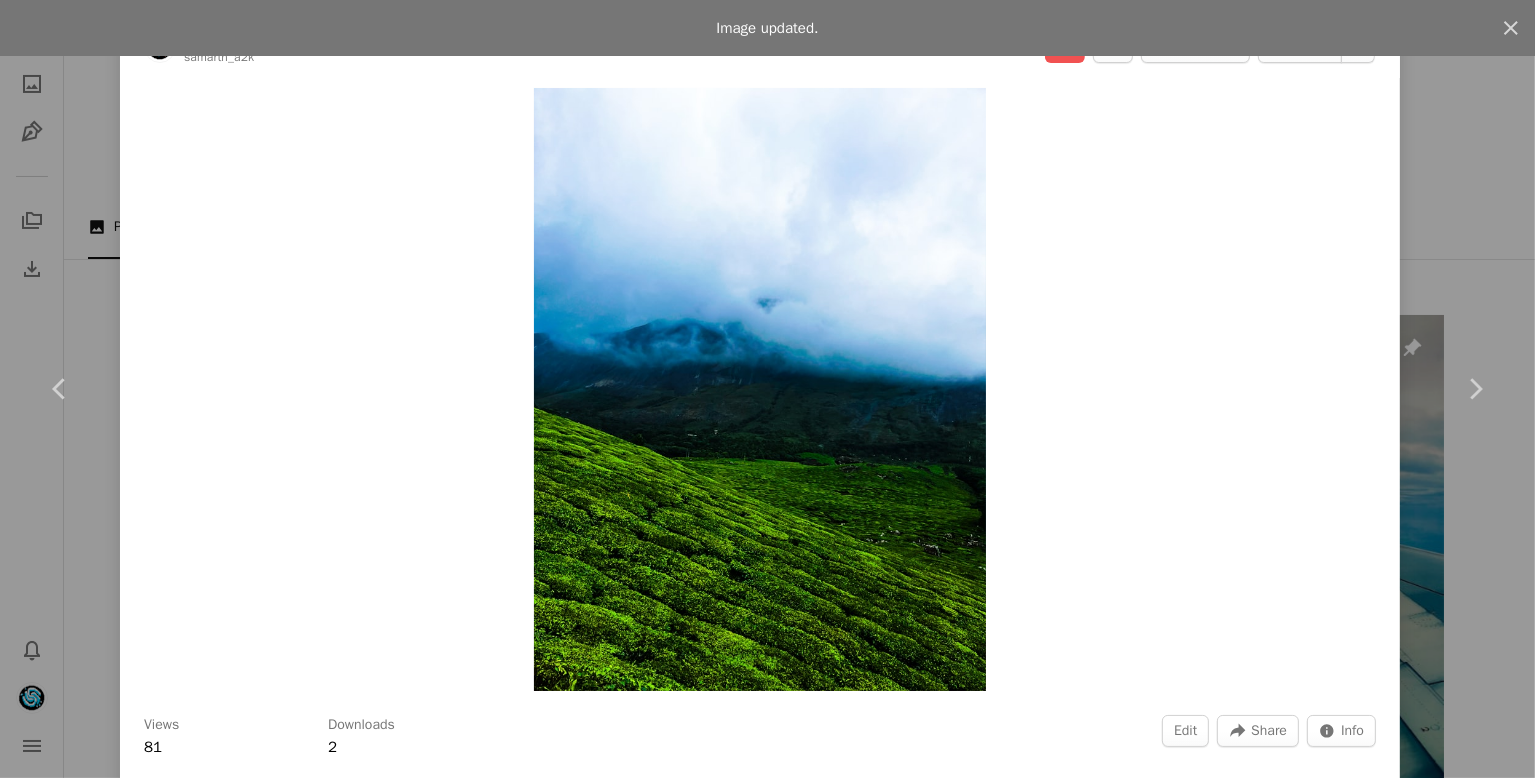 click on "Views 81 Downloads 2 Edit A forward-right arrow Share Info icon Info" at bounding box center (760, 737) 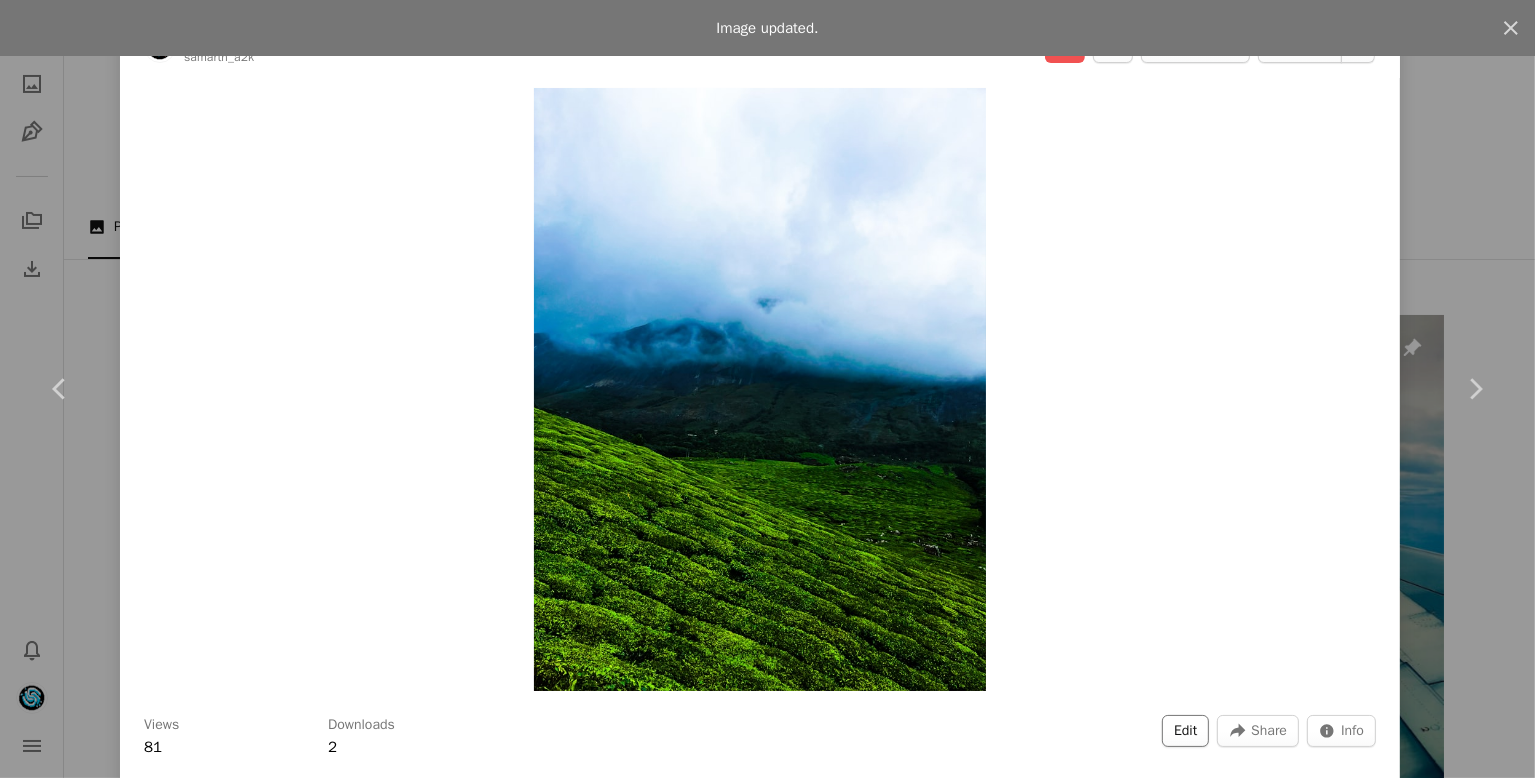 click on "Edit" at bounding box center [1185, 731] 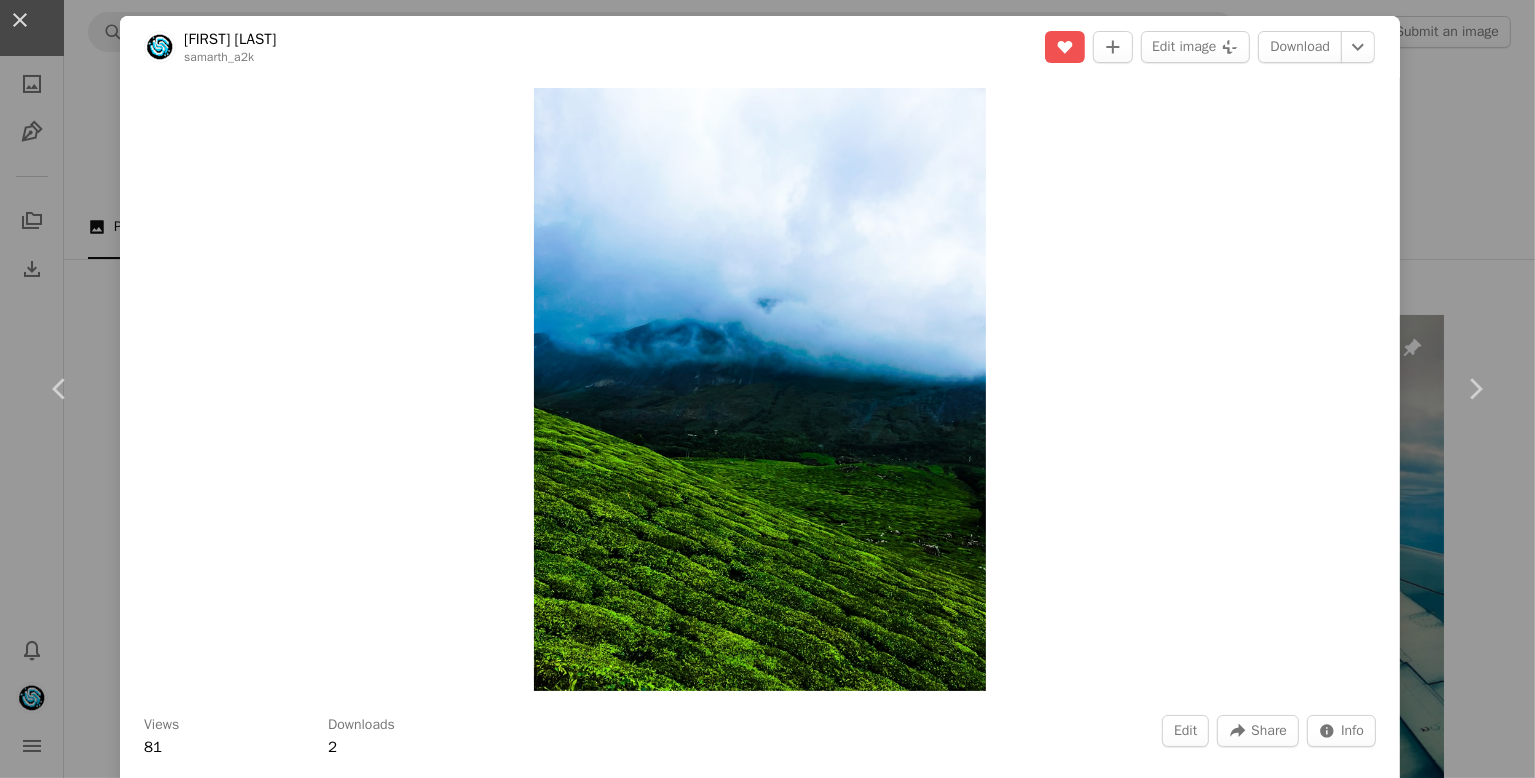 click on "Tags" at bounding box center [713, 4039] 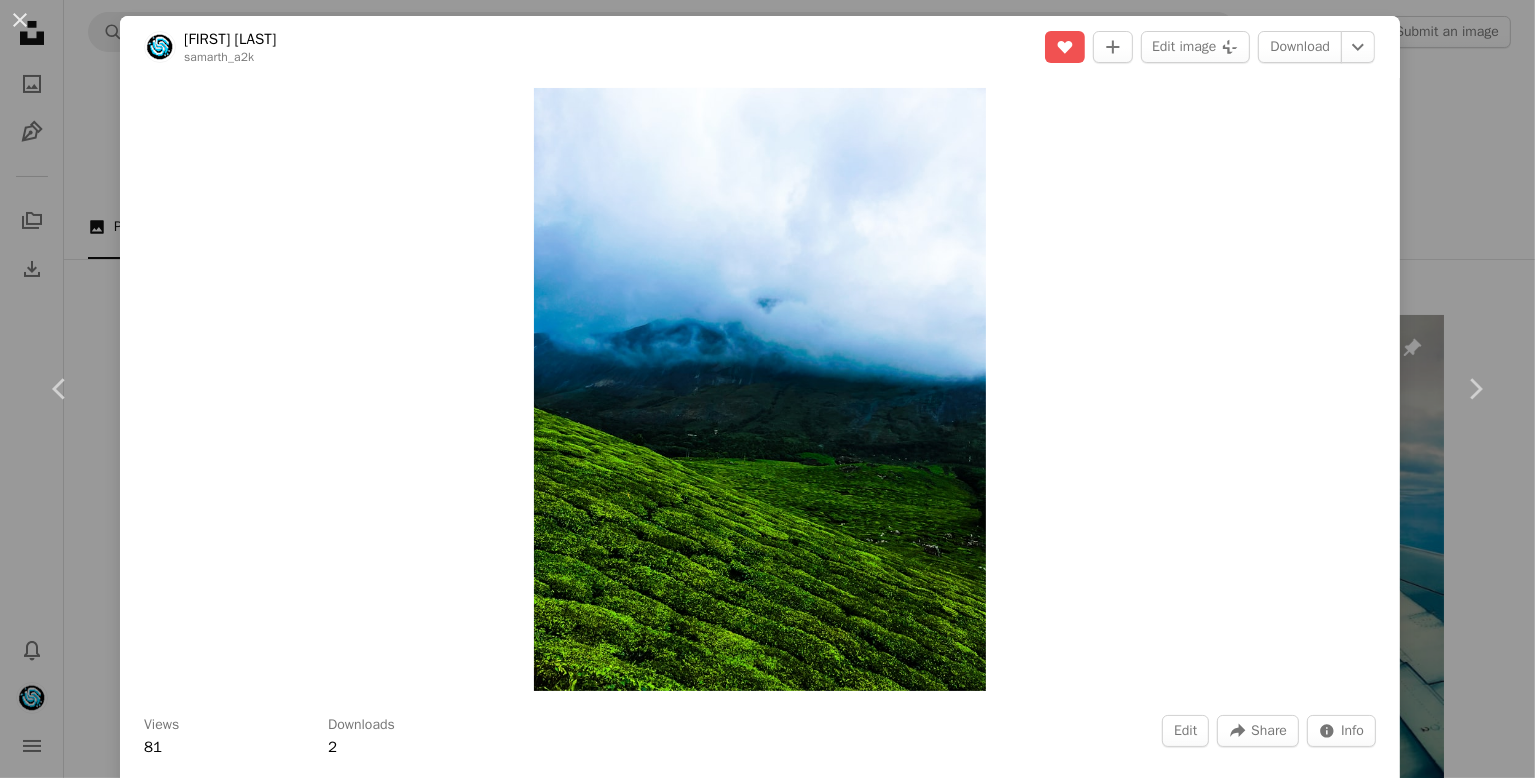 type 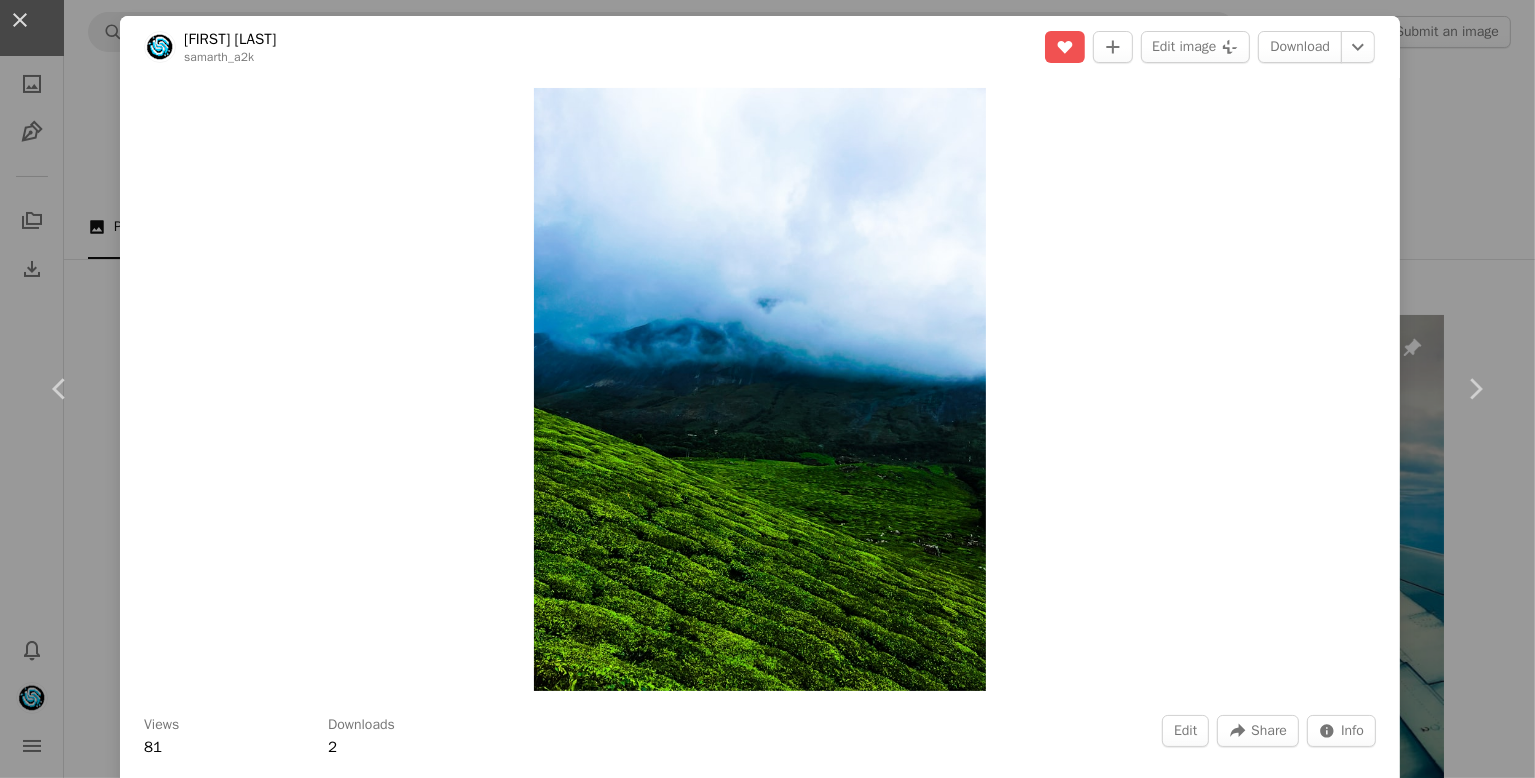 click on "Cancel" at bounding box center (959, 4460) 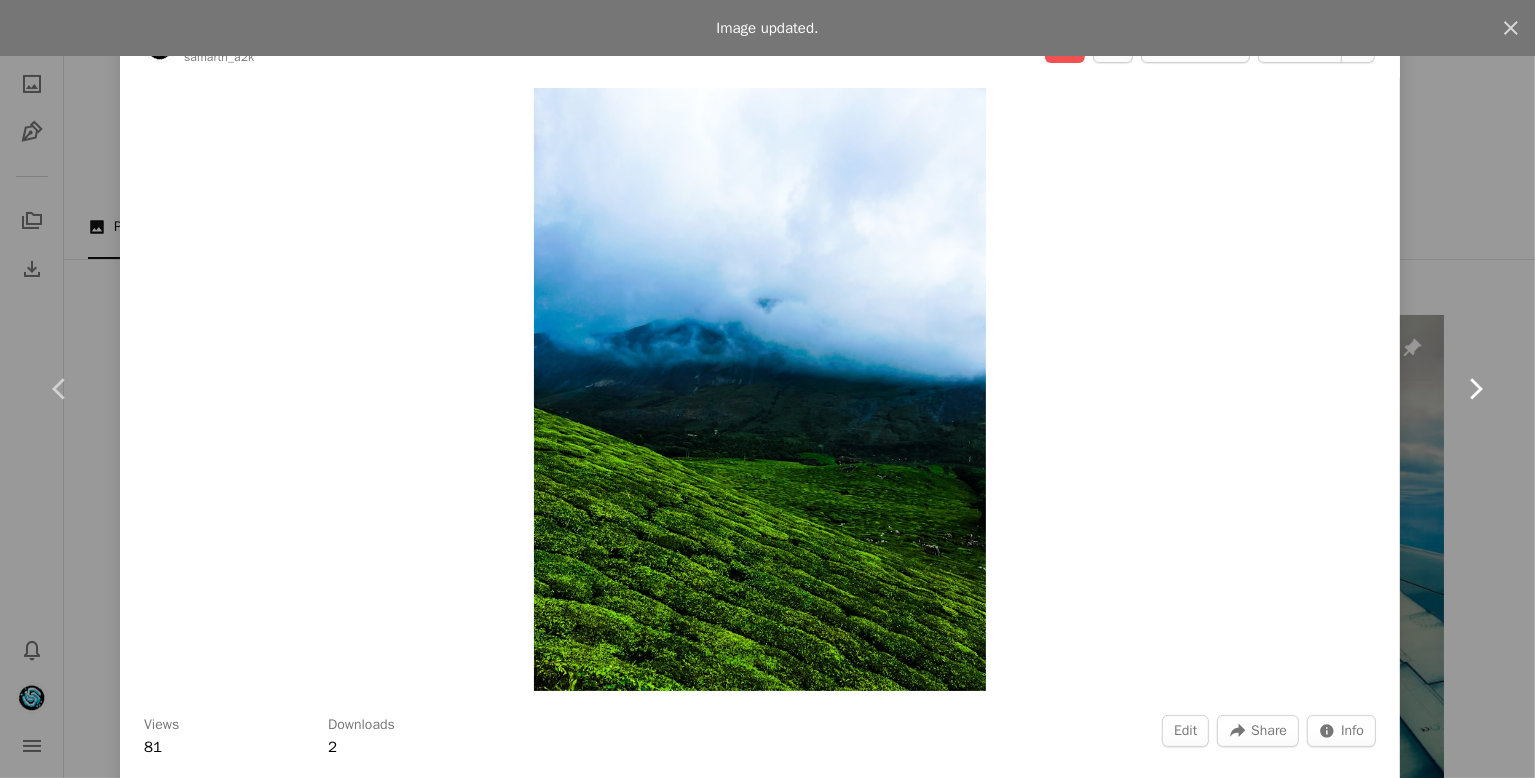 click on "Chevron right" 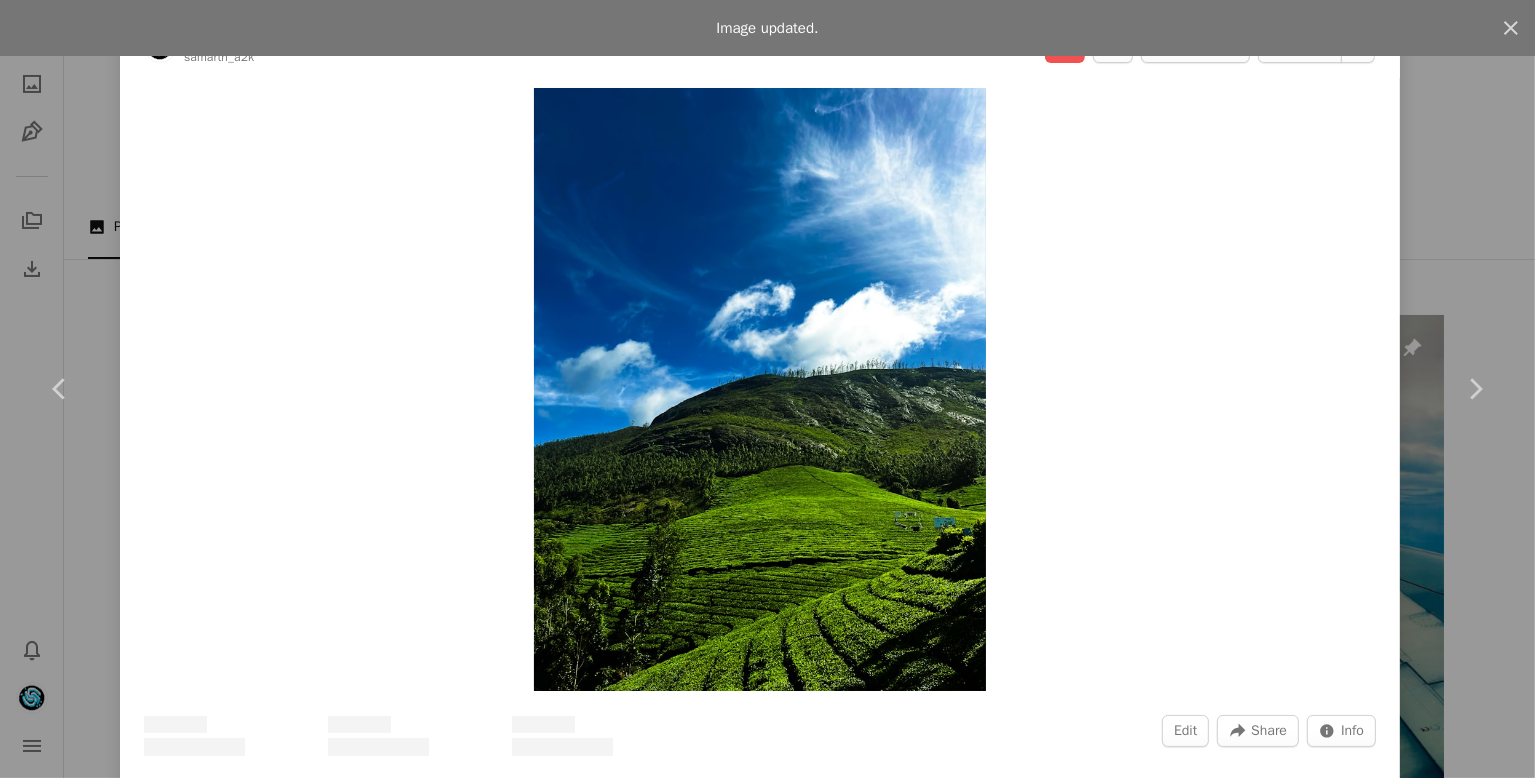 scroll, scrollTop: 0, scrollLeft: 0, axis: both 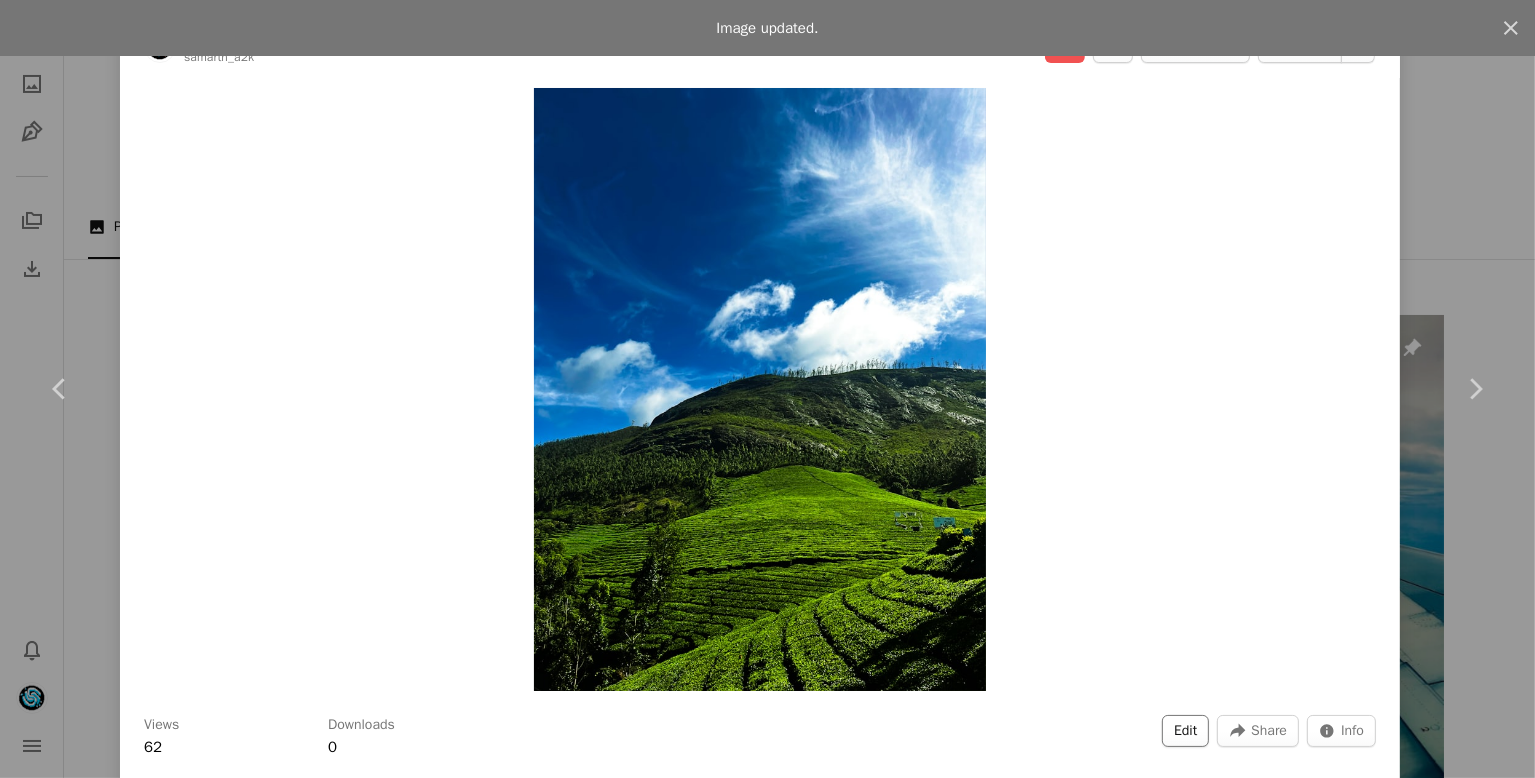 click on "Edit" at bounding box center (1185, 731) 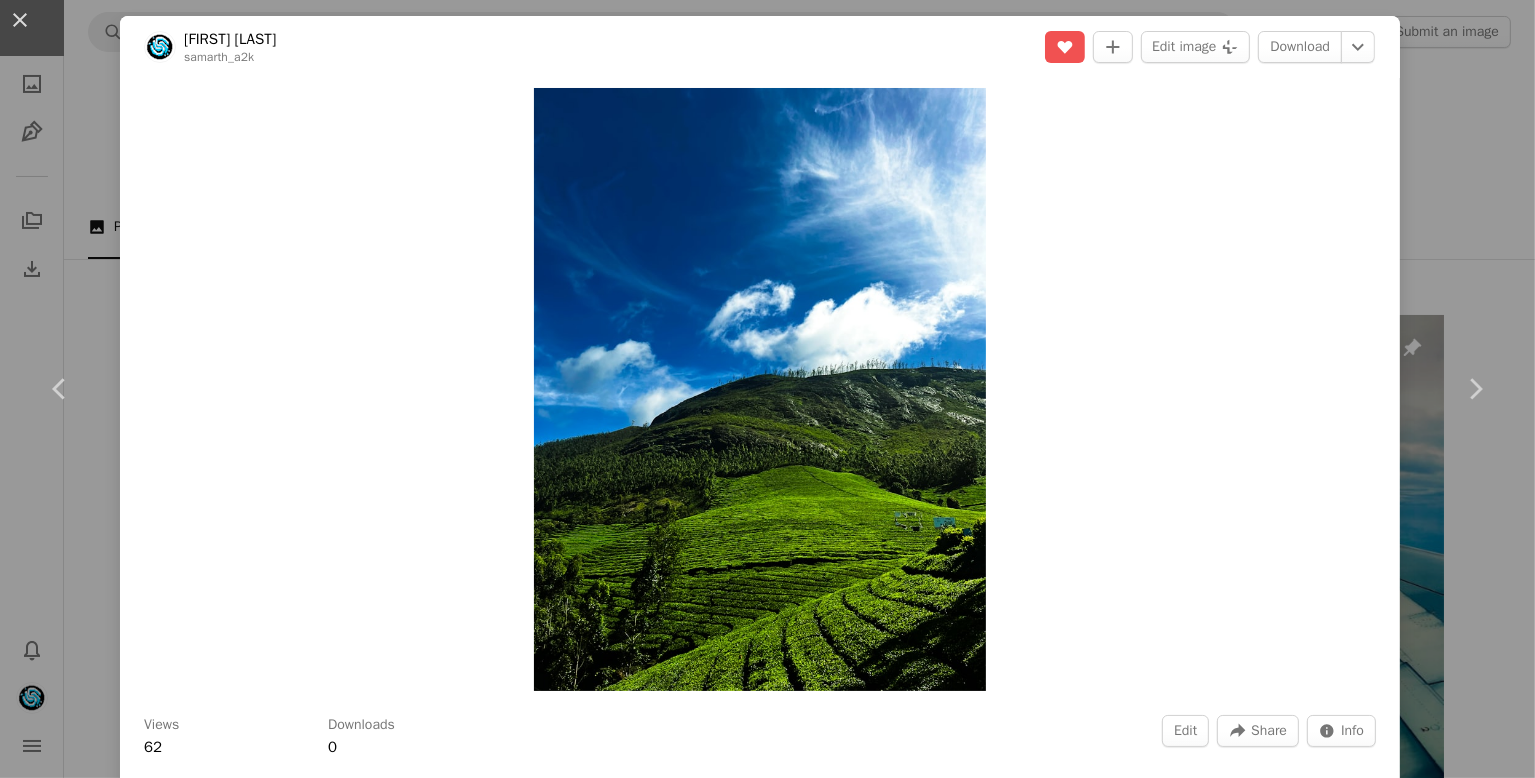 click on "Tags" at bounding box center [713, 4039] 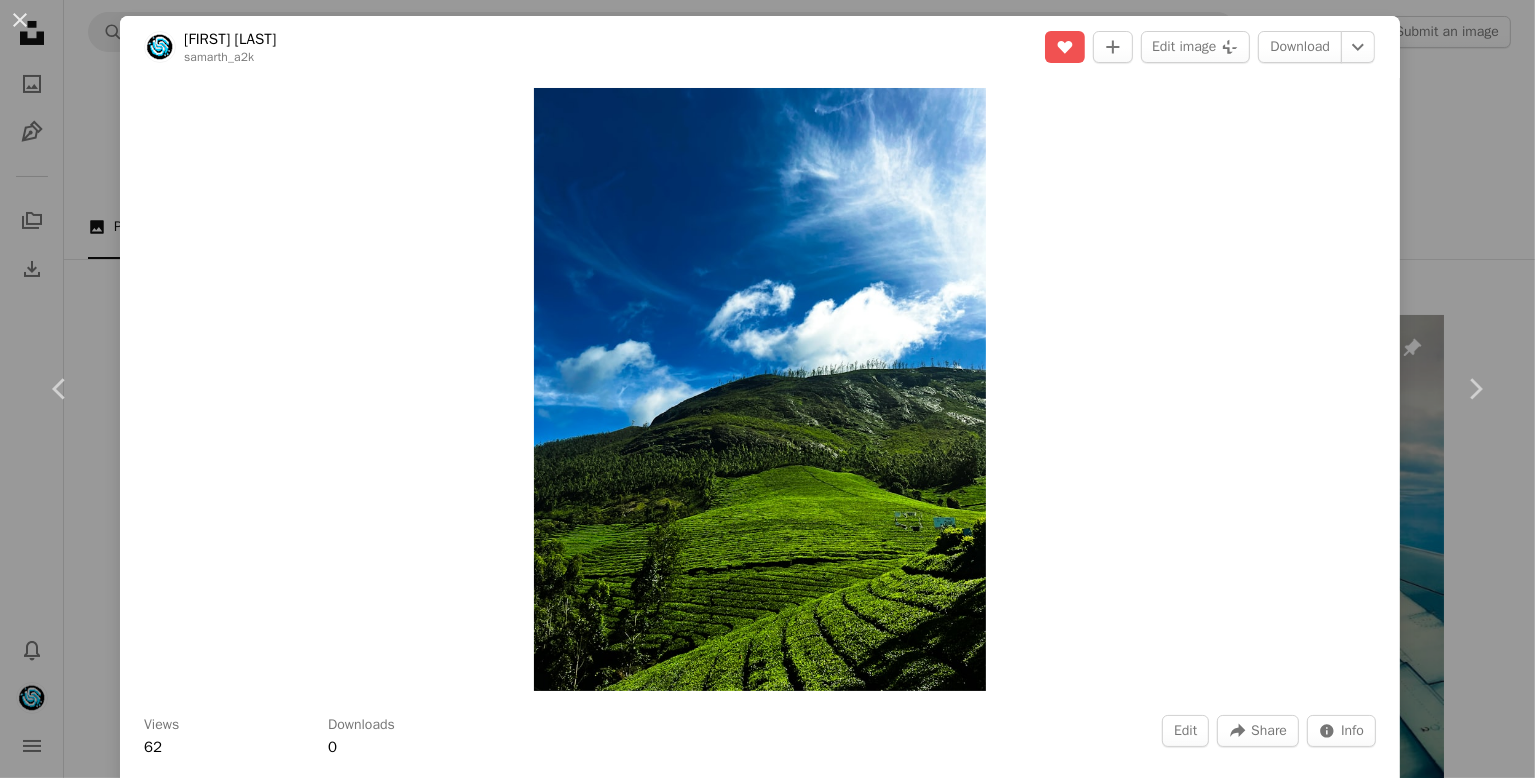 type 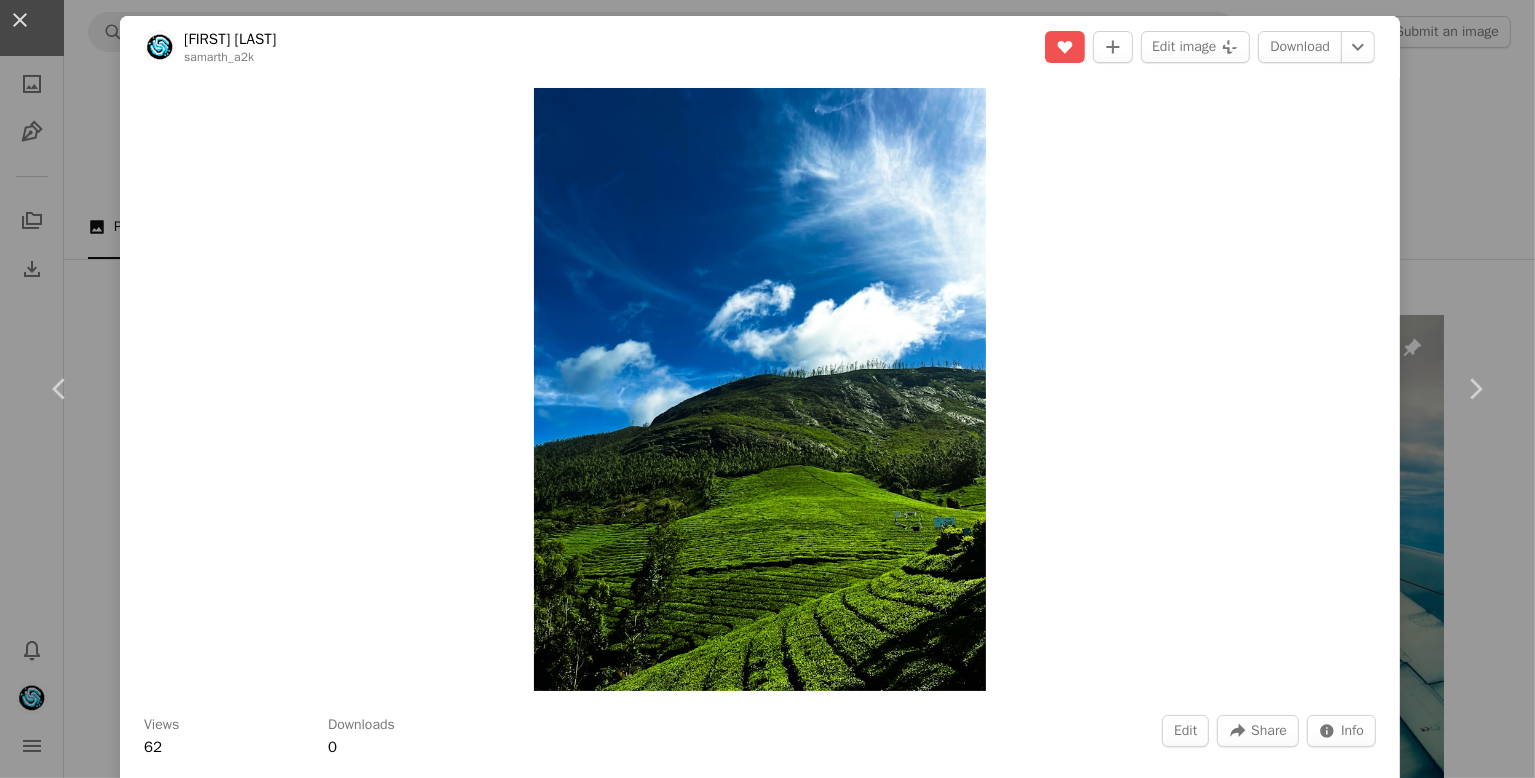 click on "An X shape Image updated. An X shape Details Tags Exif Settings Tags  (up to  20 ) farming × hills × [STATE] × mountain × mountains × rice × sky × tea × wallpaper × laptop wallpaper × wallpaper 4k × full hd wallpaper × 12/20 Copy content Cancel Update info" at bounding box center [767, 4274] 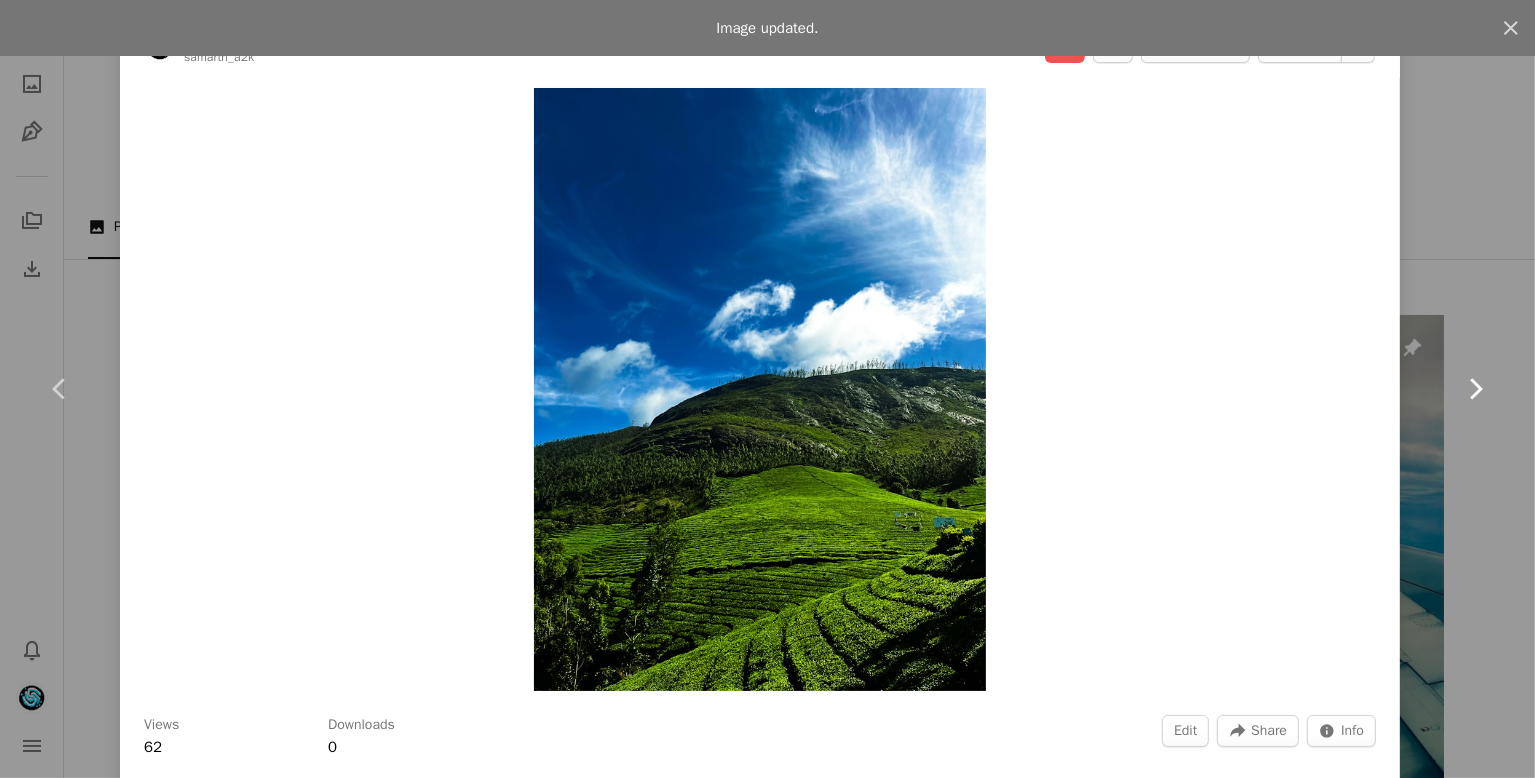 click on "Chevron right" 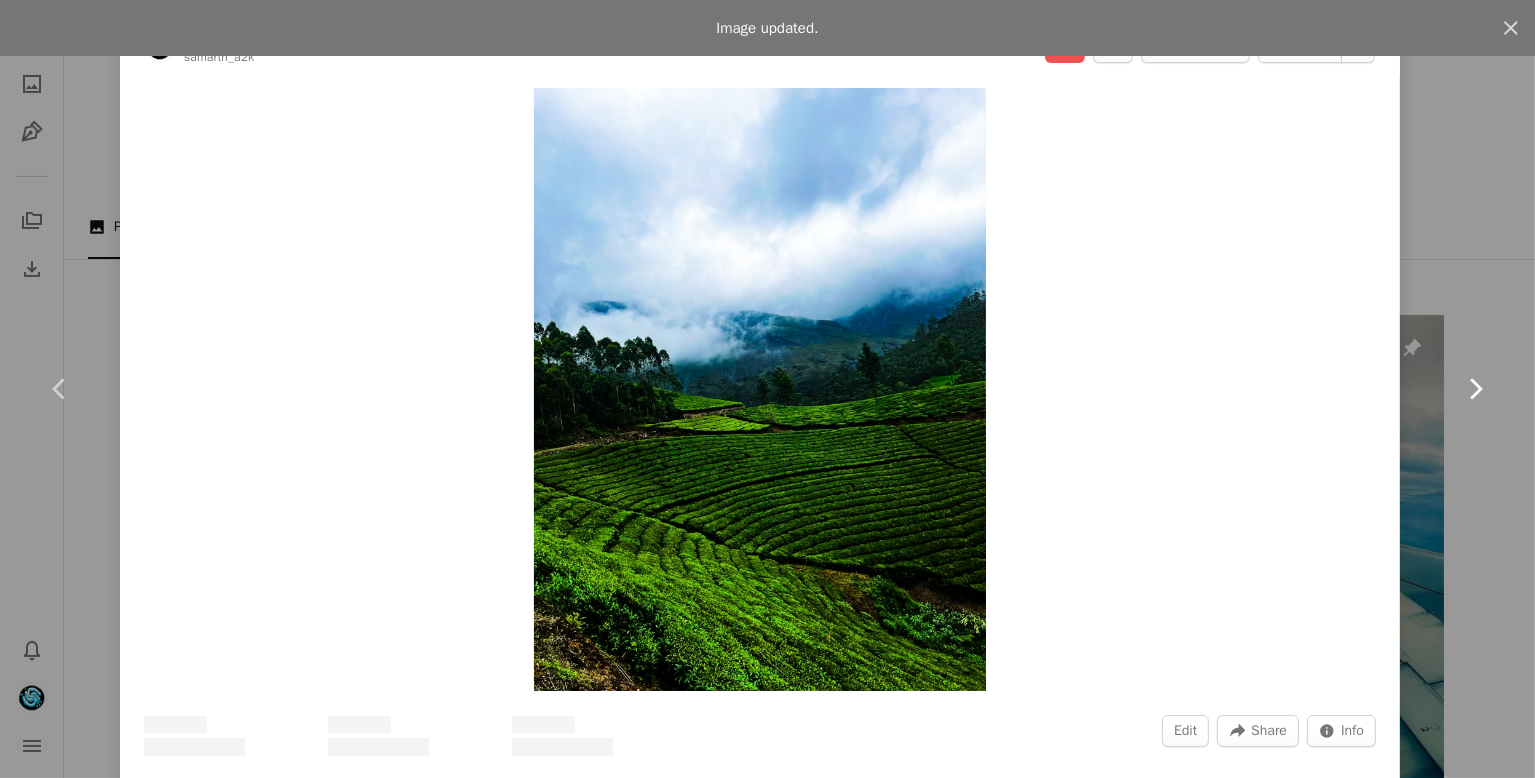 scroll, scrollTop: 0, scrollLeft: 0, axis: both 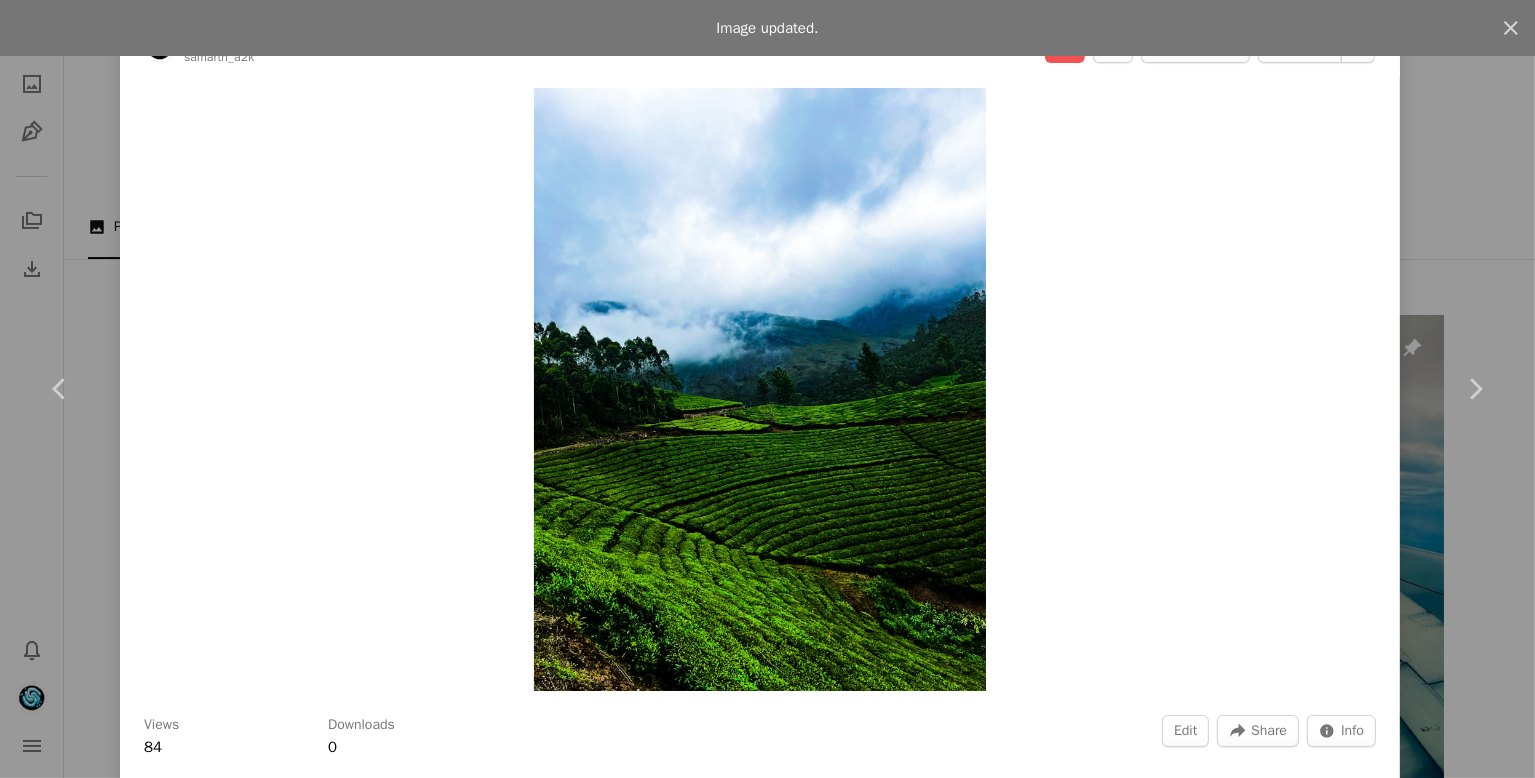 click on "Views 84 Downloads 0 Edit A forward-right arrow Share Info icon Info A map marker [STATE], [COUNTRY] Calendar outlined Published on  [MONTH] [DAY], [YEAR] Safety Free to use under the  Unsplash License mountains tea [STATE] rice farming hills farm outdoors countryside aerial view rural" at bounding box center (760, 812) 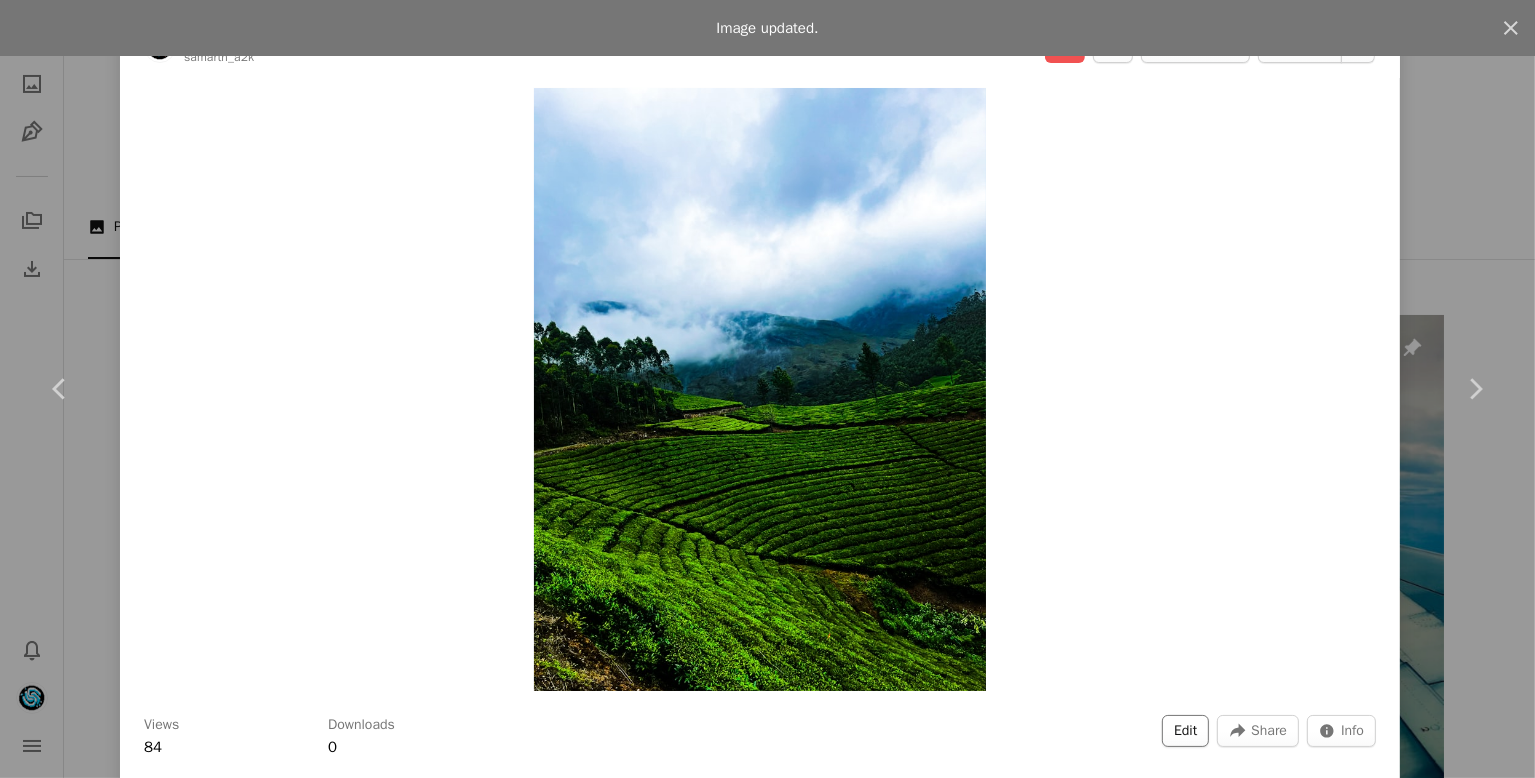 click on "Edit" at bounding box center [1185, 731] 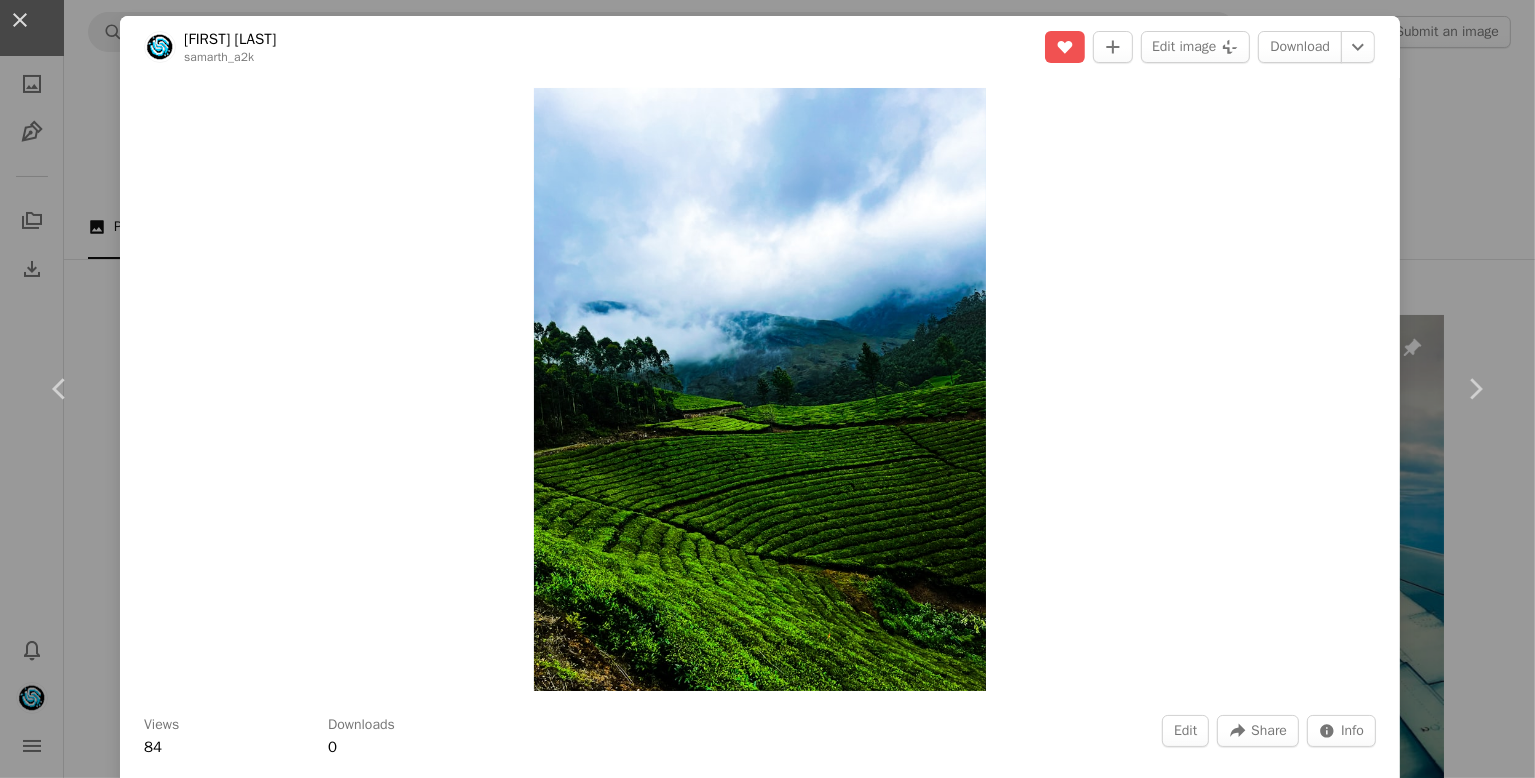 click on "Tags" at bounding box center [713, 4039] 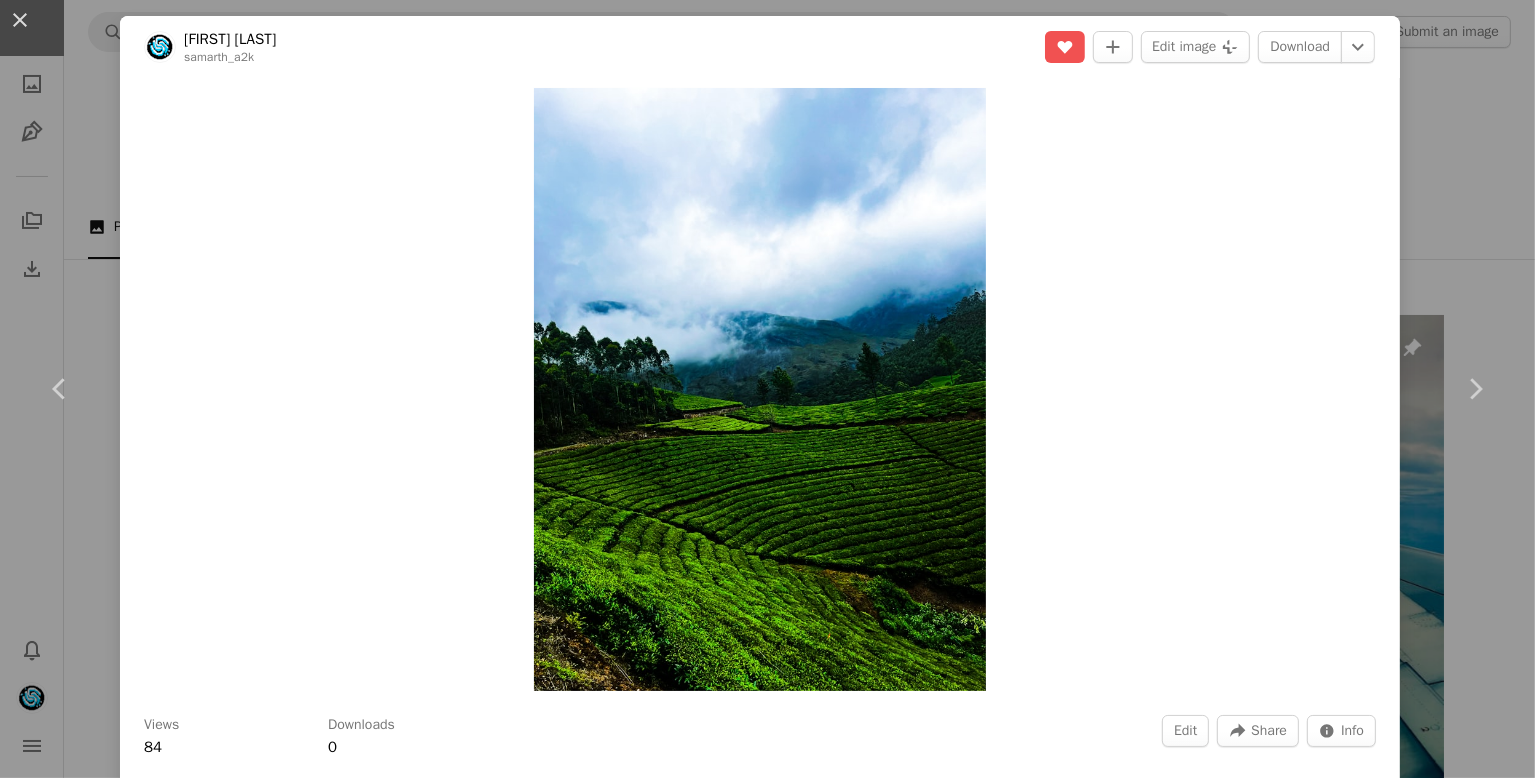 type on "**" 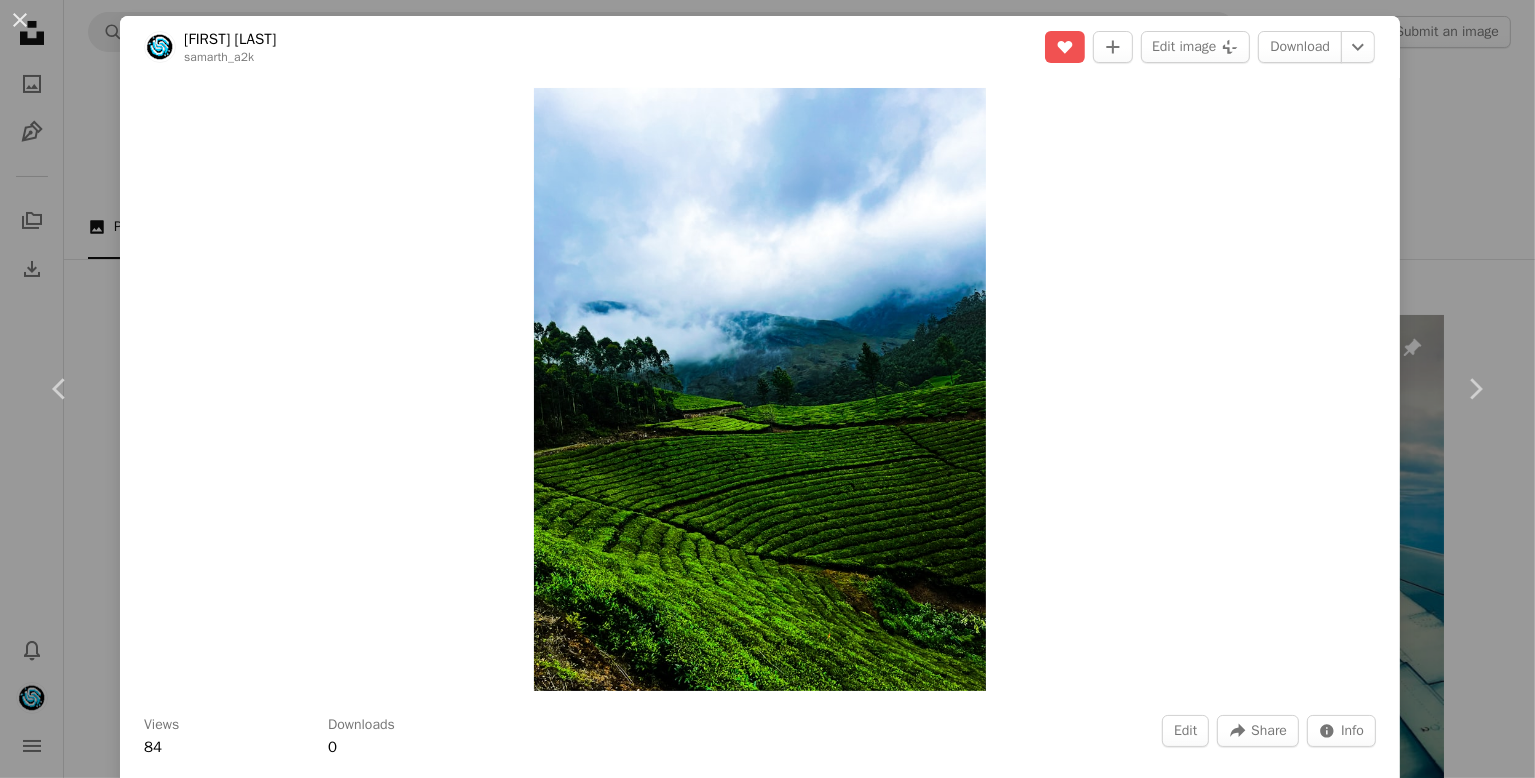 click on "Update info" at bounding box center [1066, 4460] 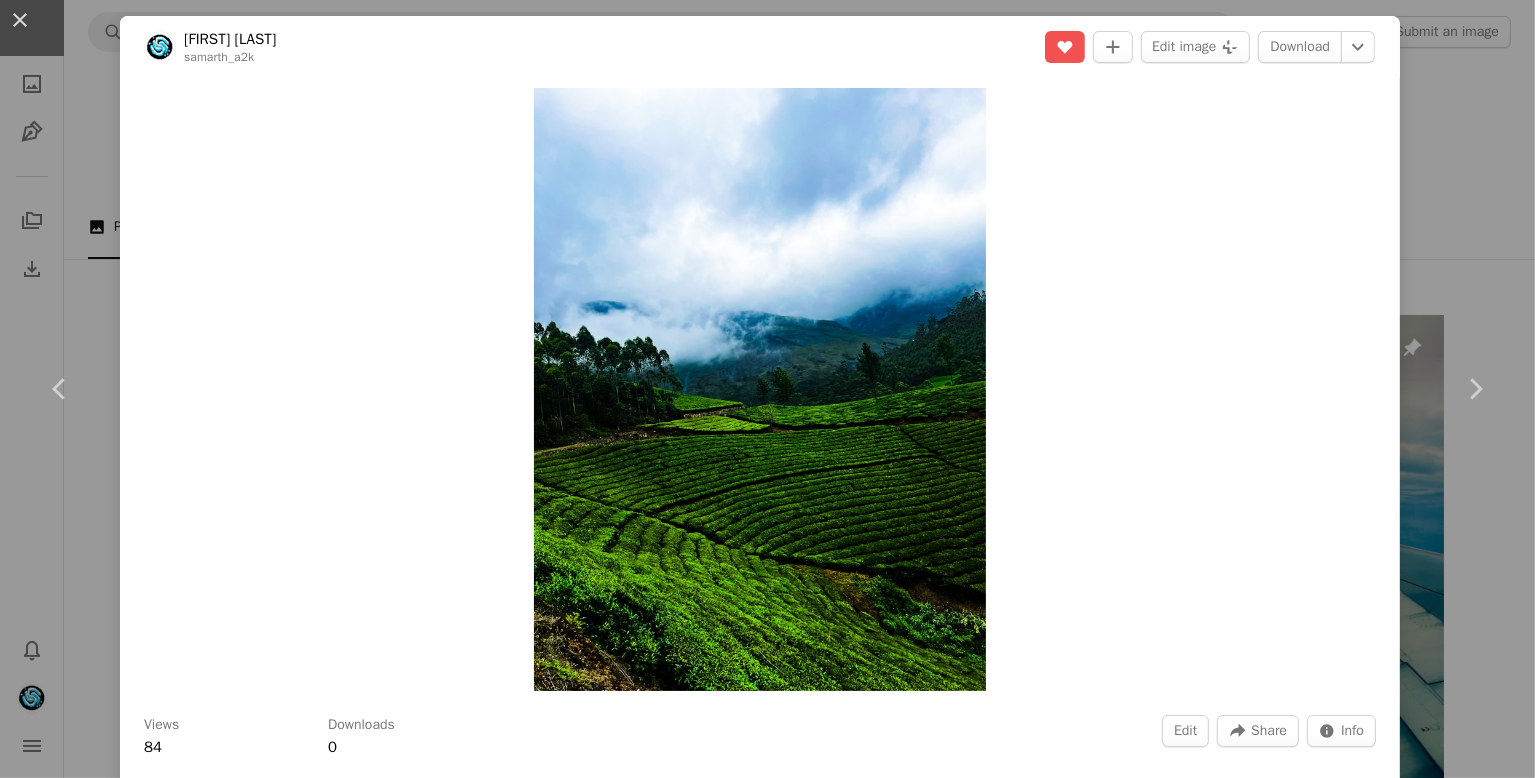 click on "Tags  (up to  20 )" at bounding box center (842, 4239) 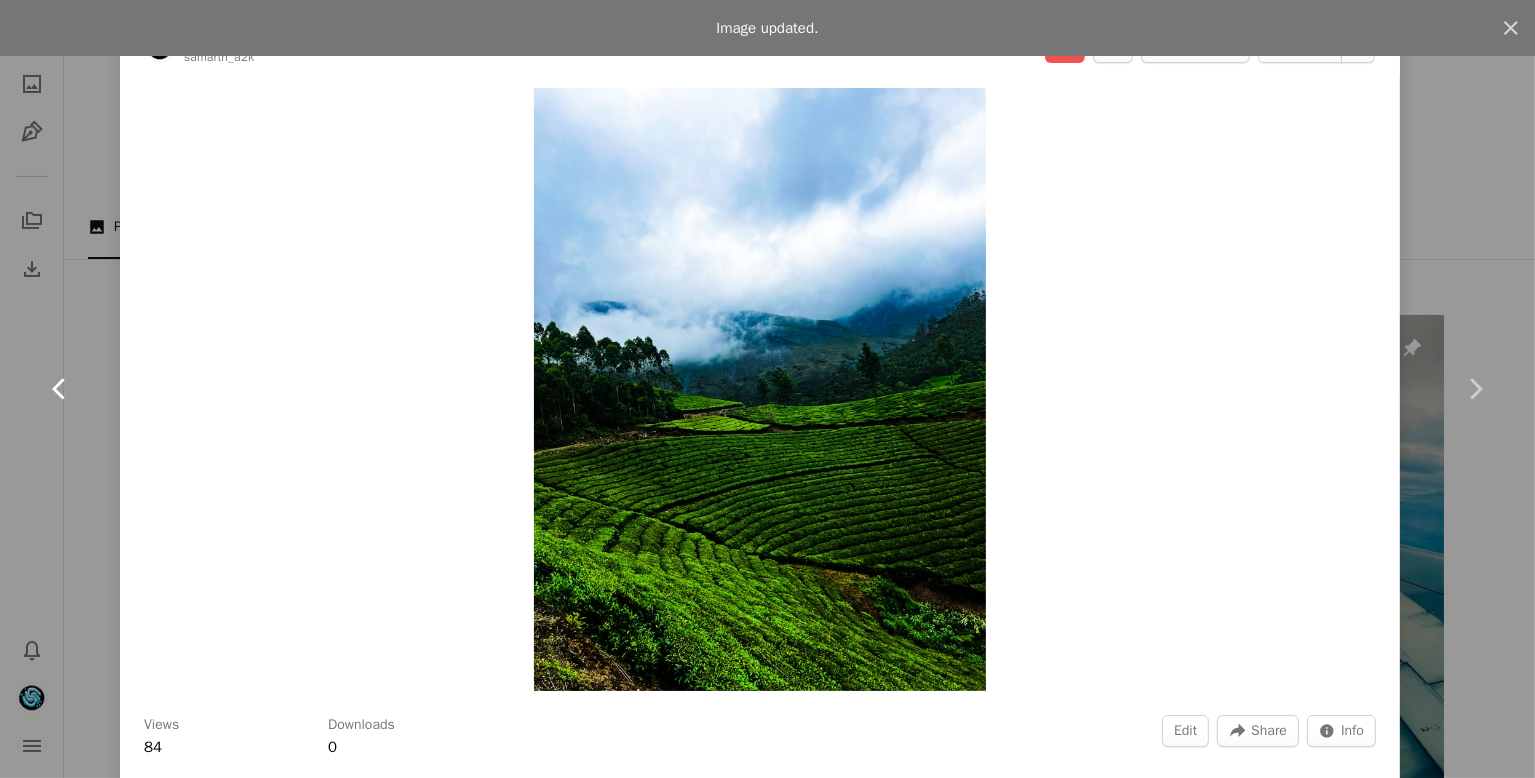 click on "Chevron left" 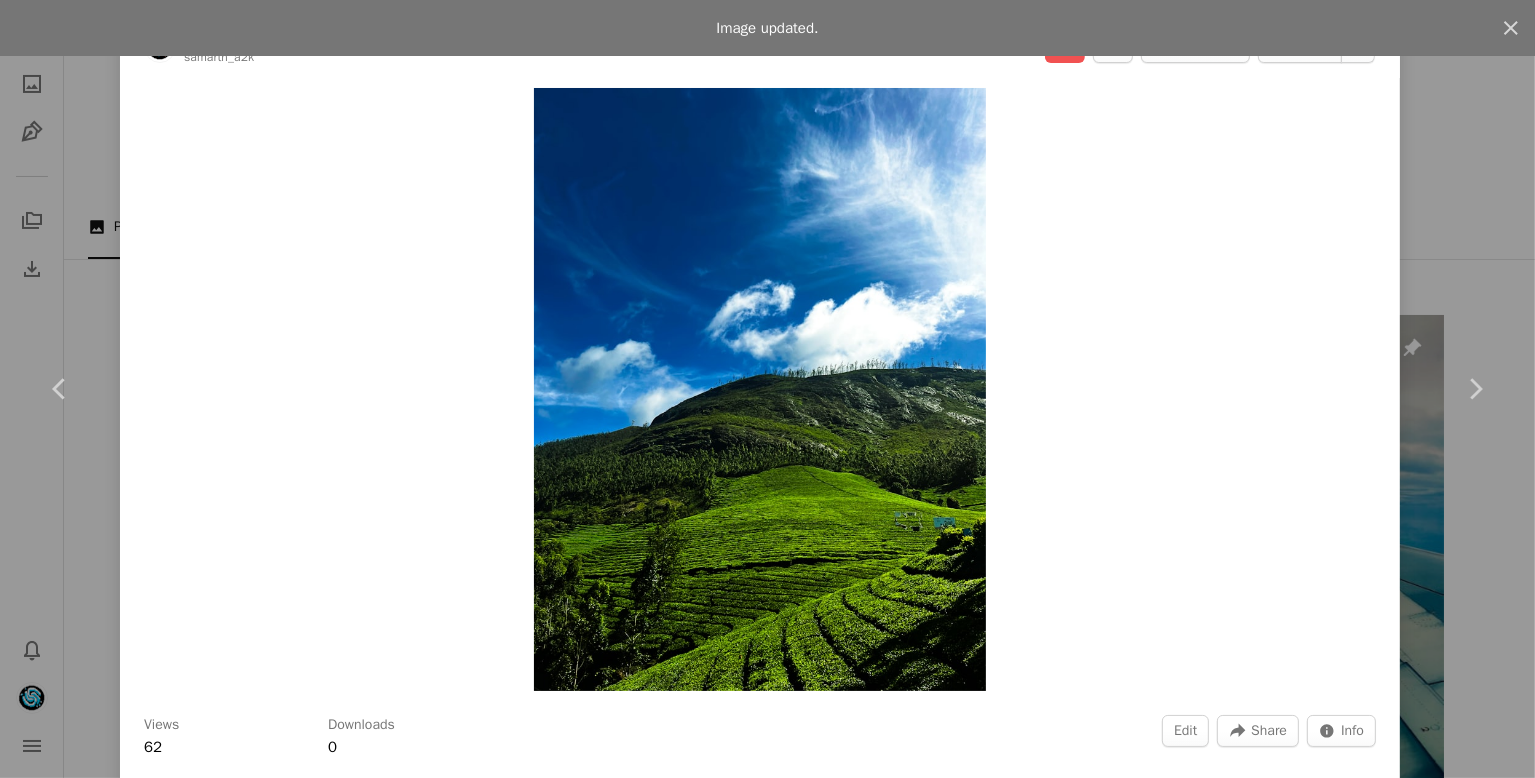 scroll, scrollTop: 0, scrollLeft: 0, axis: both 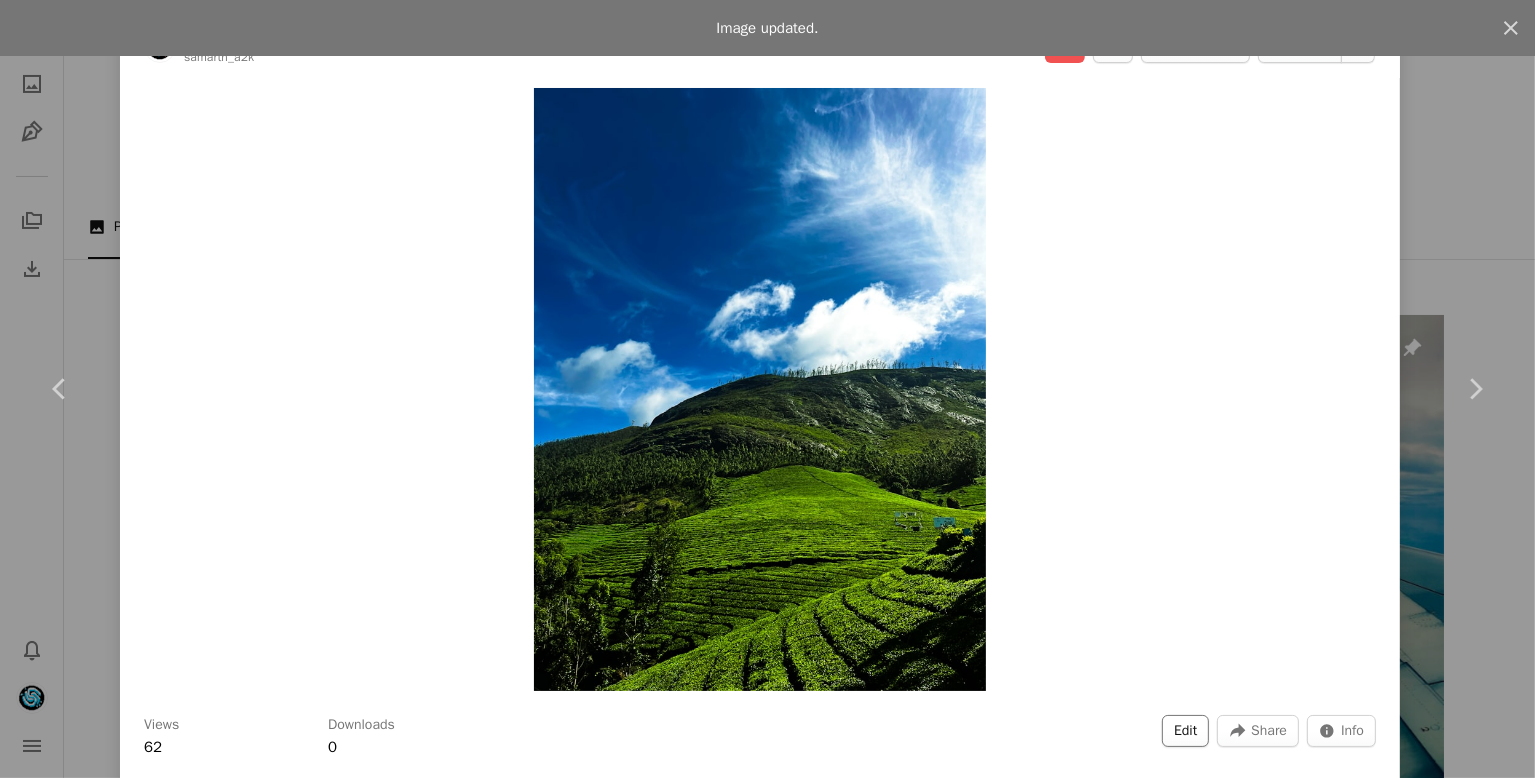 click on "Edit" at bounding box center [1185, 731] 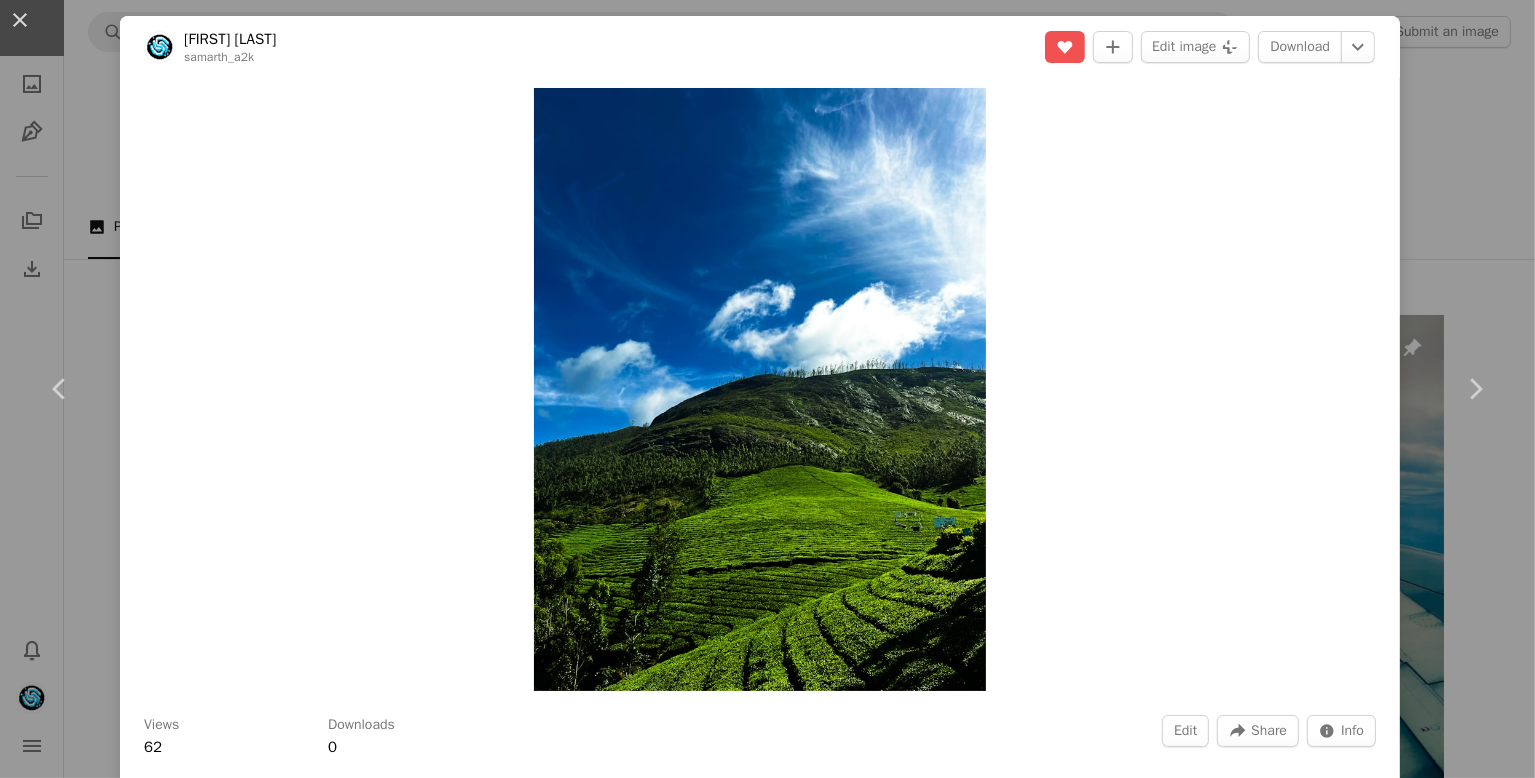 click on "Tags" at bounding box center [713, 4039] 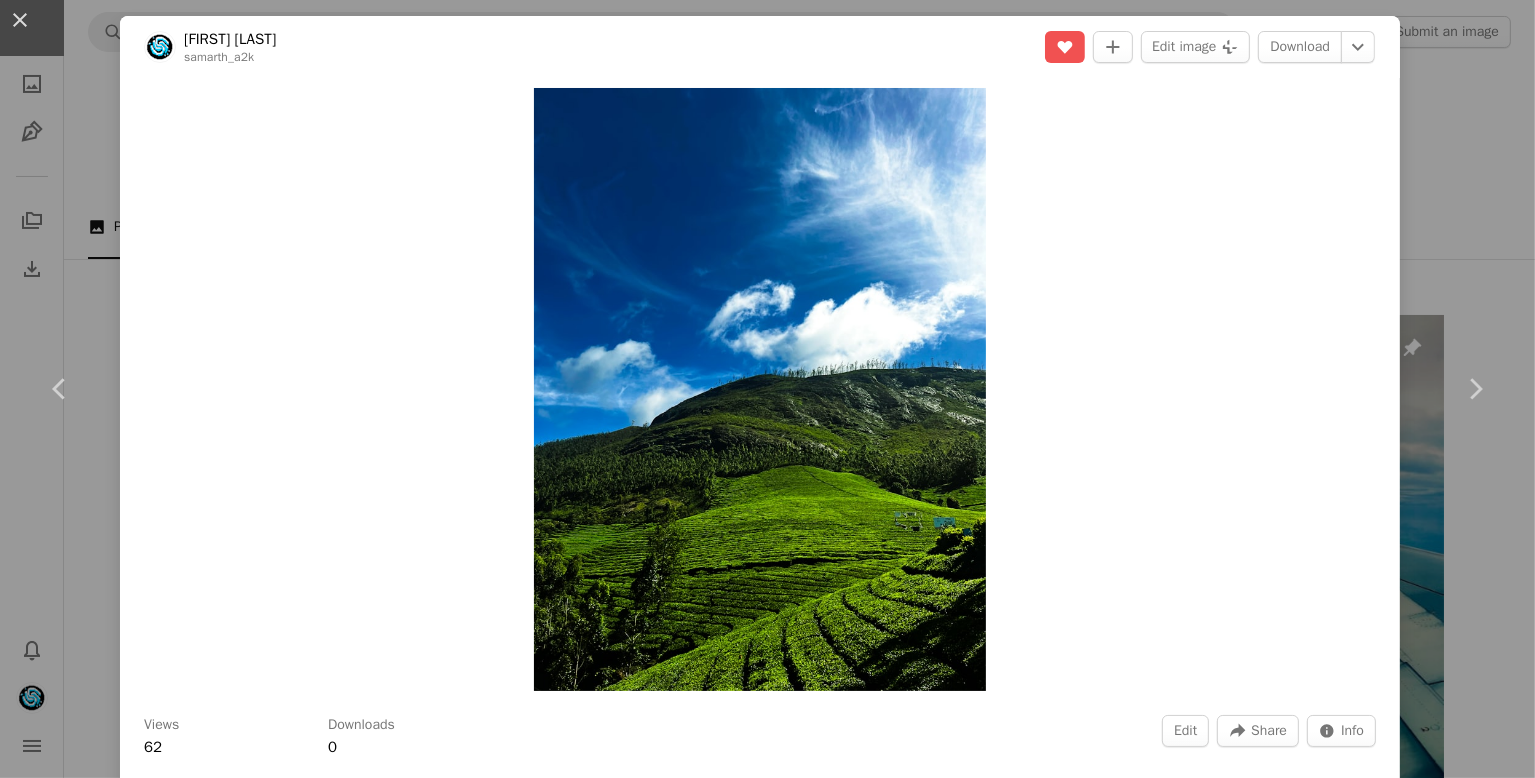 type 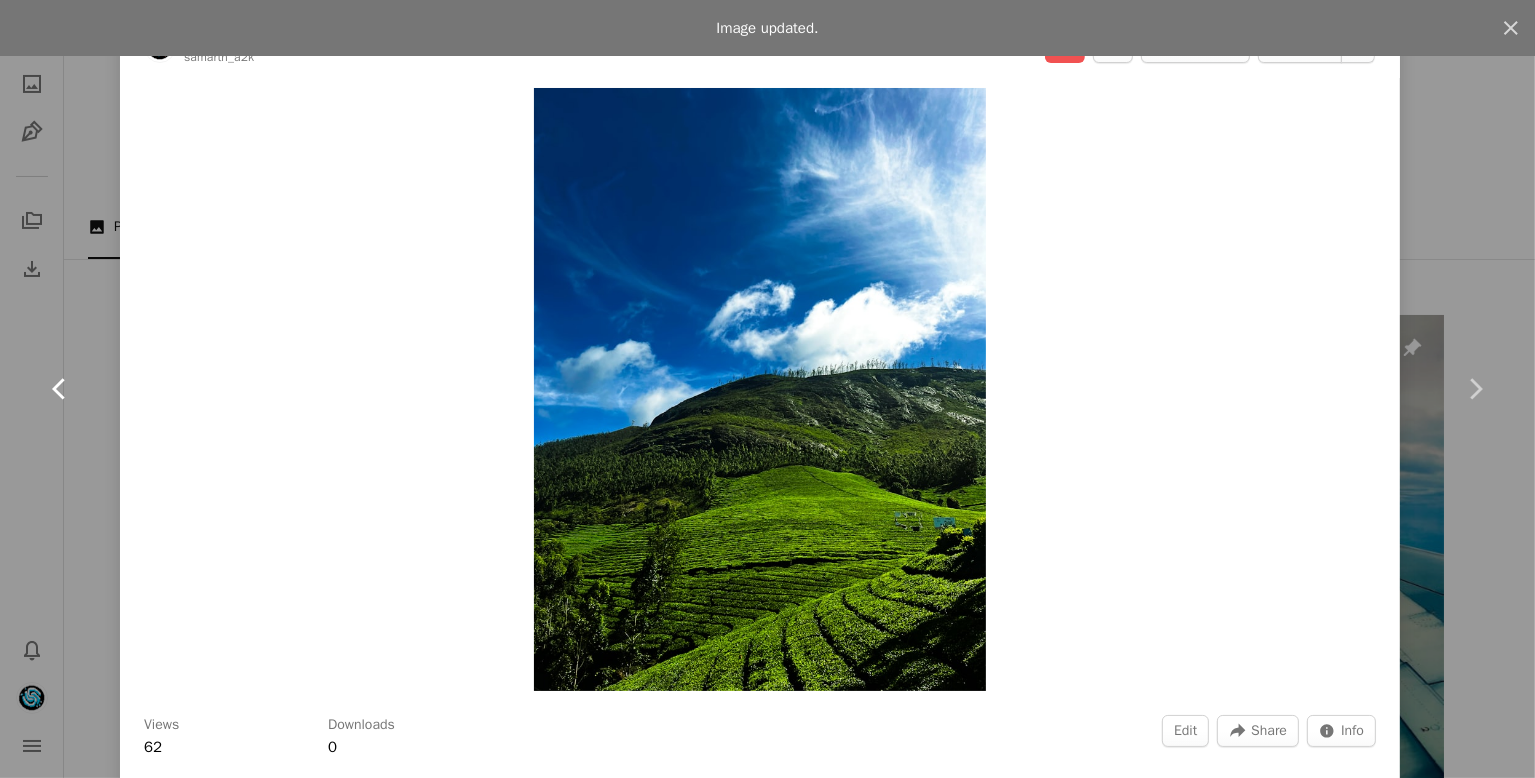 click on "Chevron left" 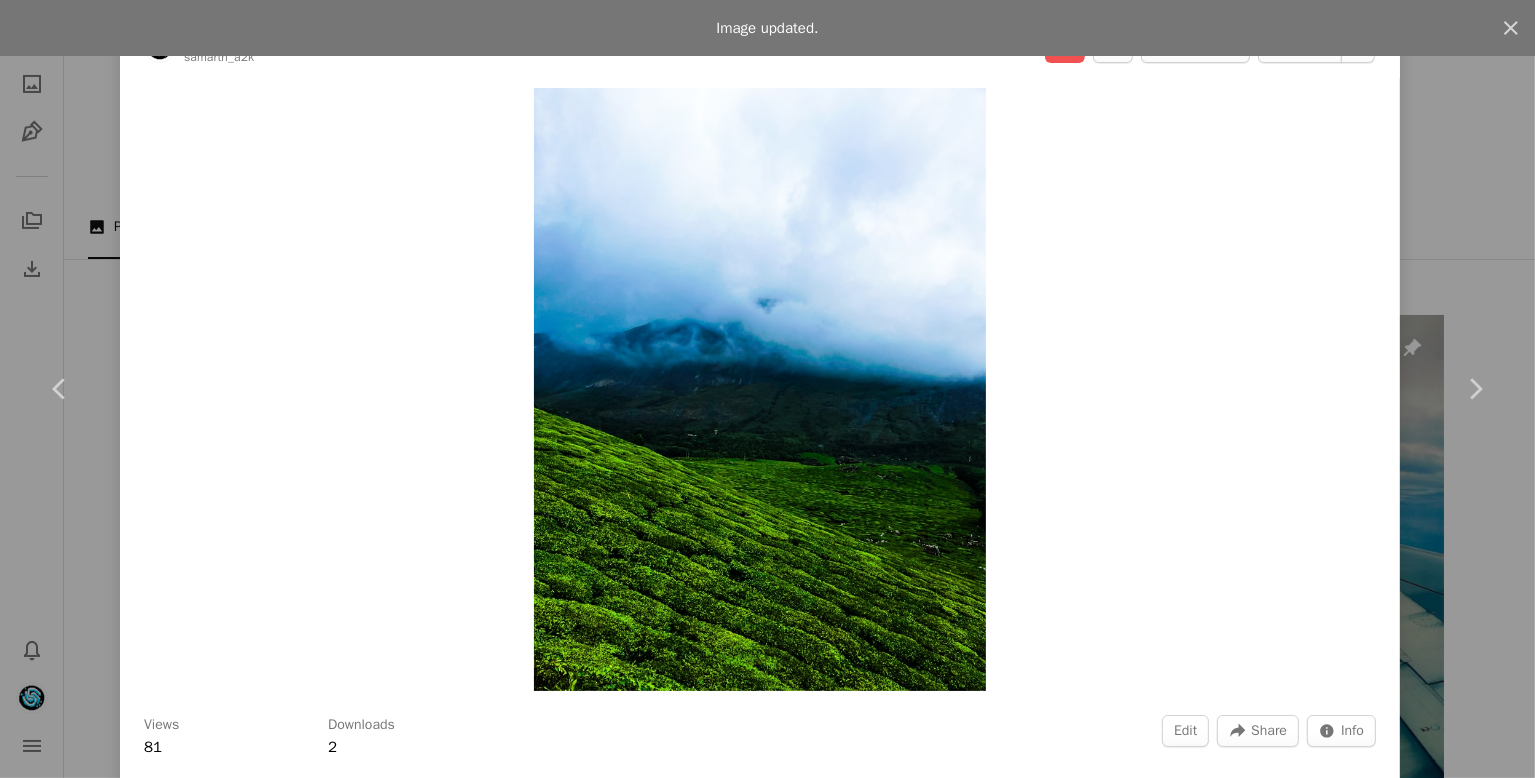 scroll, scrollTop: 0, scrollLeft: 0, axis: both 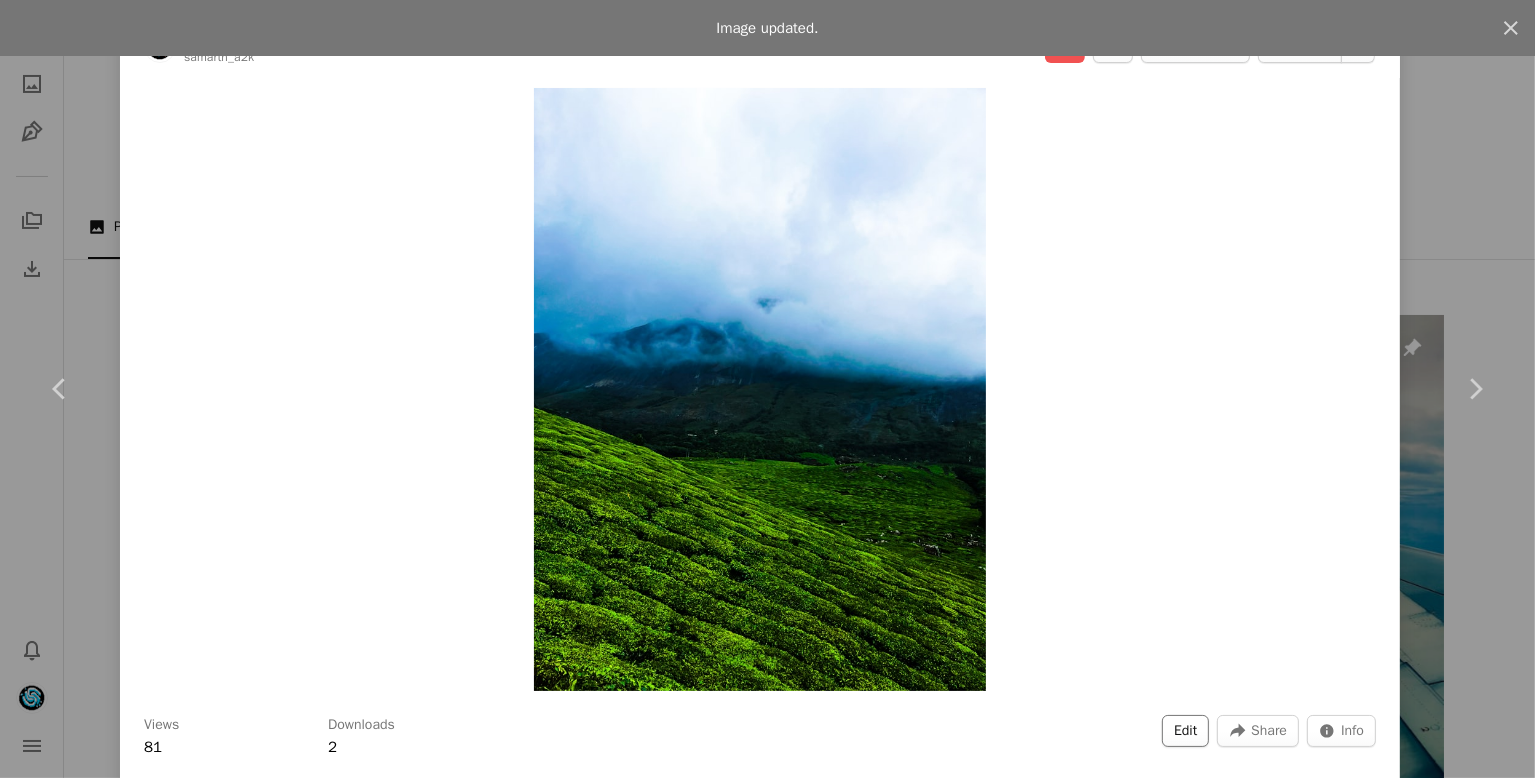 click on "Edit" at bounding box center (1185, 731) 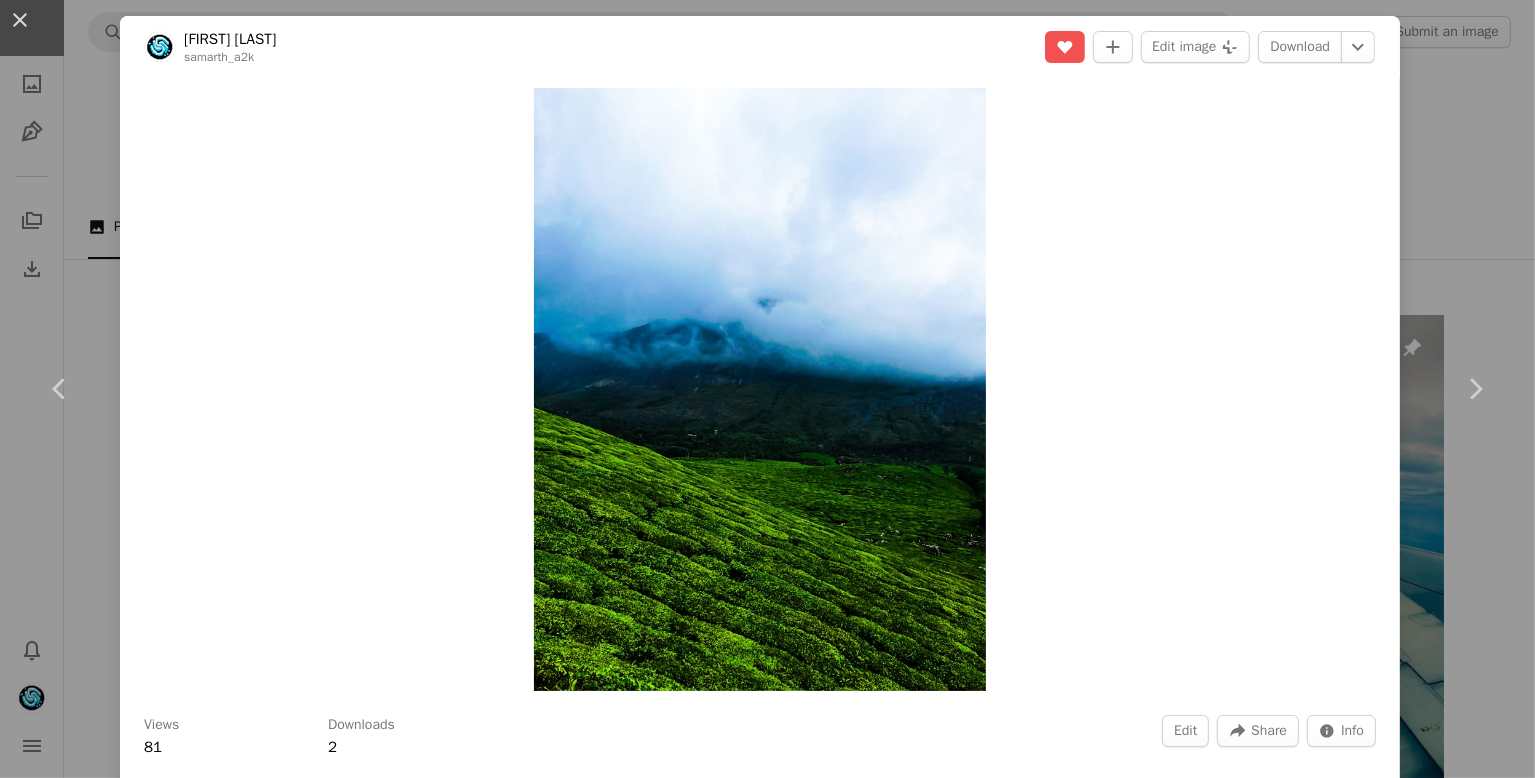 click on "Tags" at bounding box center (713, 4039) 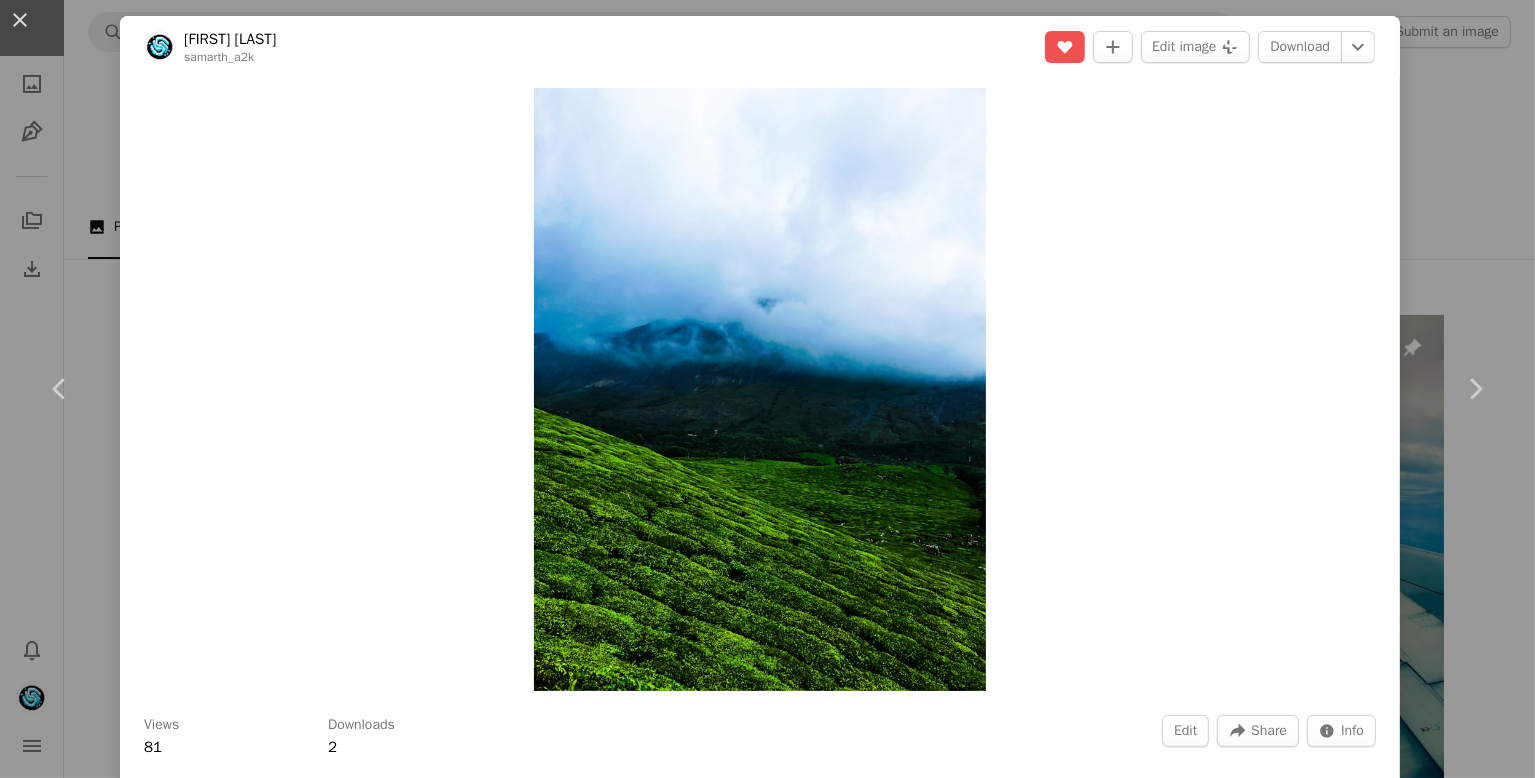 click on "clouds × farming × fog × hills × [STATE] × mountain × mountains × rice × sky × tea × wallpaper × laptop wallpaper × wallpaper 4k ×" at bounding box center [877, 4177] 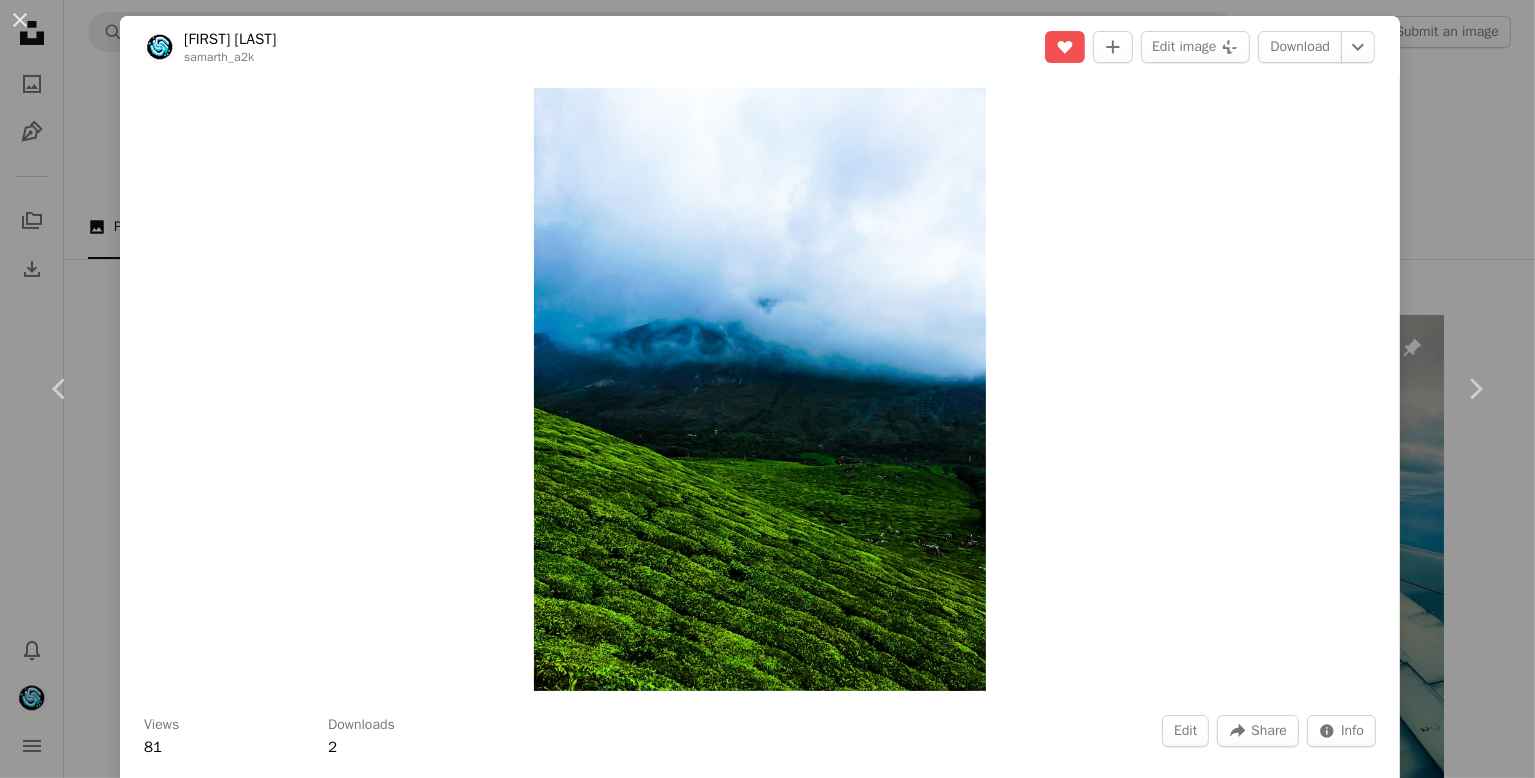 click on "Update info" at bounding box center (1066, 4460) 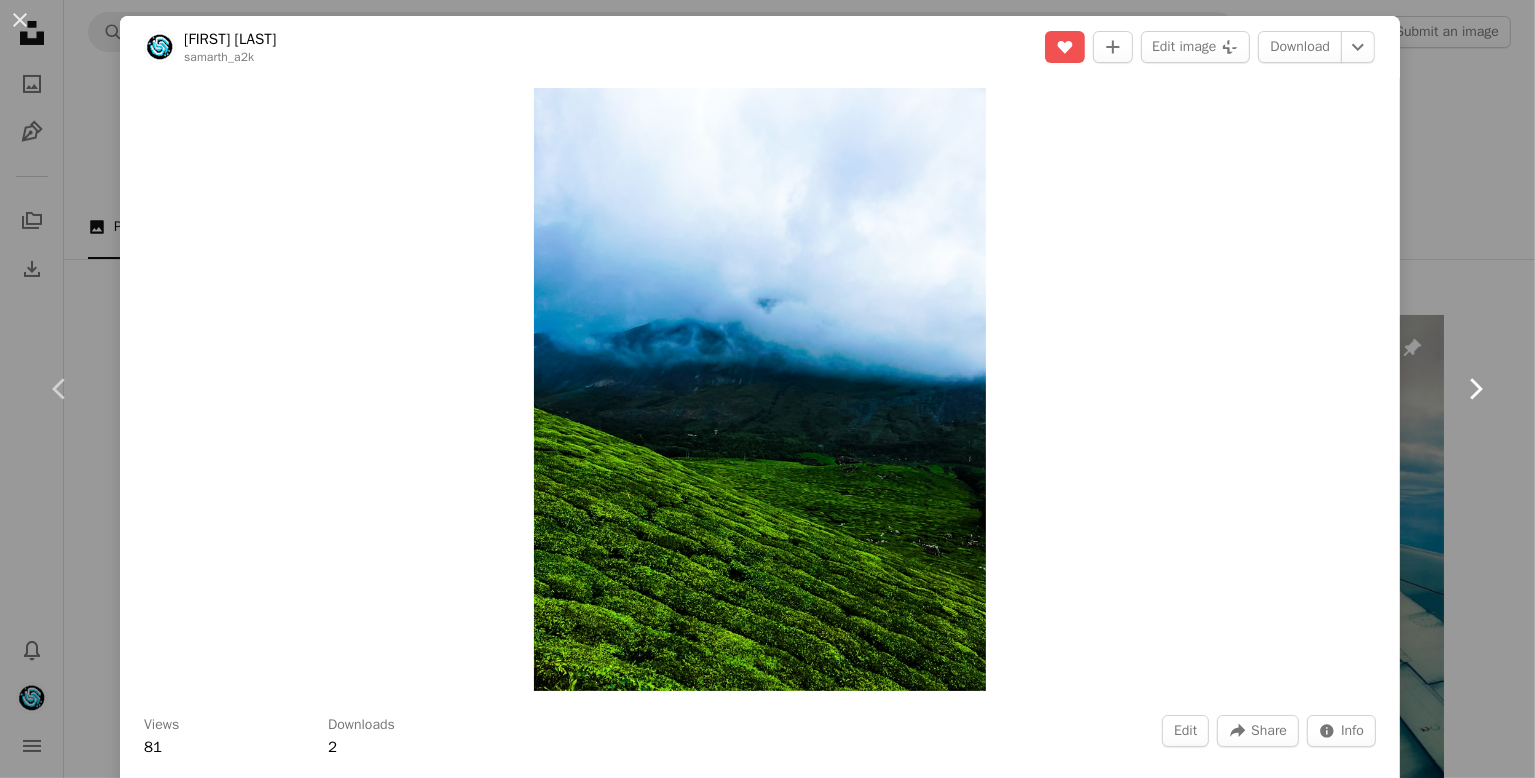 click on "Chevron right" 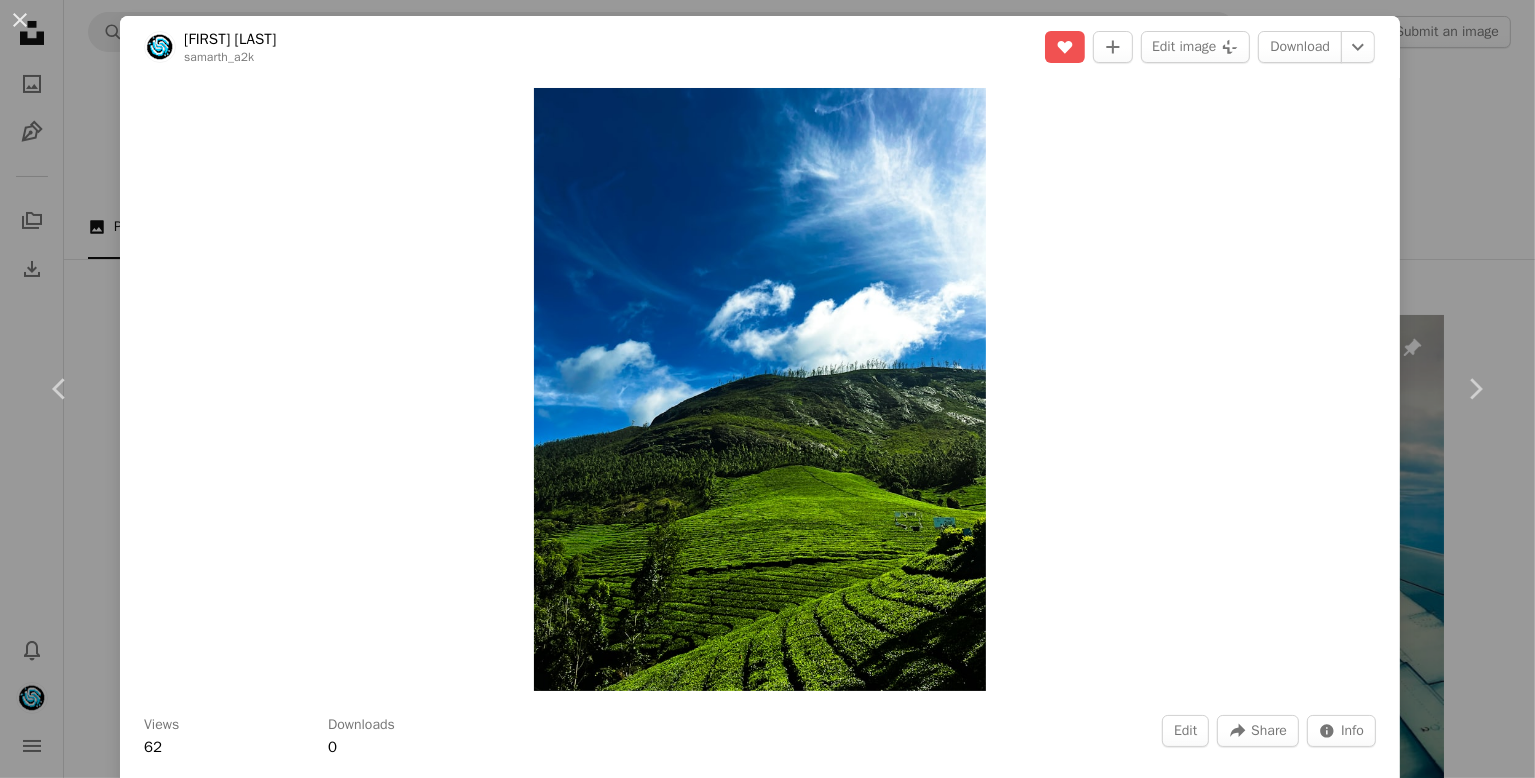 scroll, scrollTop: 166, scrollLeft: 0, axis: vertical 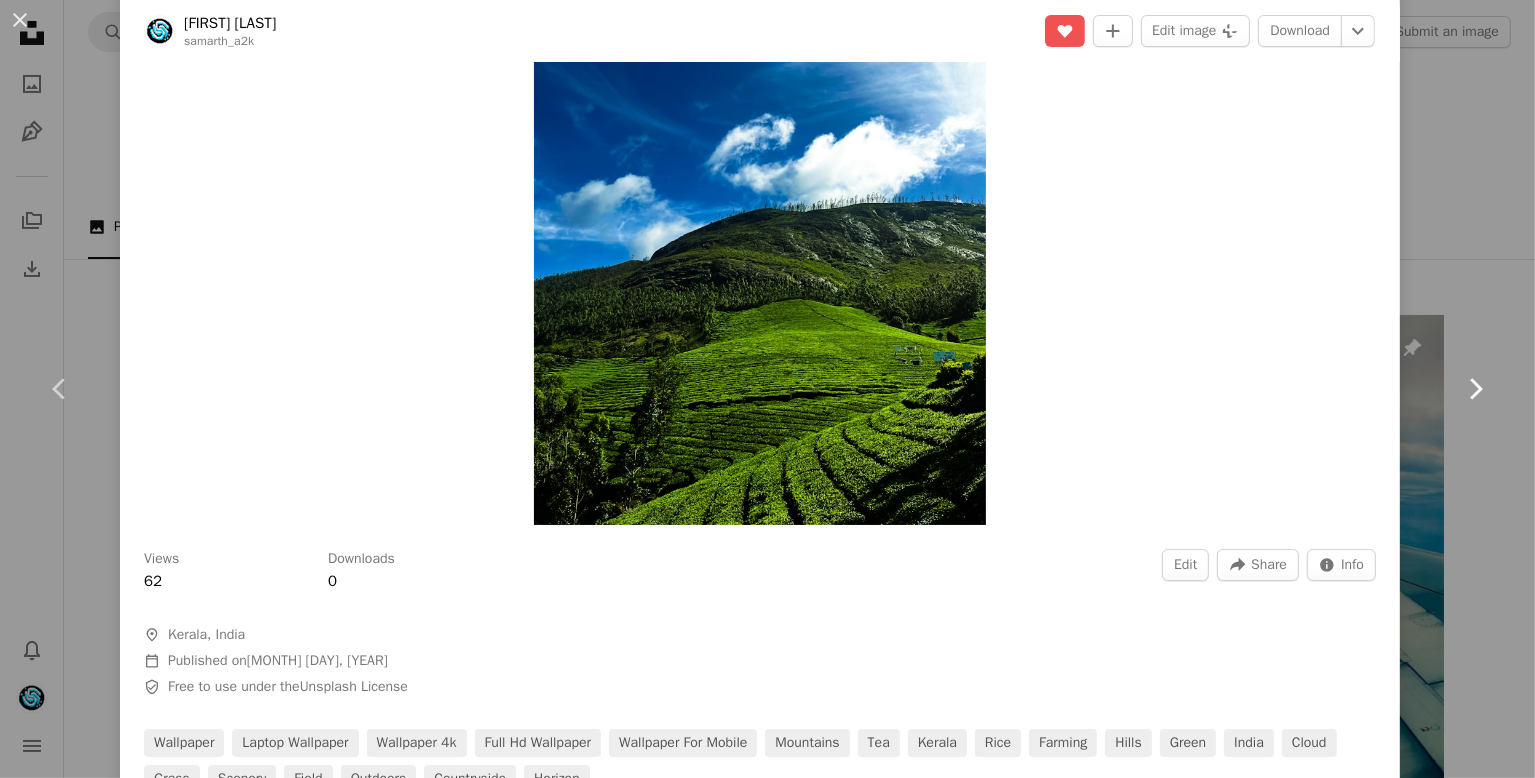click on "Chevron right" at bounding box center [1475, 389] 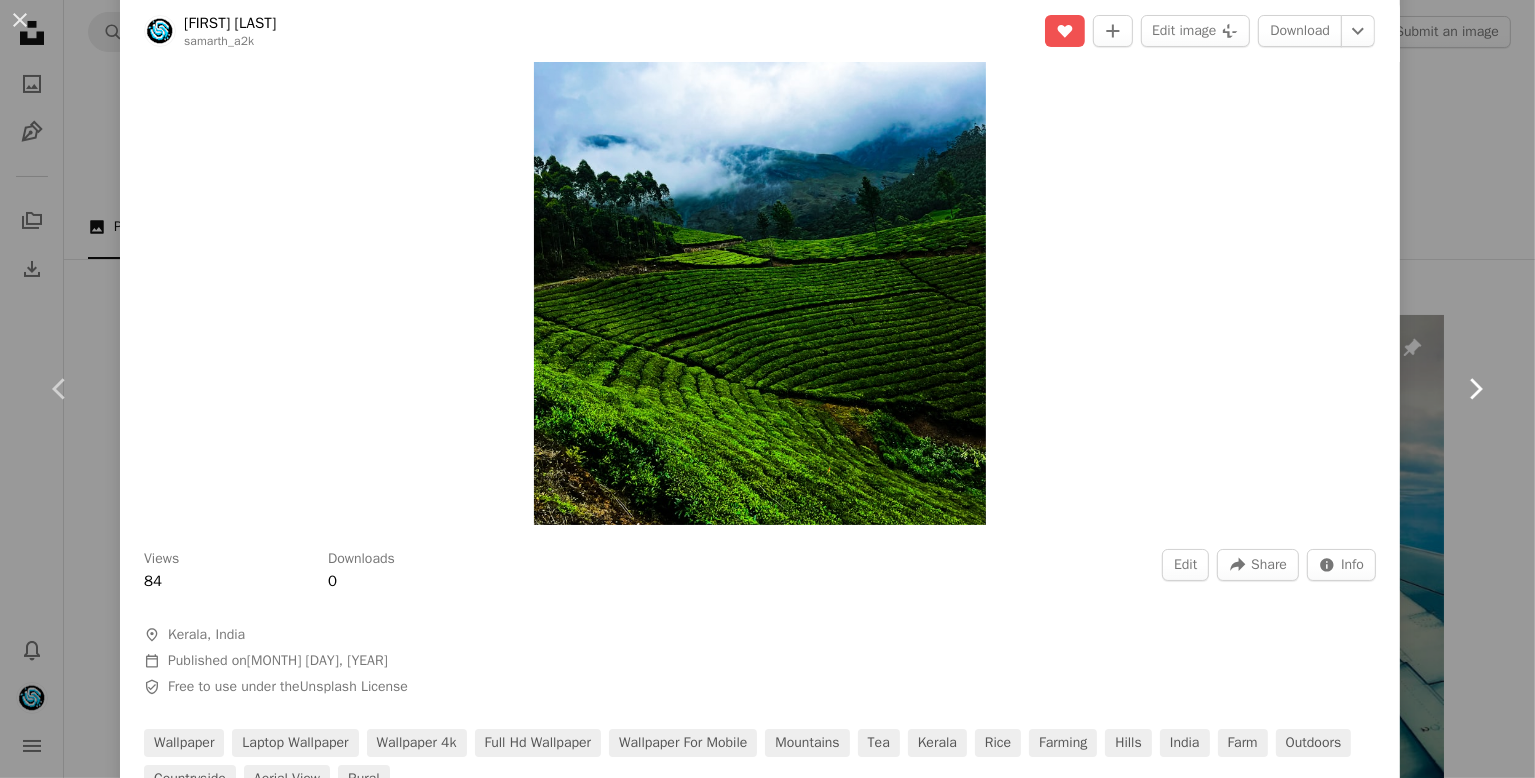 scroll, scrollTop: 0, scrollLeft: 0, axis: both 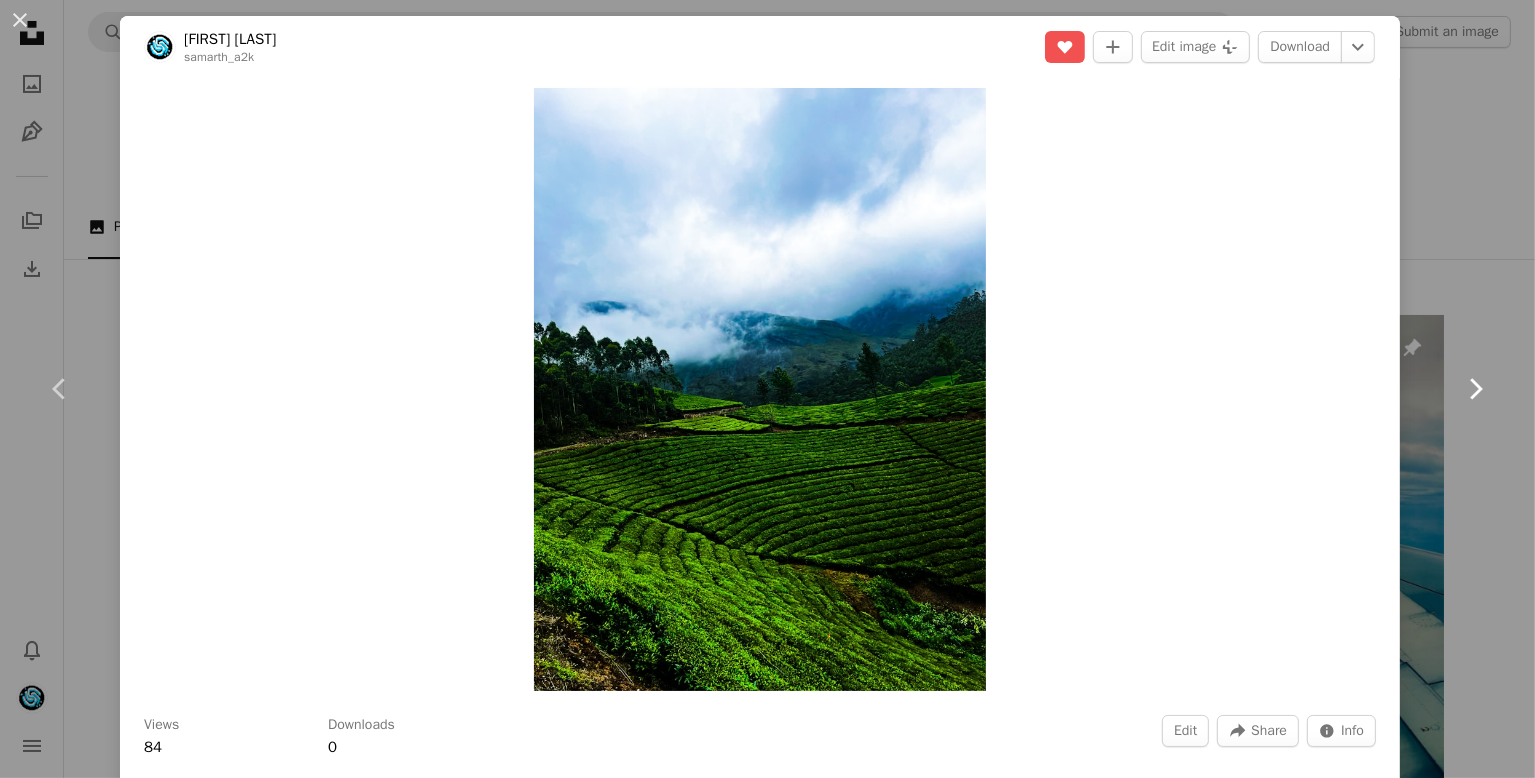 click on "Chevron right" at bounding box center [1475, 389] 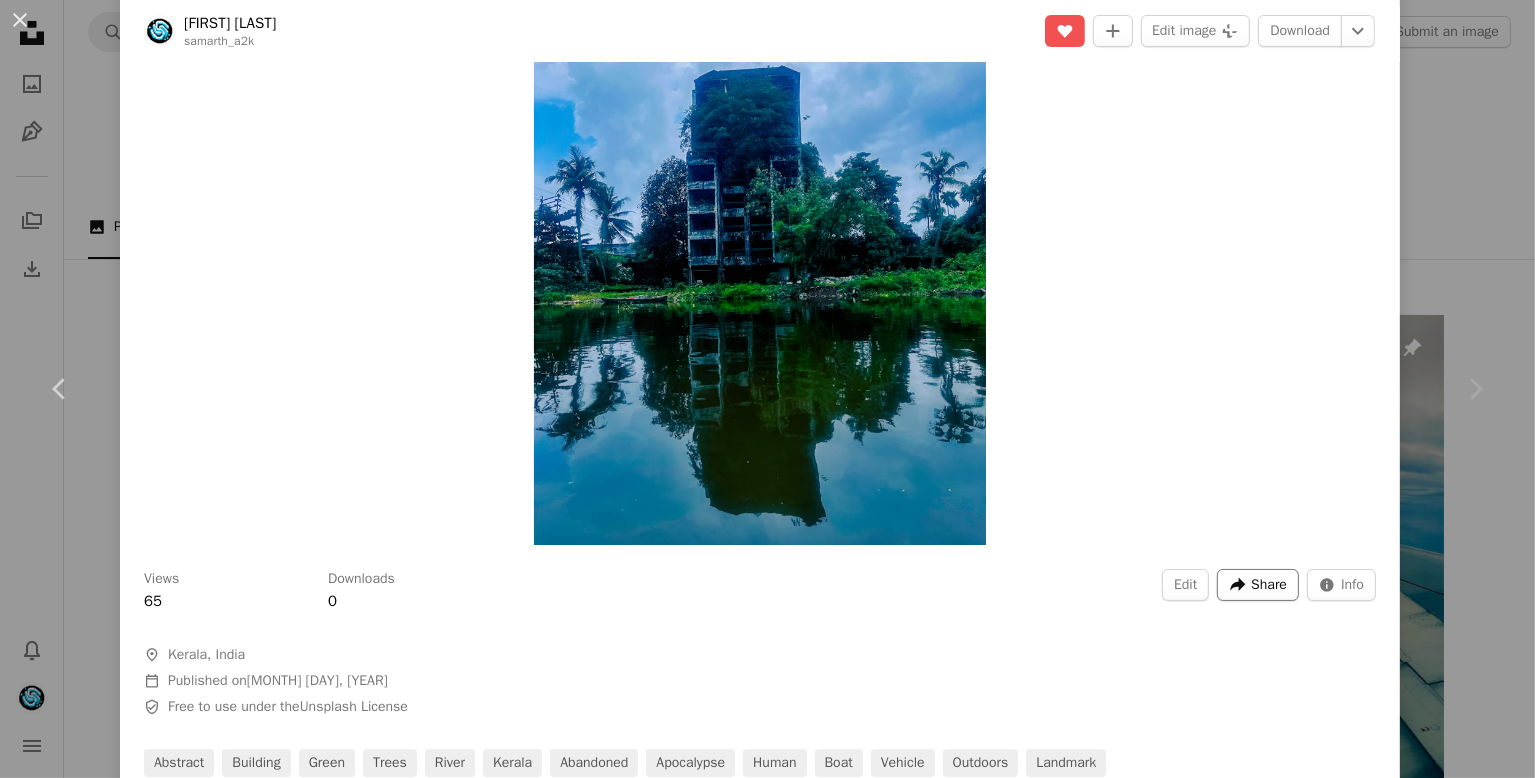 scroll, scrollTop: 332, scrollLeft: 0, axis: vertical 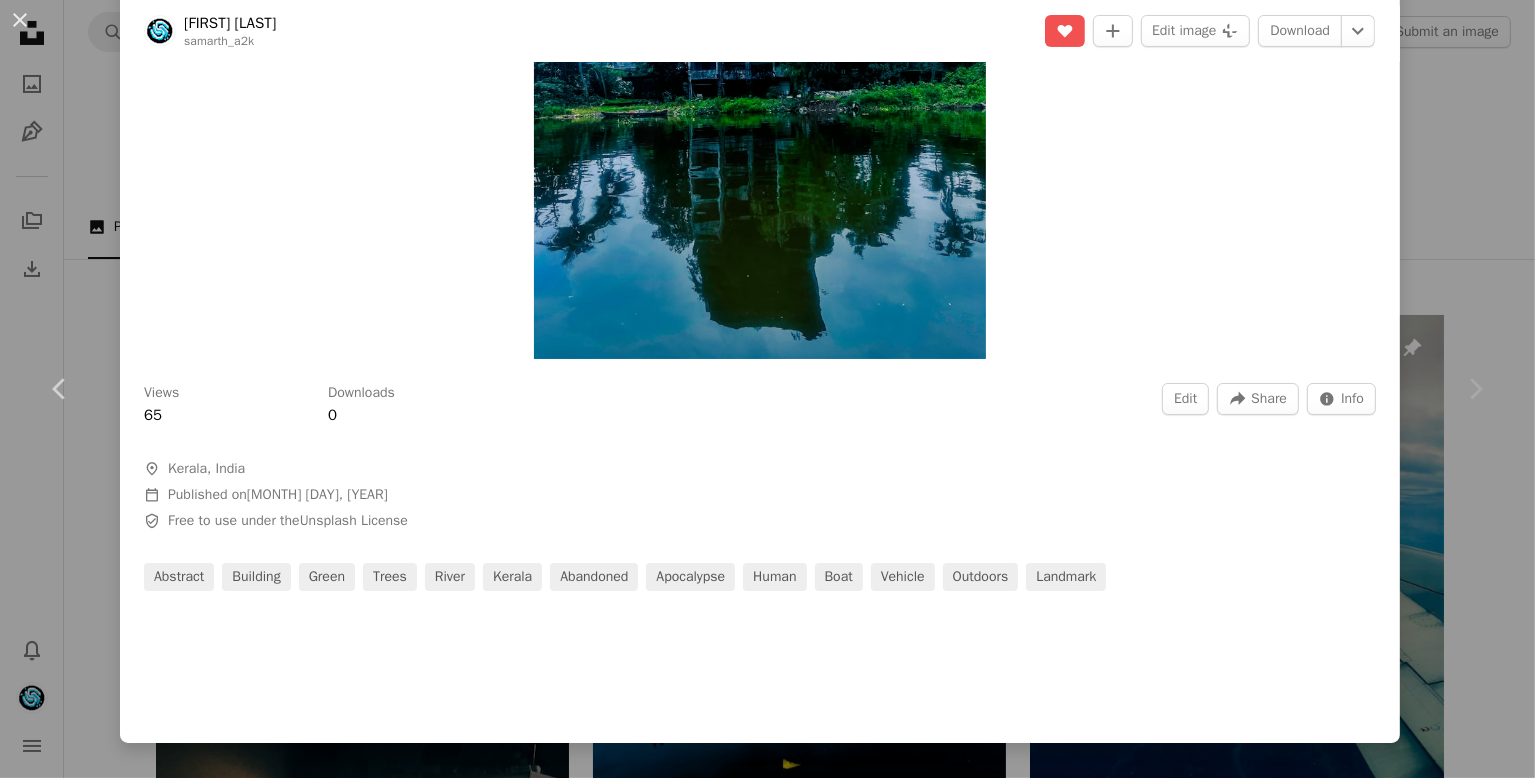 click on "Views 65 Downloads 0 Edit A forward-right arrow Share Info icon Info" at bounding box center [760, 405] 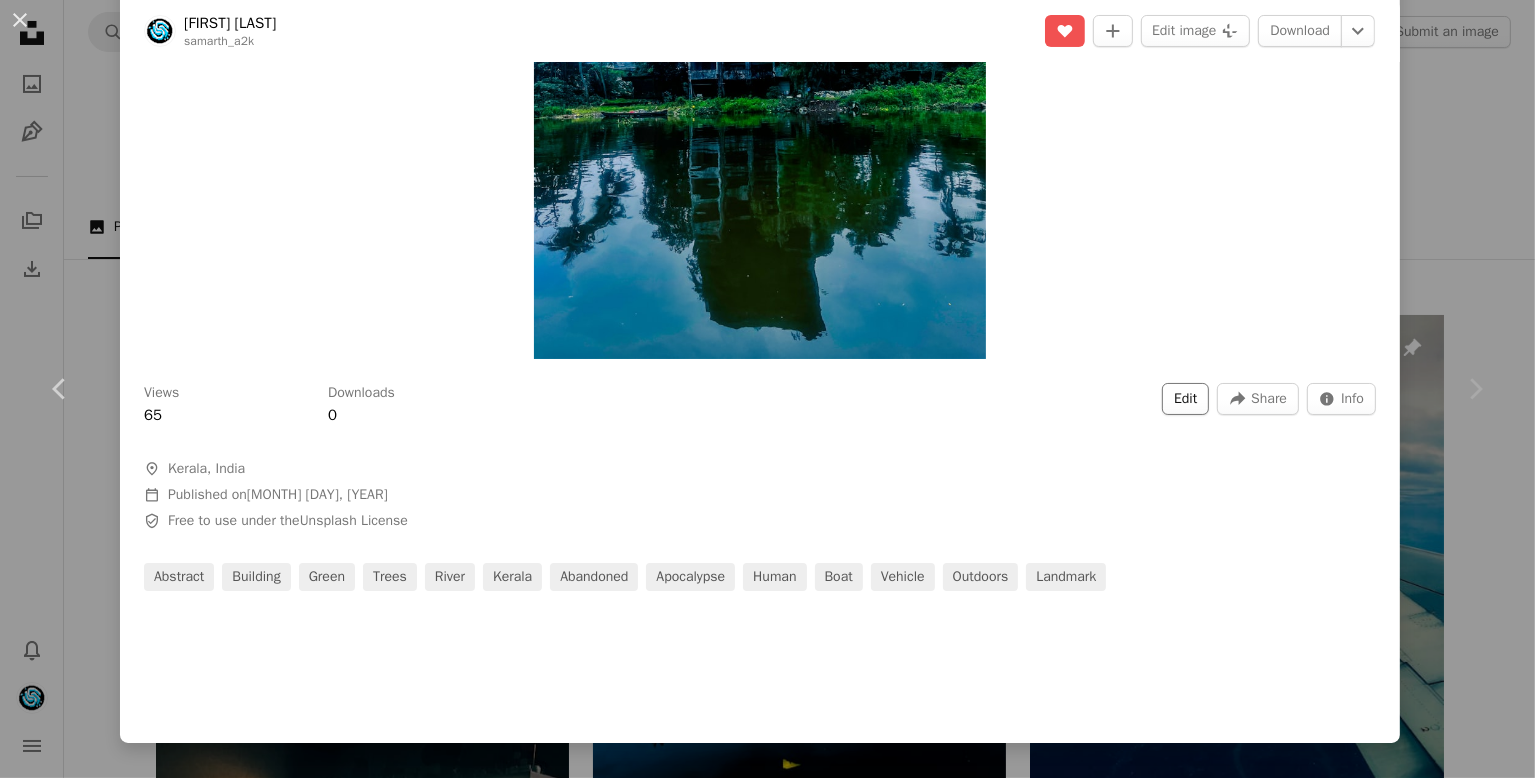 click on "Edit" at bounding box center [1185, 399] 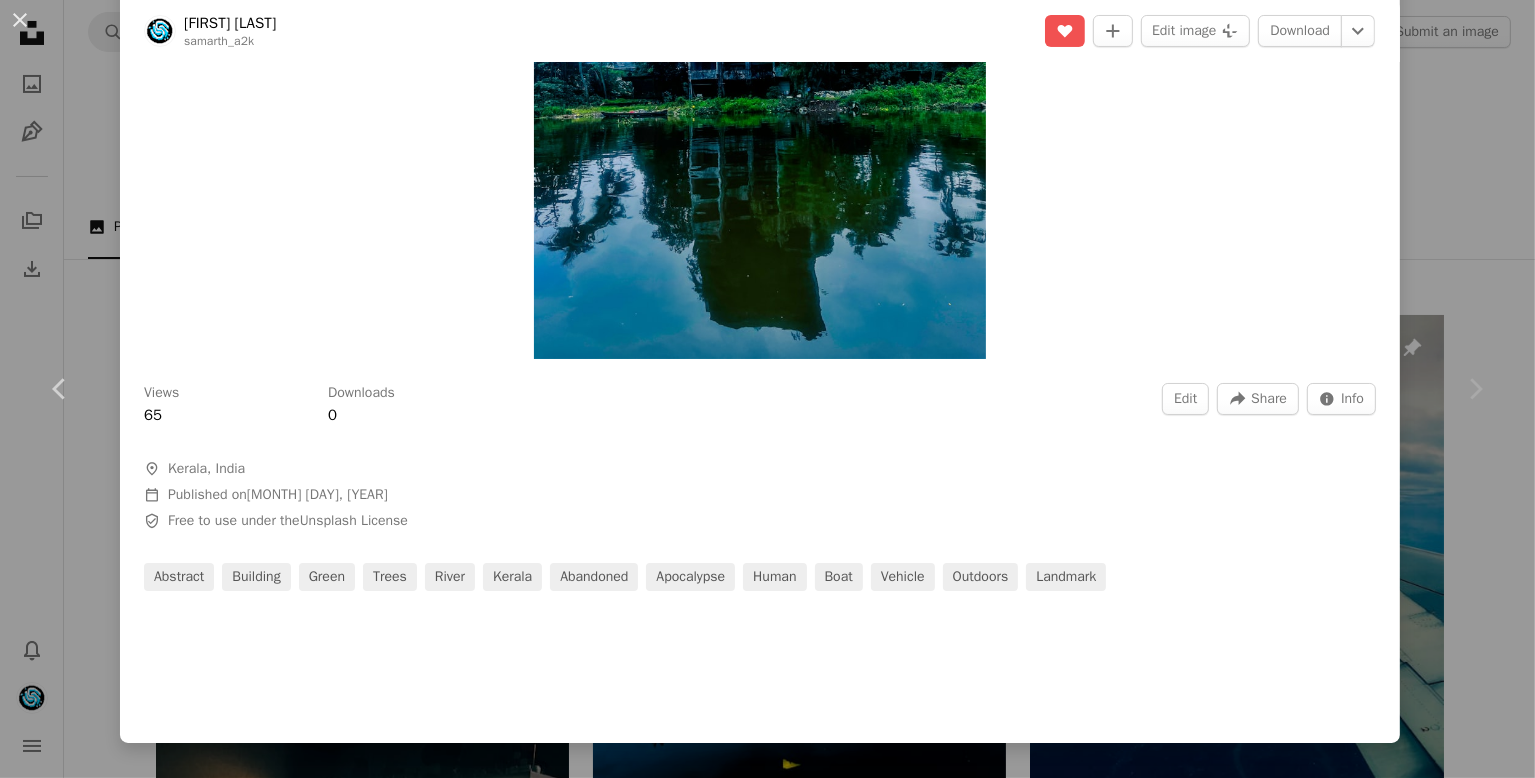 click on "Tags" at bounding box center (713, 4039) 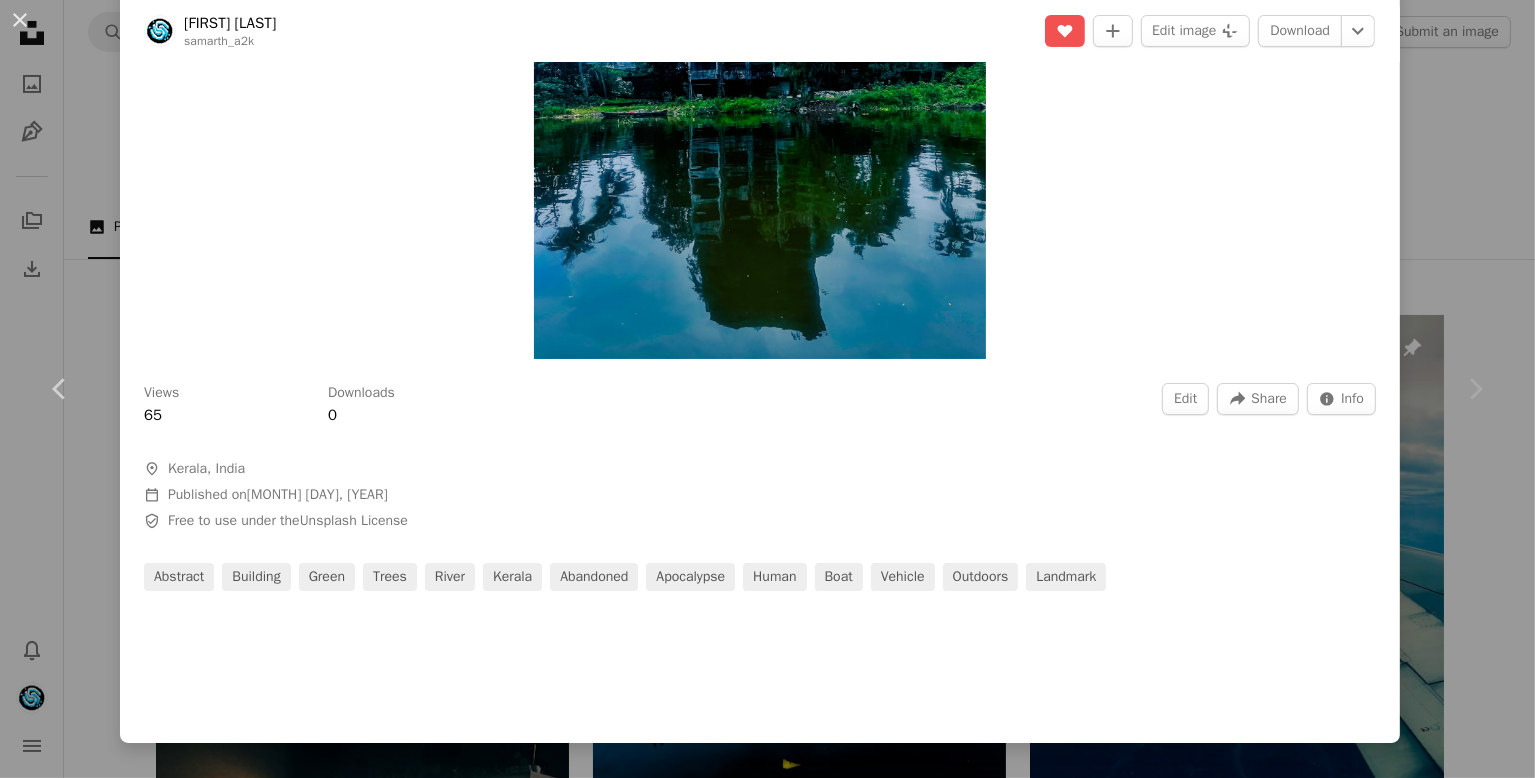 type on "***" 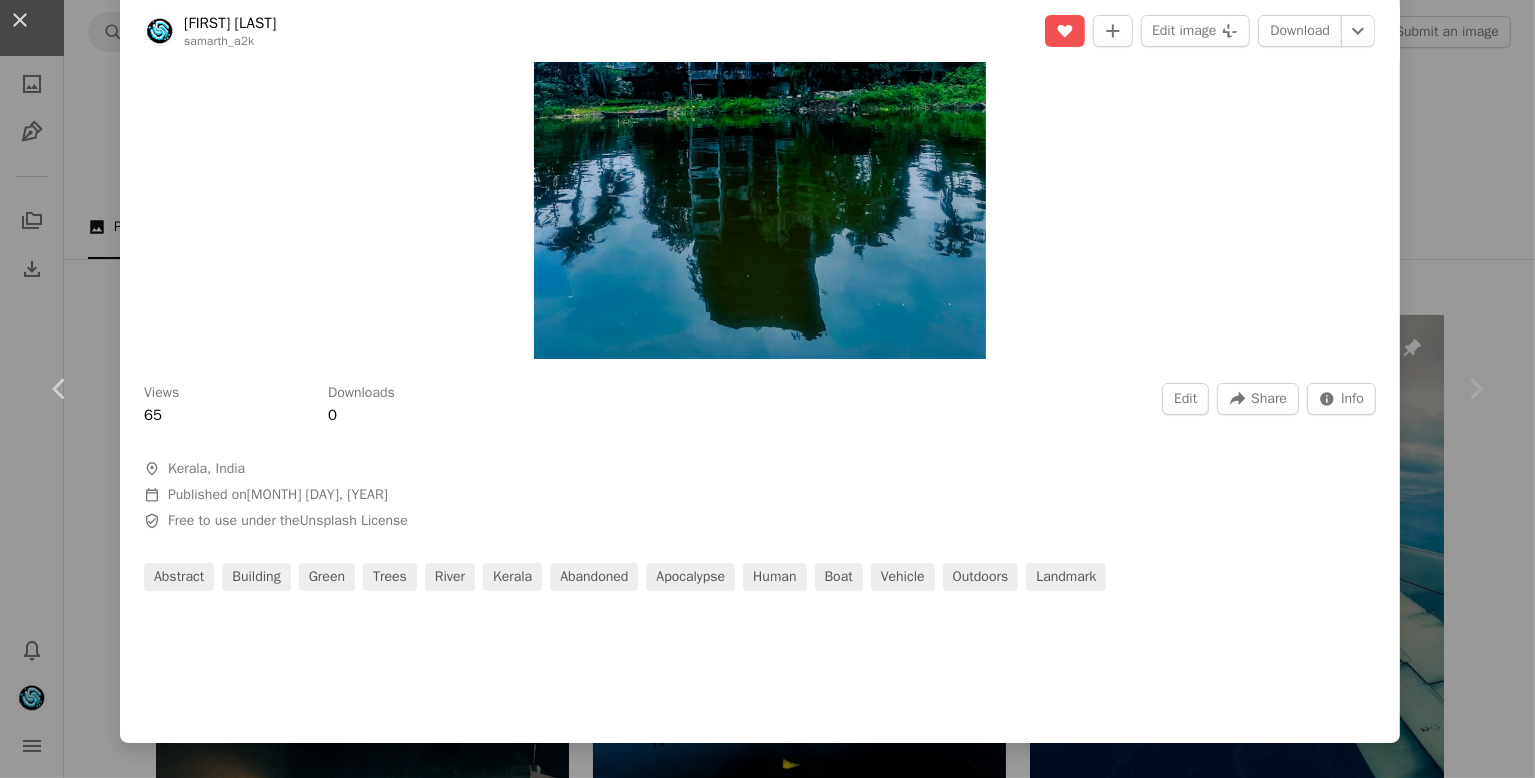 click on "An X shape Image updated. An X shape Details Tags Exif Settings Tags  (up to  20 ) abandoned × abstract × apocalypse × building × green × [STATE] × river × trees × water × wallpaper × laptop wallpaper × wallpaper 4k × full hd wallpaper × 13/20 Copy content Cancel Update info" at bounding box center [767, 4274] 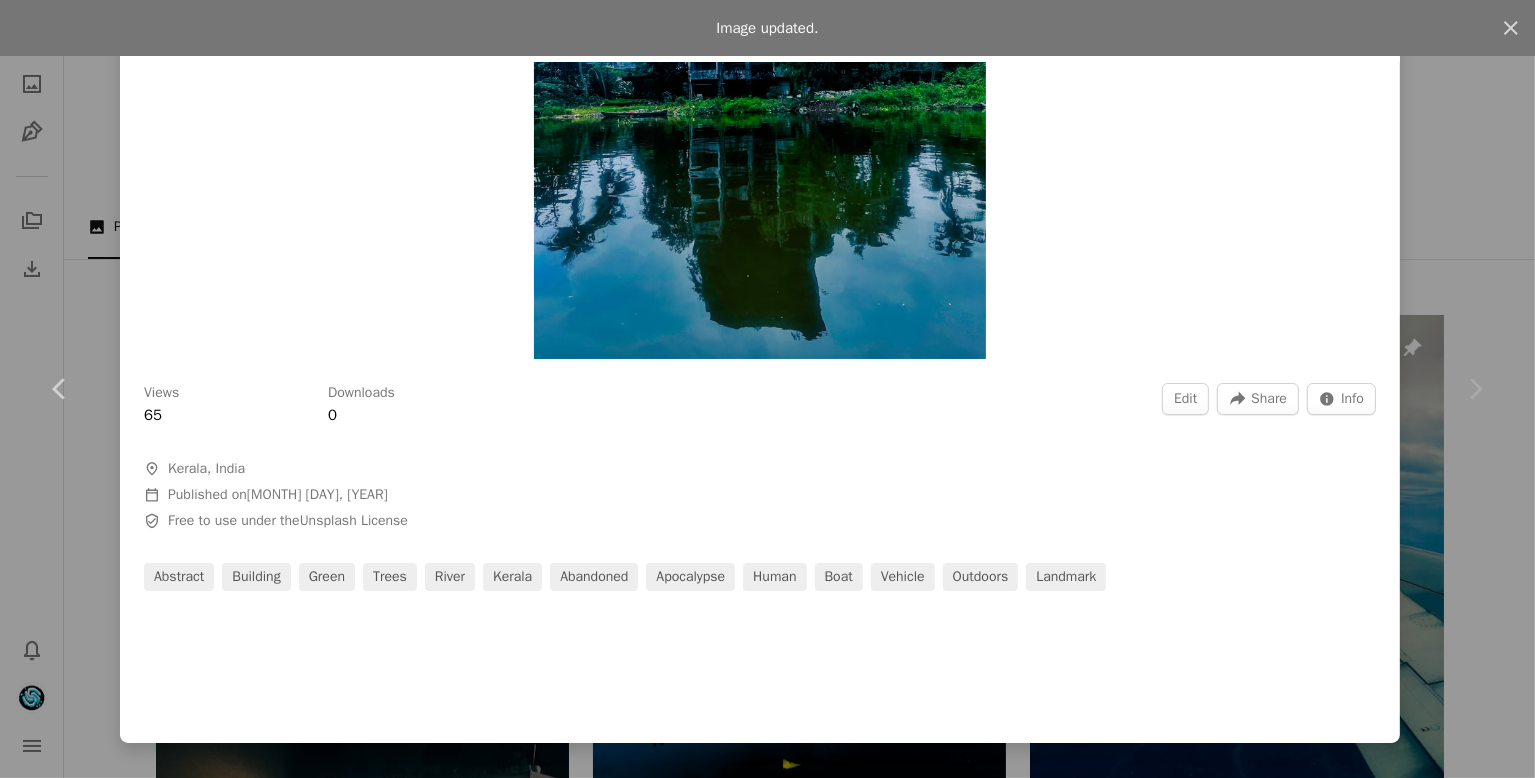 click 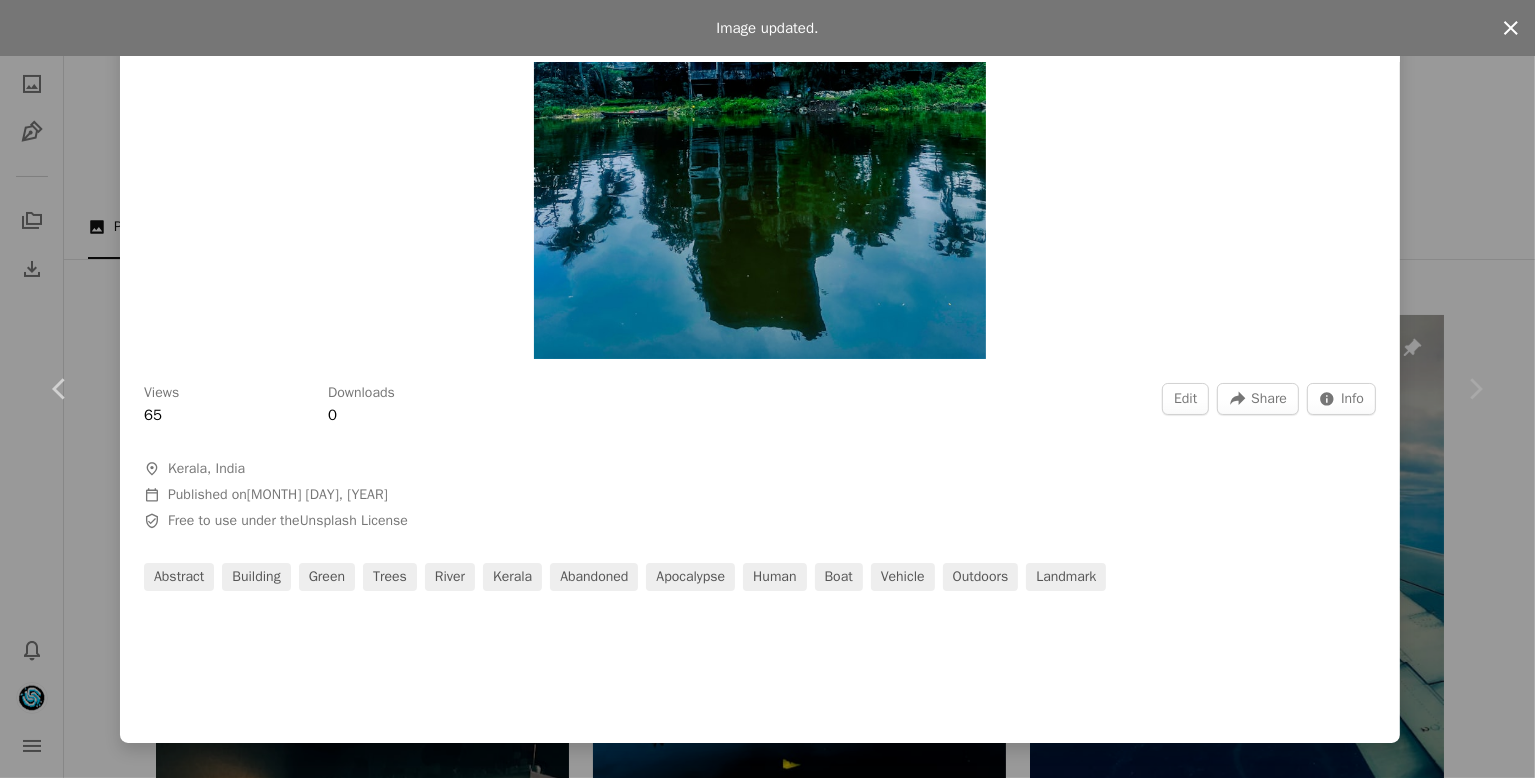click on "An X shape" 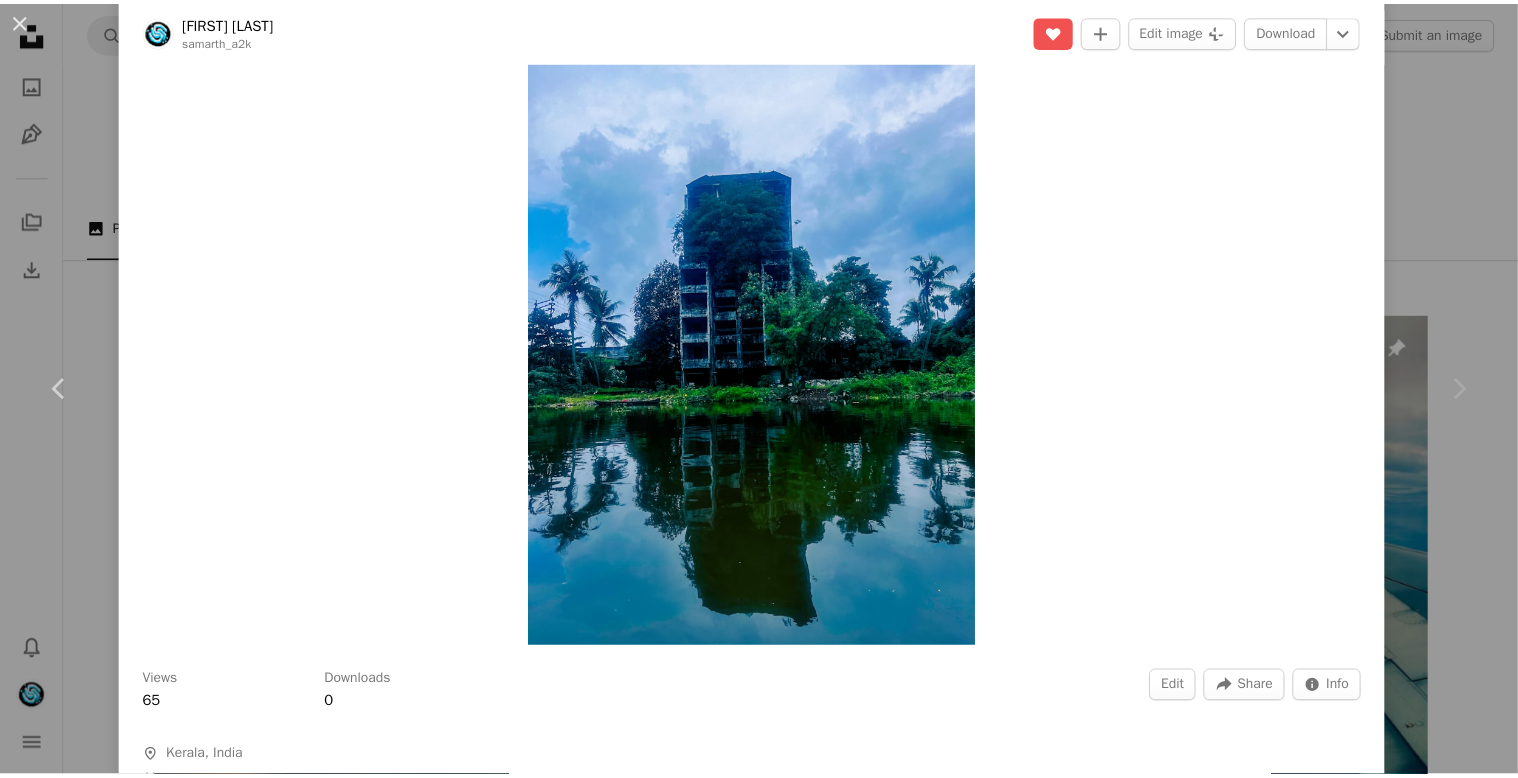 scroll, scrollTop: 0, scrollLeft: 0, axis: both 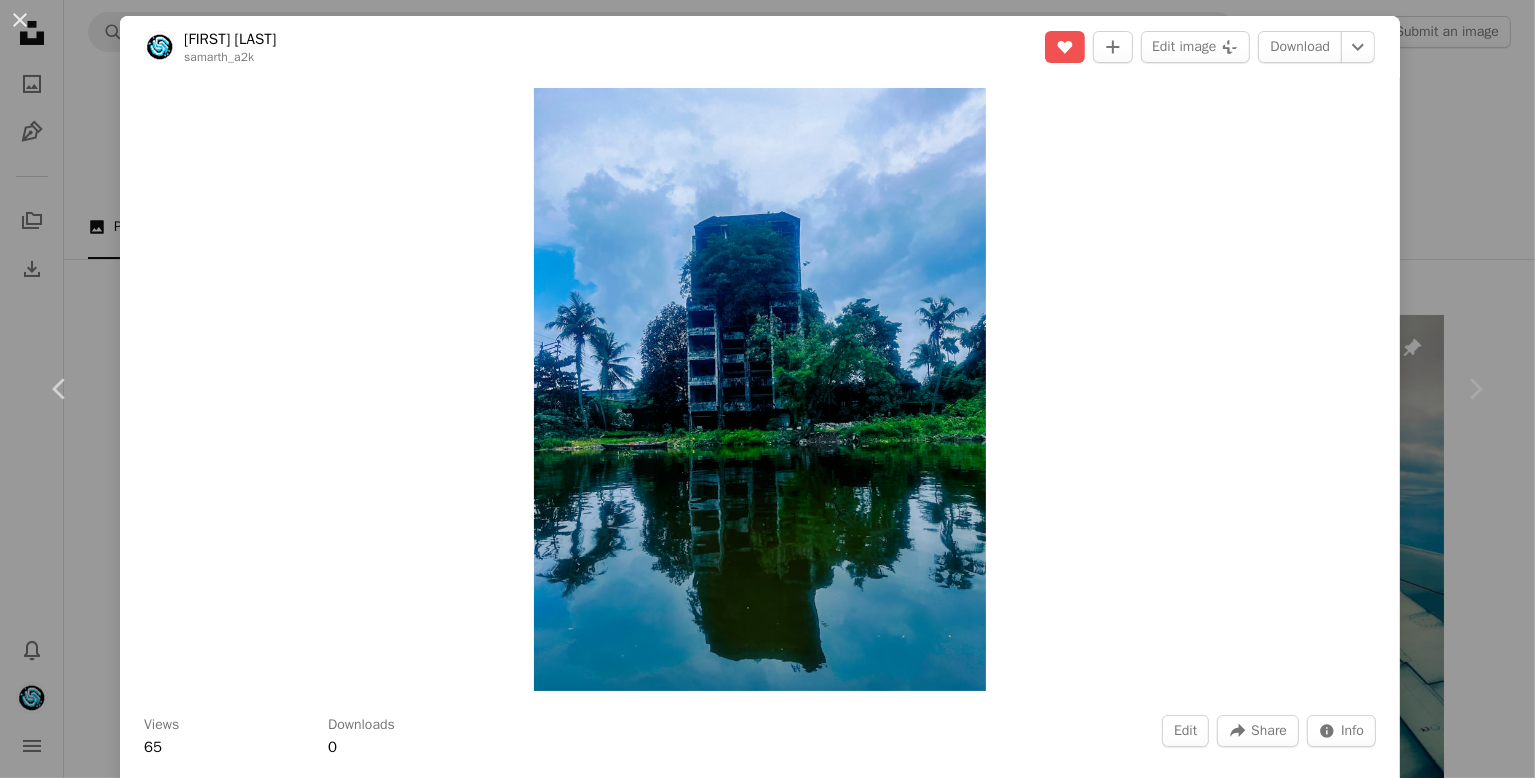 click on "An X shape Chevron left Chevron right [FIRST] [LAST] samarth_a2k Edit A heart A plus sign Edit image   Plus sign for Unsplash+ Download Chevron down Zoom in Views 65 Downloads 0 Edit A forward-right arrow Share Info icon Info A map marker [STATE], [COUNTRY] Calendar outlined Published on  [MONTH] [DAY], [YEAR] Safety Free to use under the  Unsplash License abstract building green trees river [STATE] abandoned apocalypse human boat vehicle outdoors landmark" at bounding box center [767, 389] 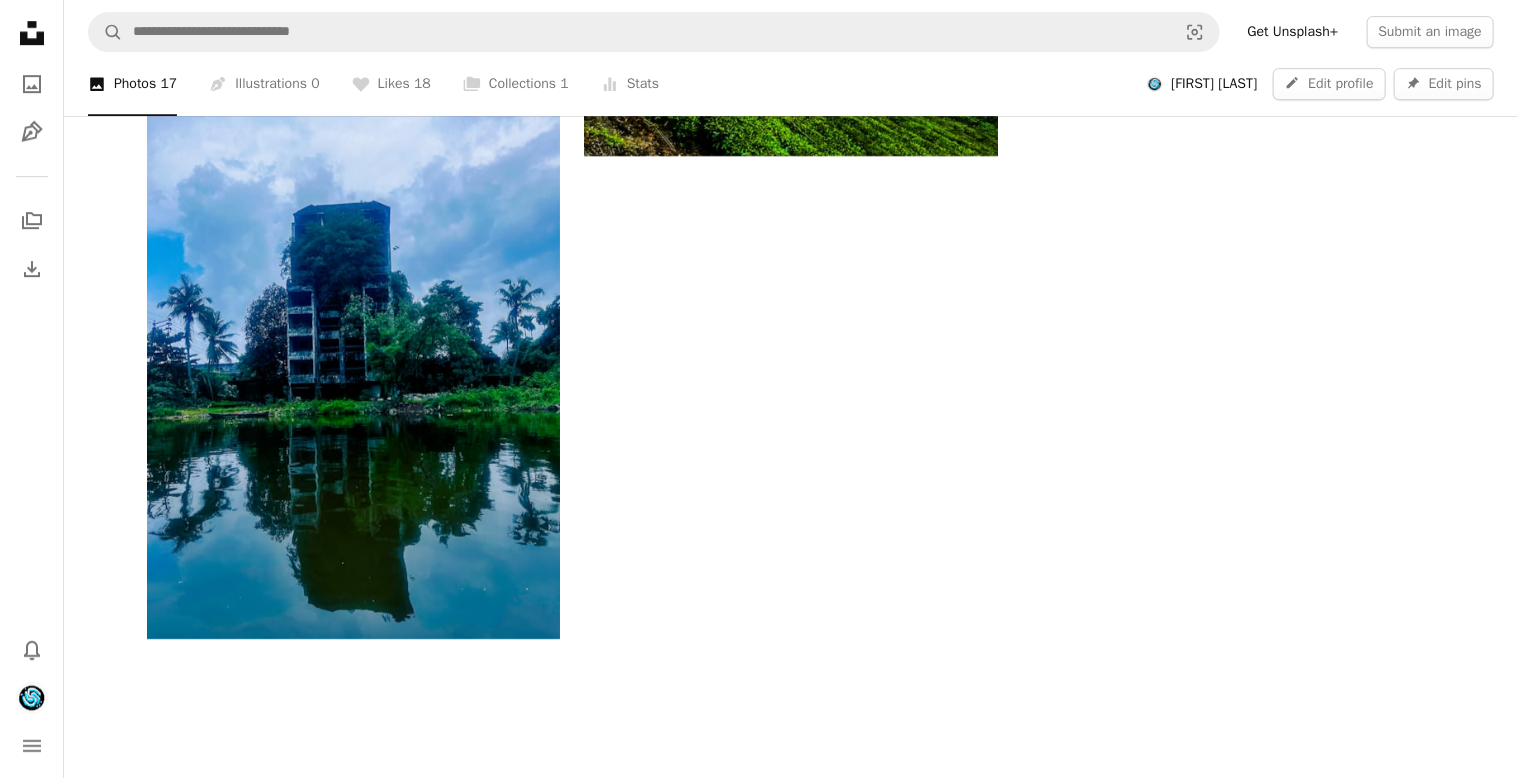 scroll, scrollTop: 3440, scrollLeft: 0, axis: vertical 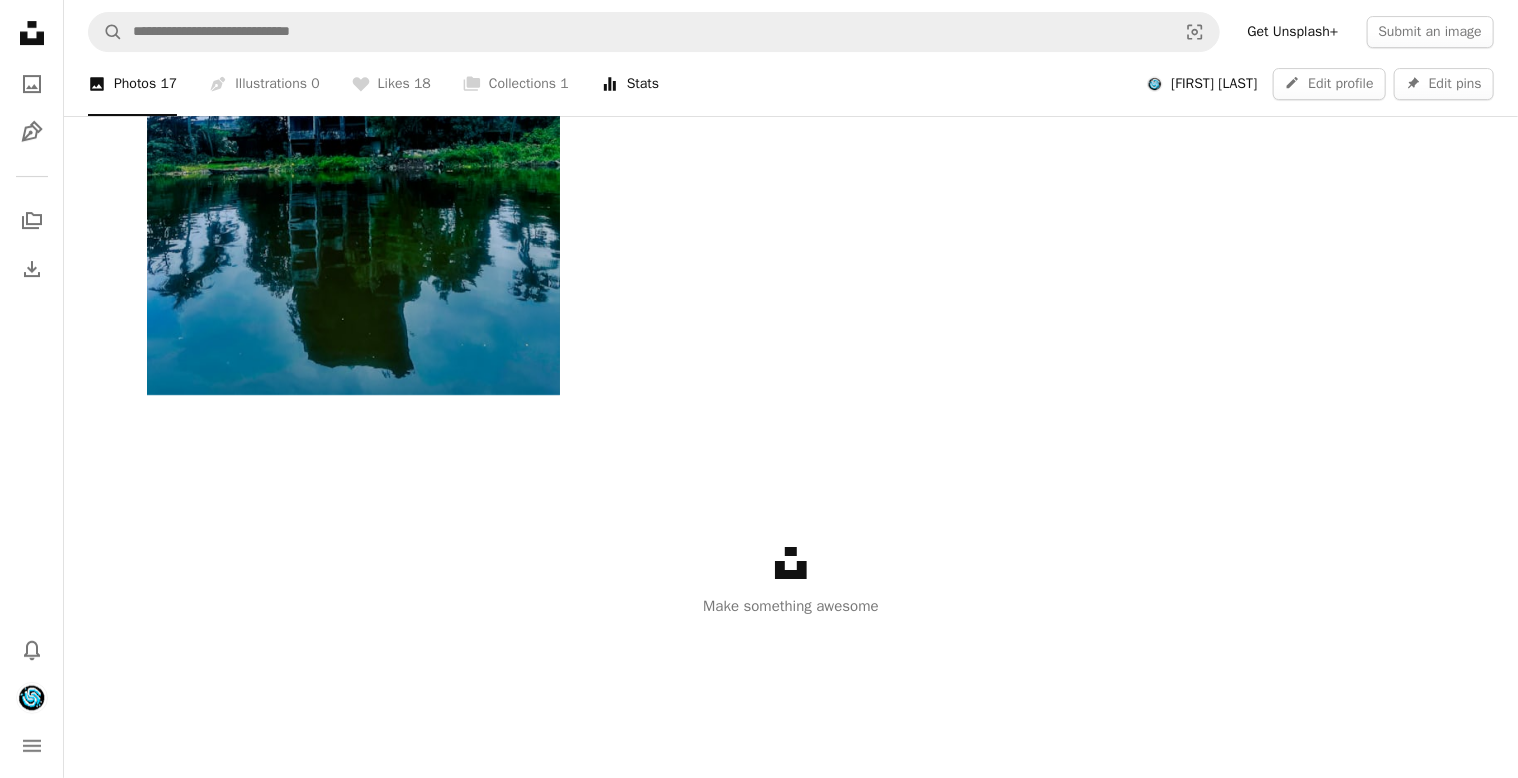 click 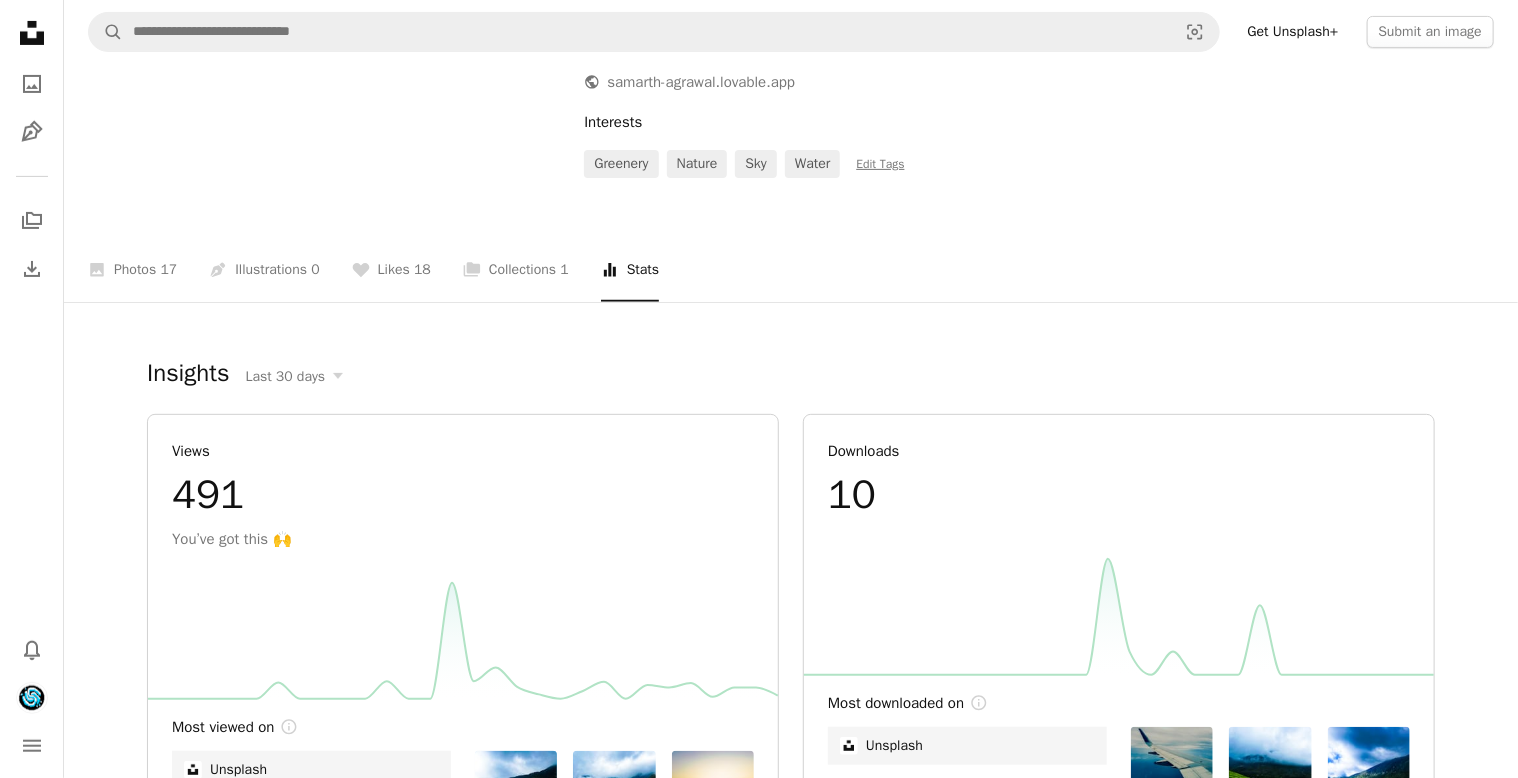 scroll, scrollTop: 295, scrollLeft: 0, axis: vertical 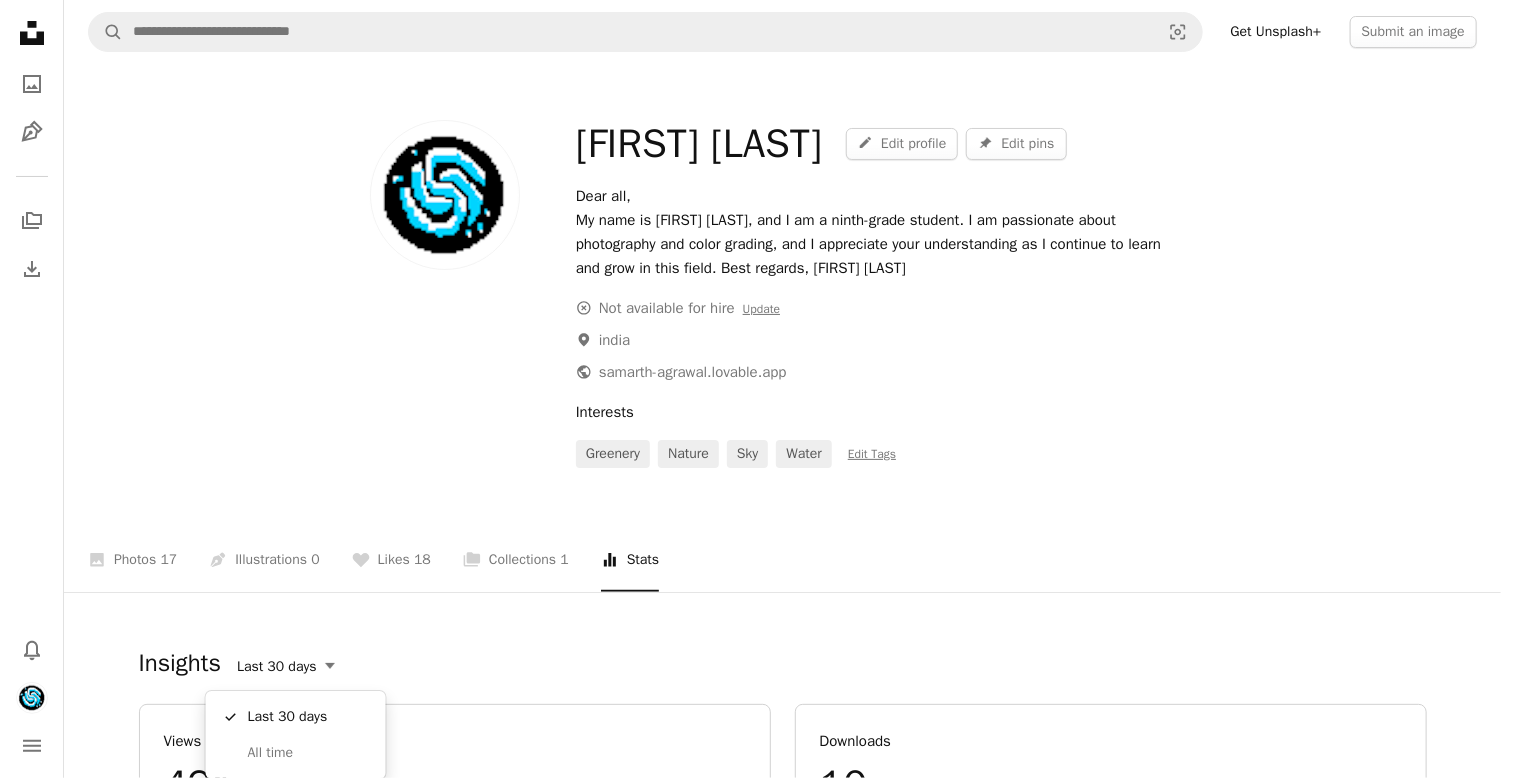 click on "Last 30 days" at bounding box center [286, 667] 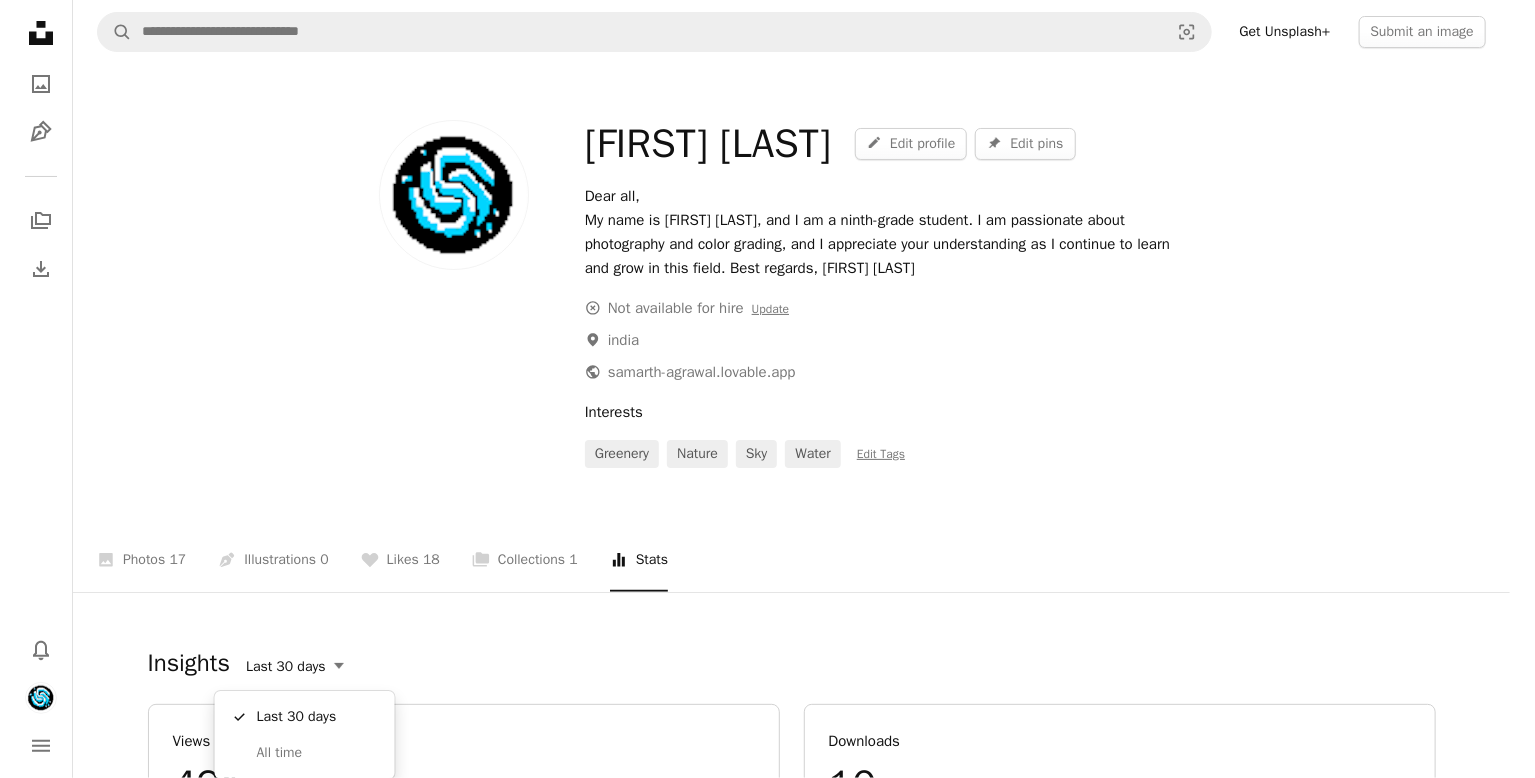 scroll, scrollTop: 0, scrollLeft: 0, axis: both 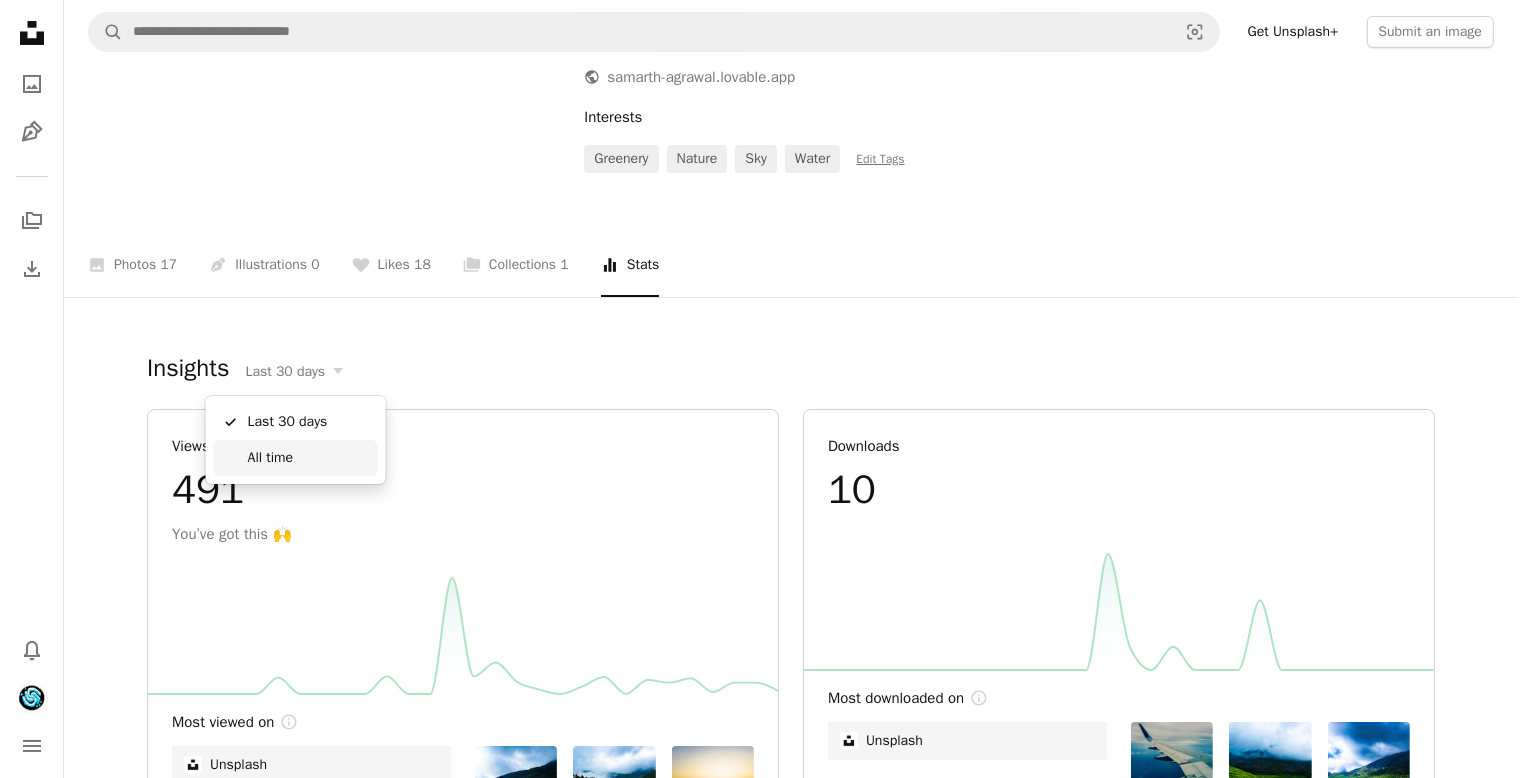 click on "All time" at bounding box center (309, 458) 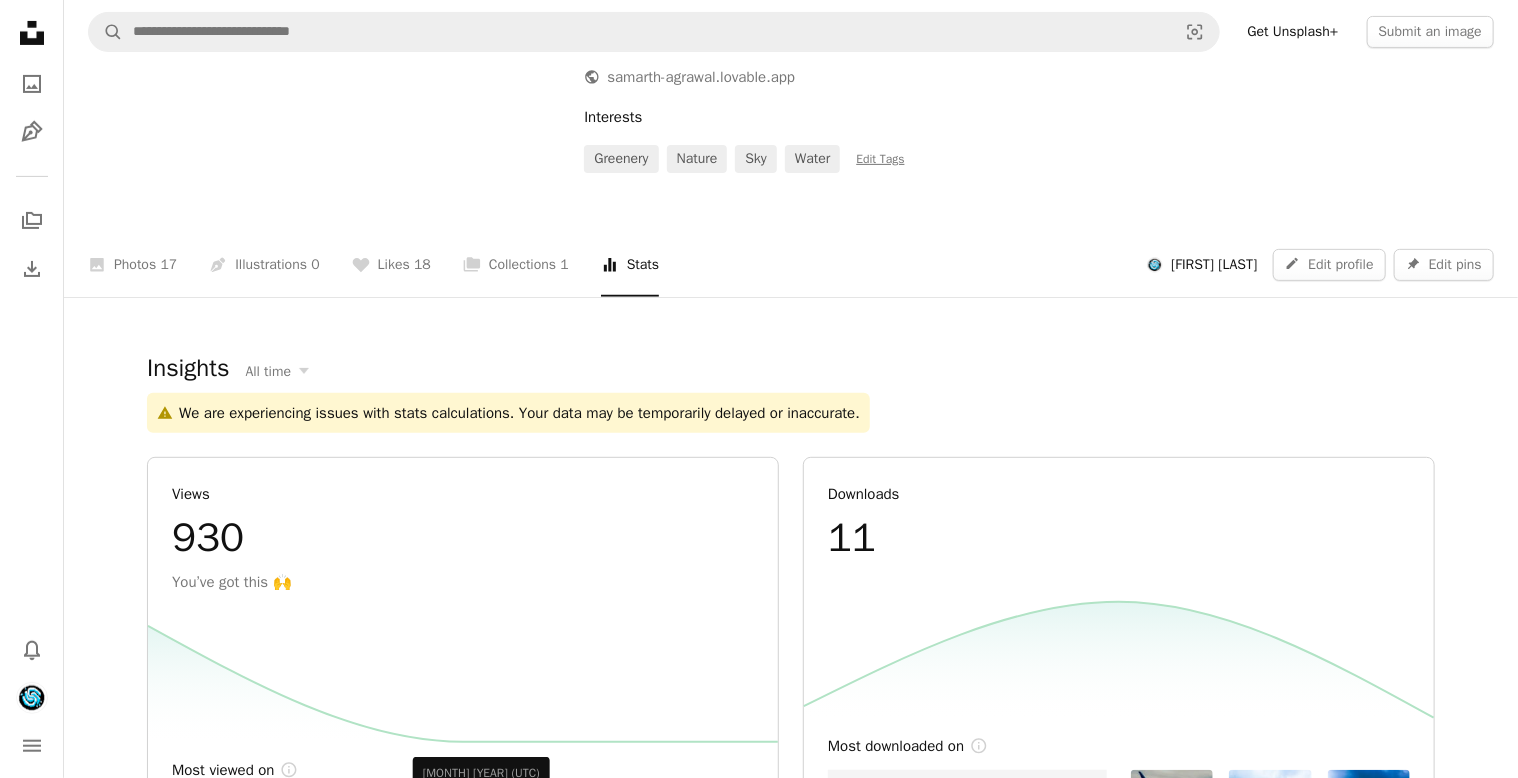 scroll, scrollTop: 529, scrollLeft: 0, axis: vertical 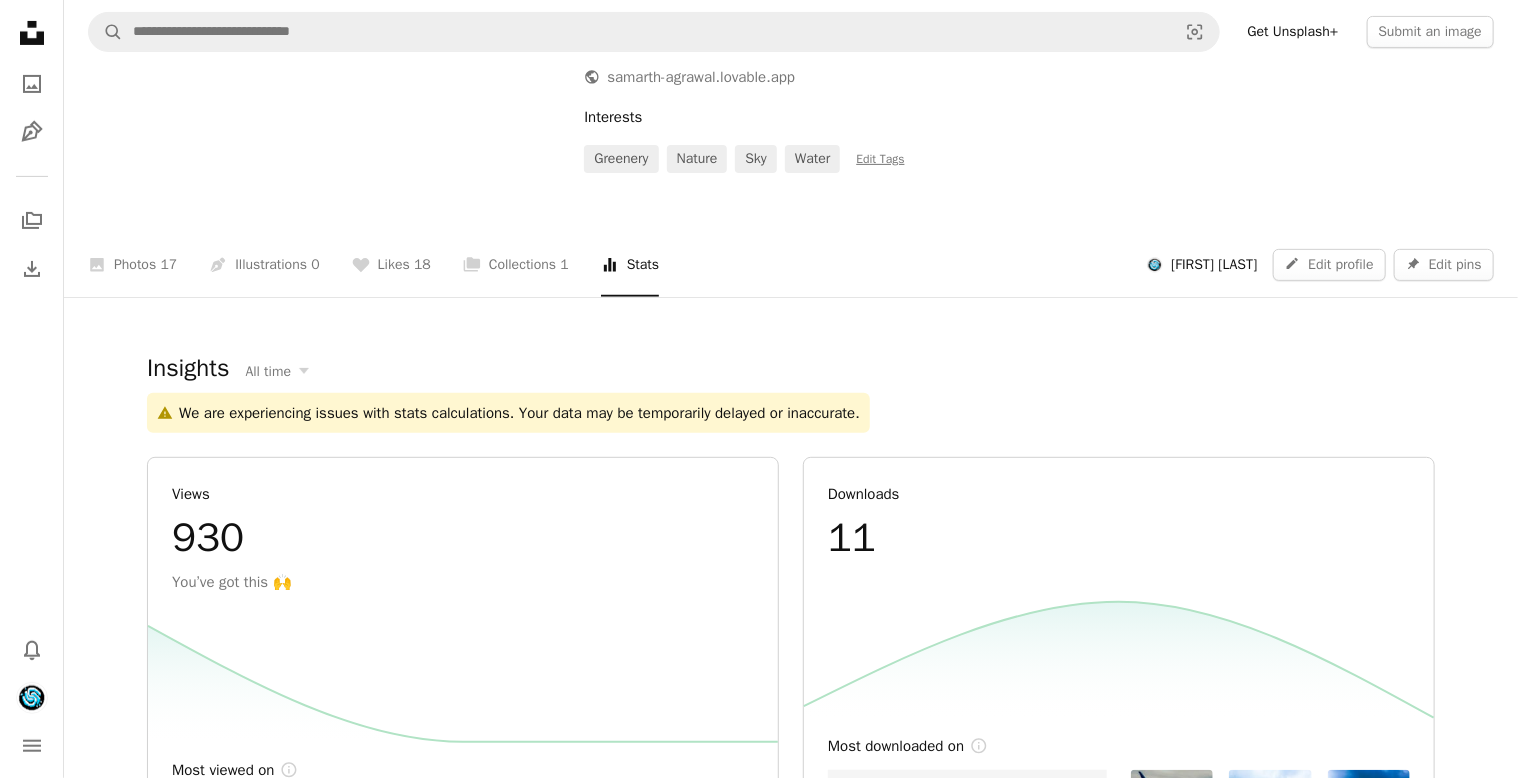 click 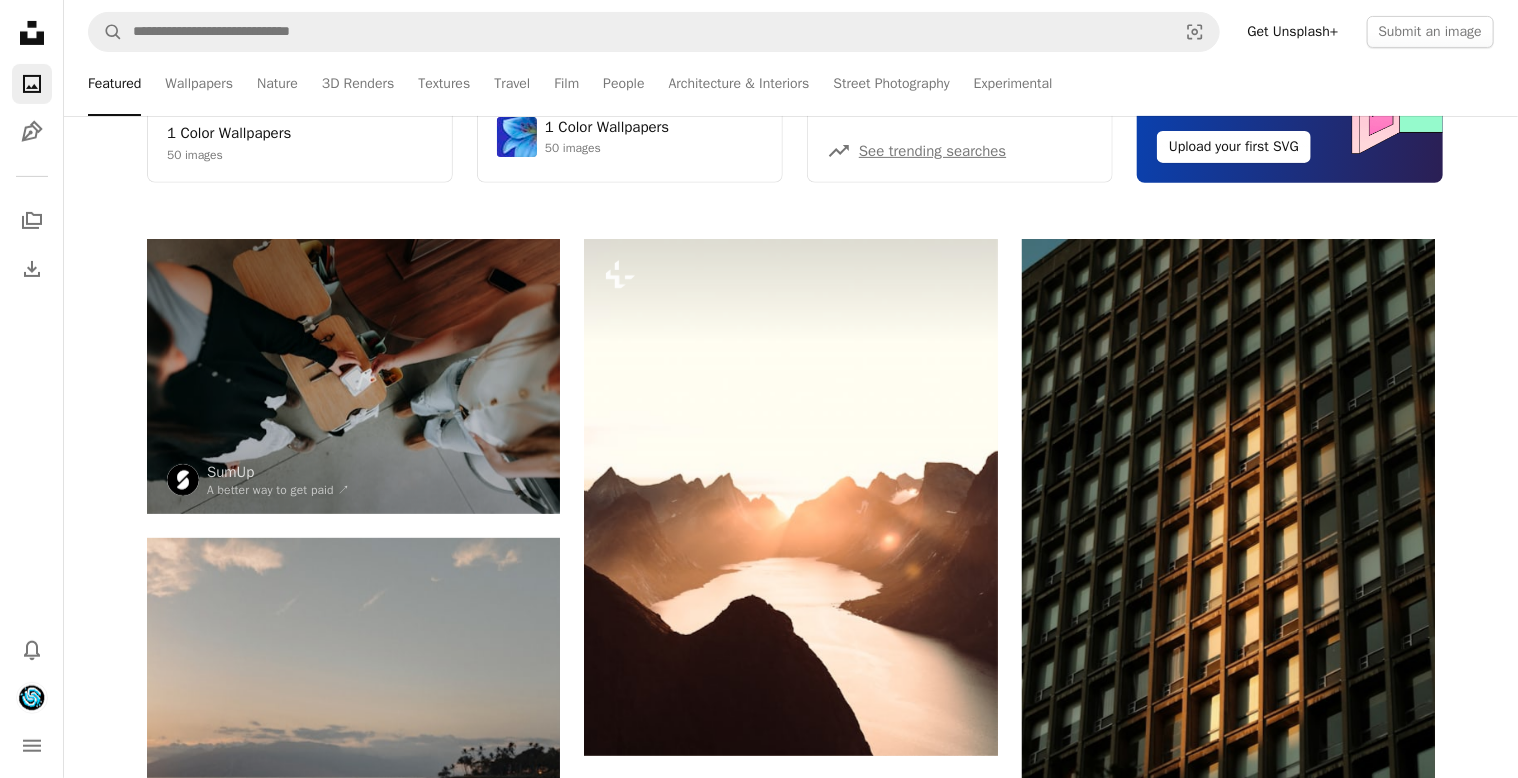 scroll, scrollTop: 1376, scrollLeft: 0, axis: vertical 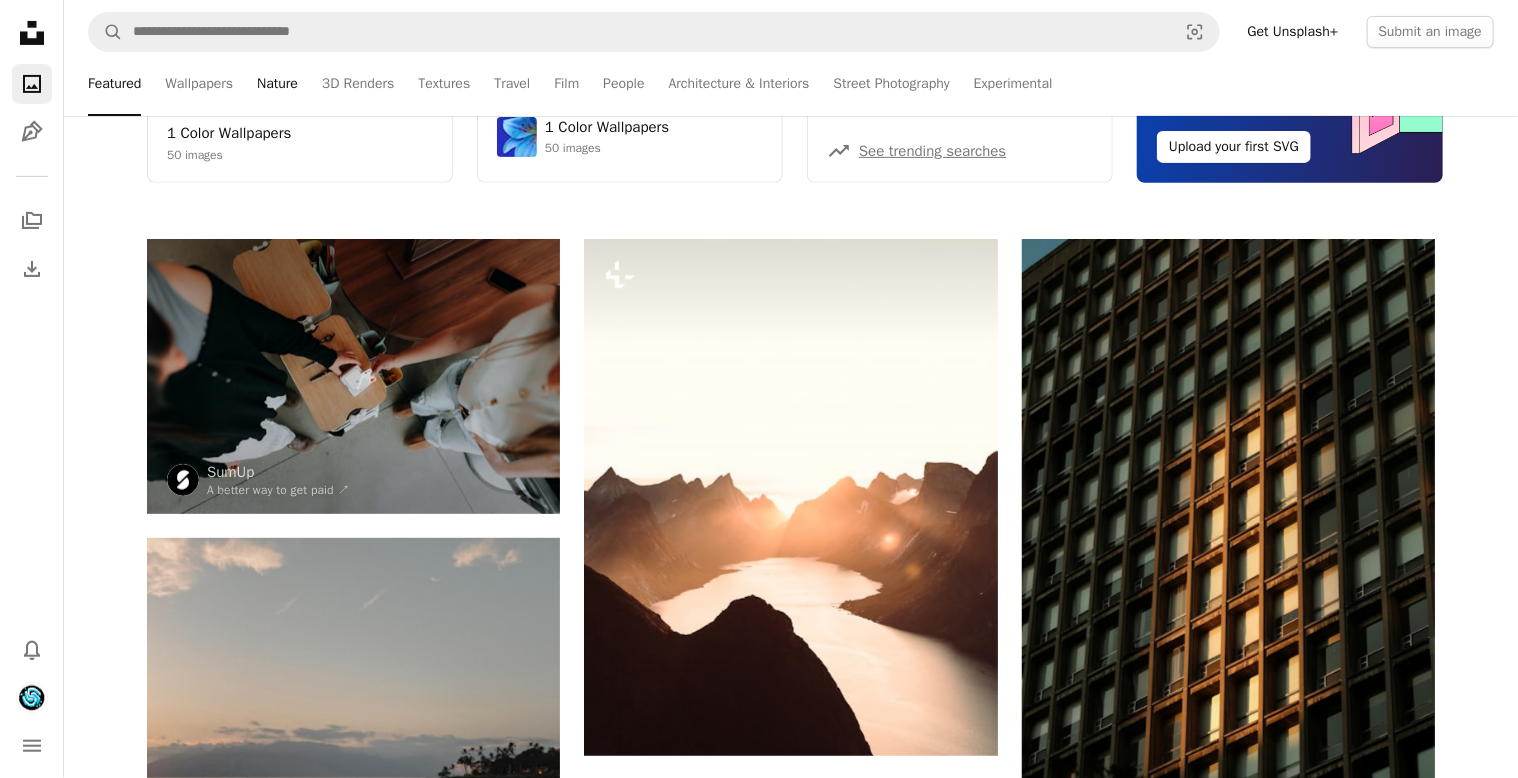 click on "Nature" at bounding box center (277, 84) 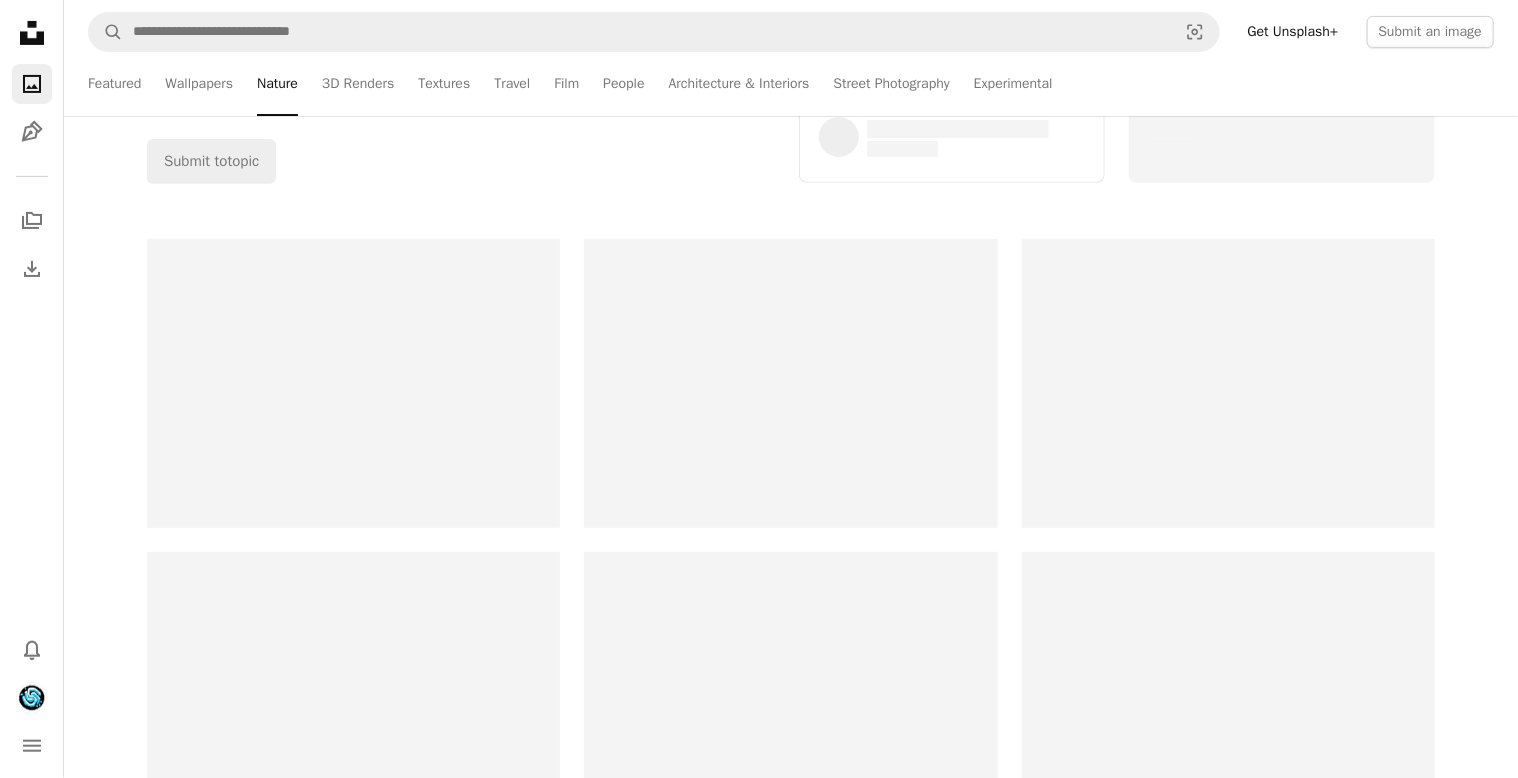 scroll, scrollTop: 0, scrollLeft: 0, axis: both 